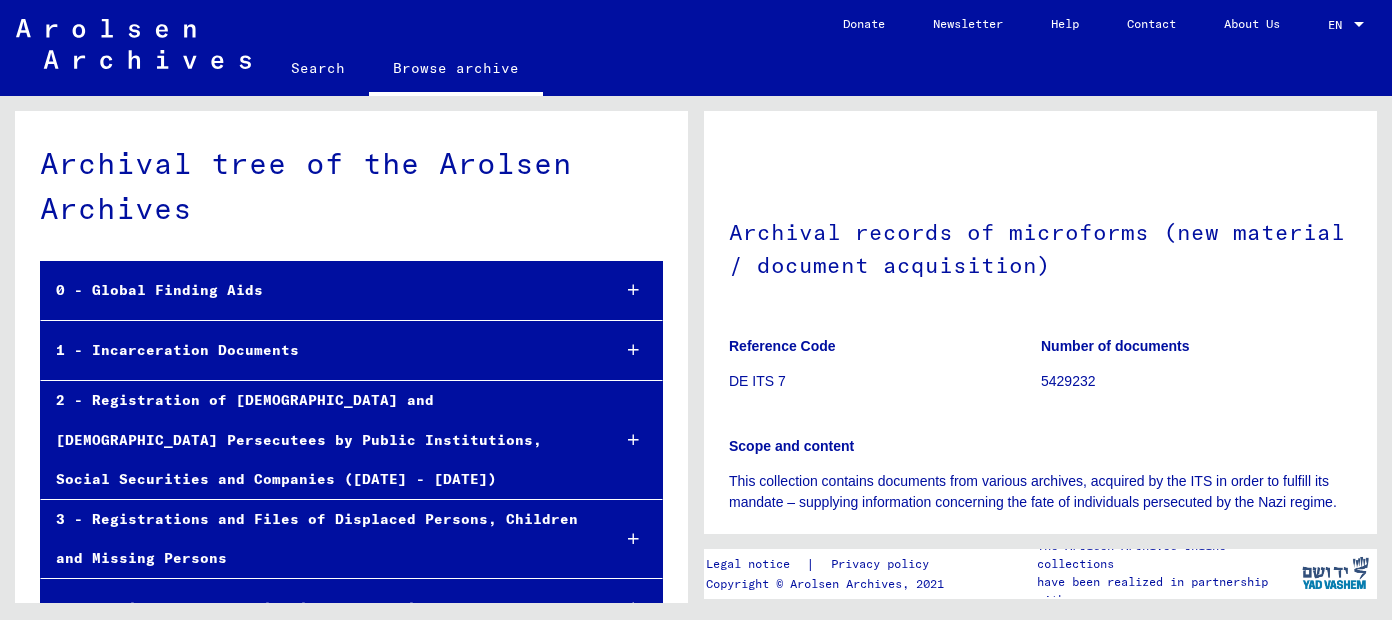 scroll, scrollTop: 0, scrollLeft: 0, axis: both 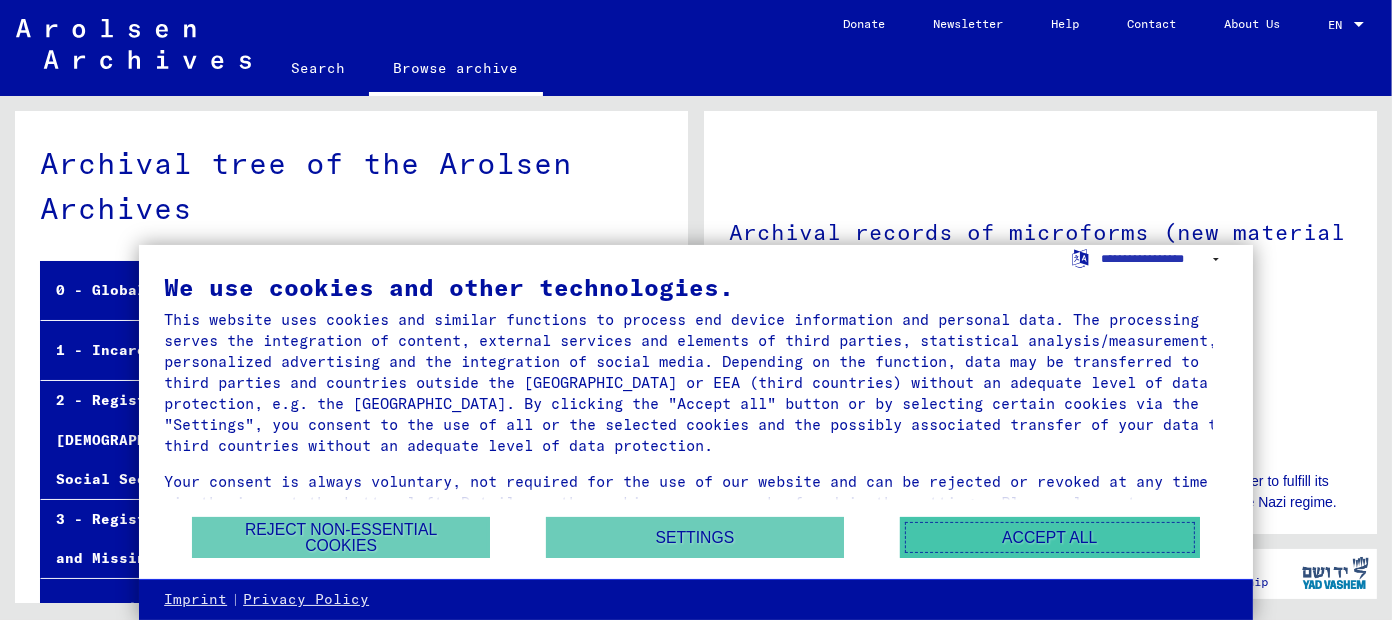 click on "Accept all" at bounding box center [1050, 537] 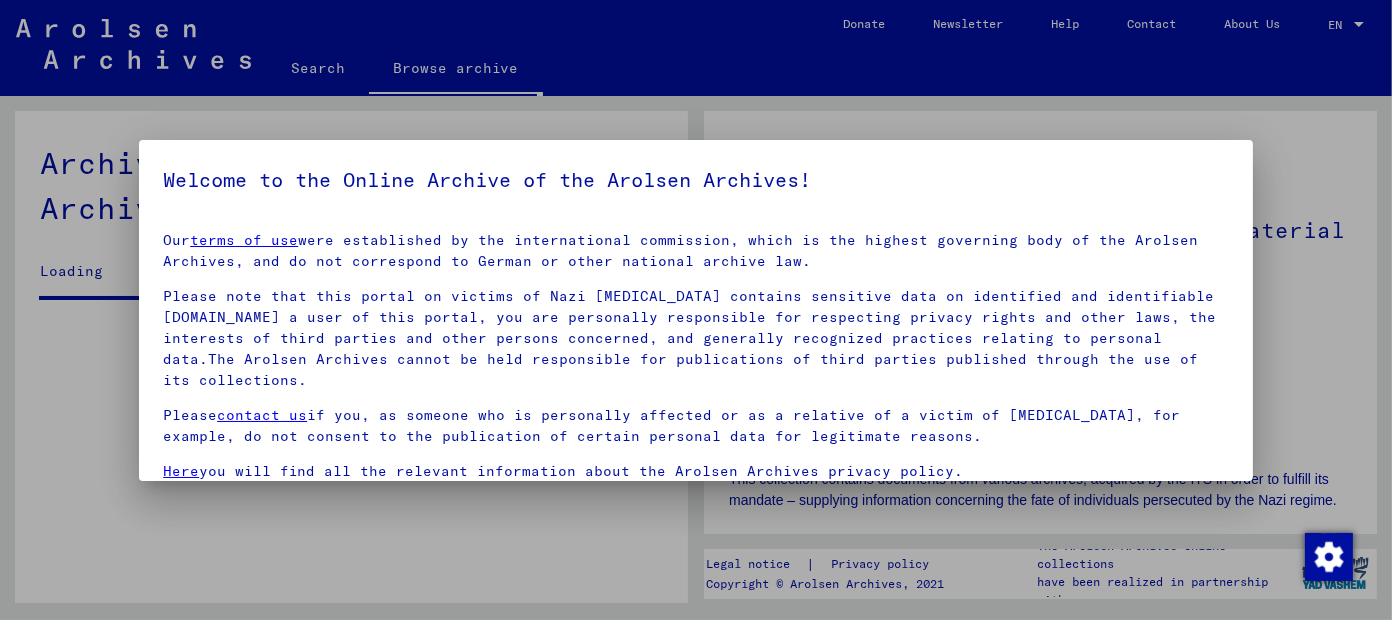 scroll, scrollTop: 325, scrollLeft: 0, axis: vertical 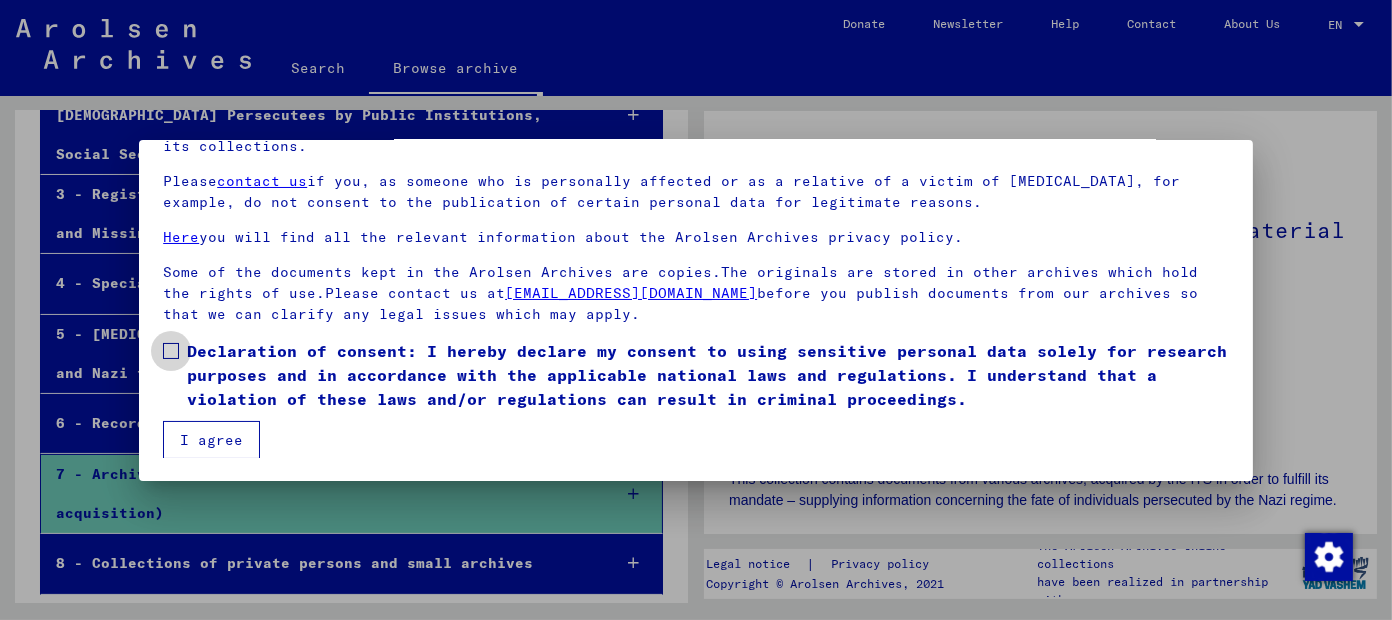 click at bounding box center (171, 351) 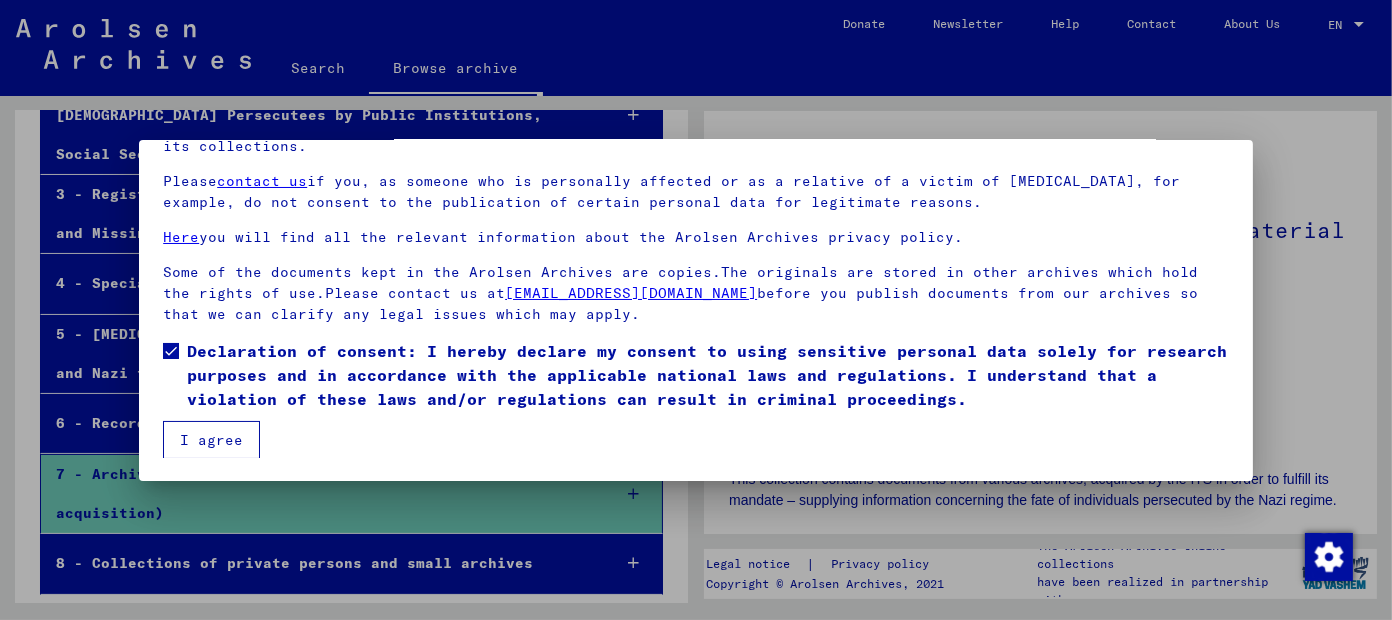 click on "I agree" at bounding box center [211, 440] 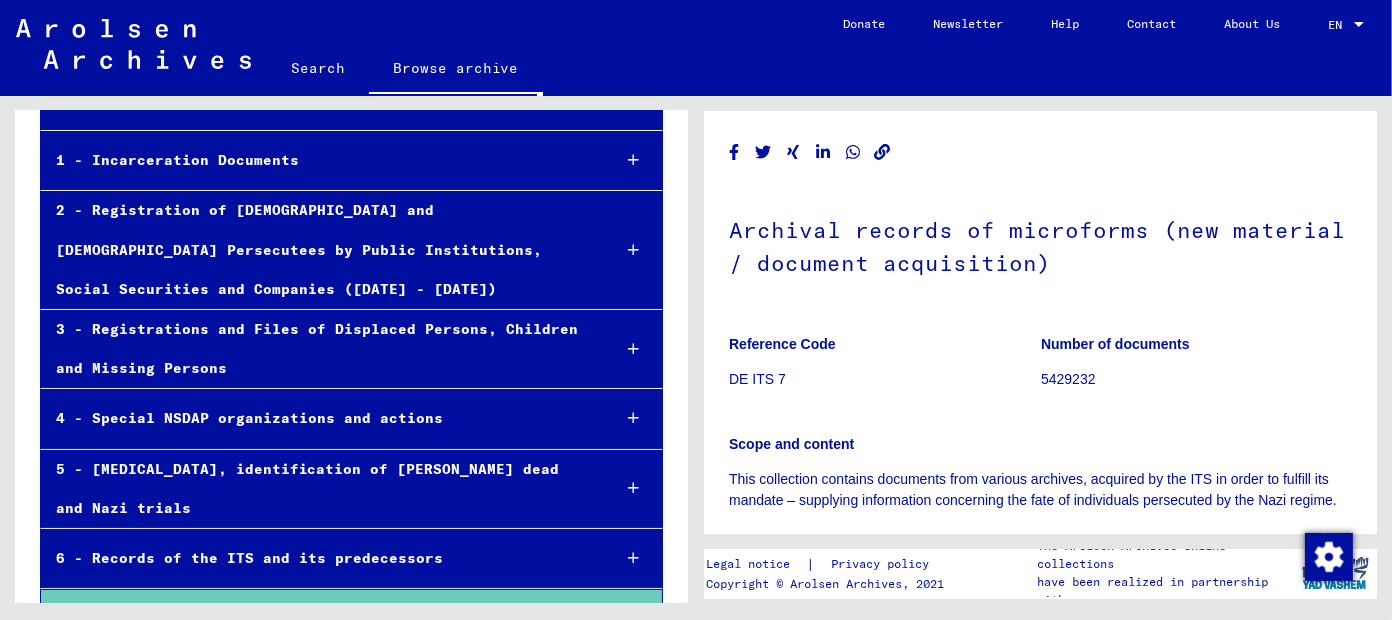 scroll, scrollTop: 0, scrollLeft: 0, axis: both 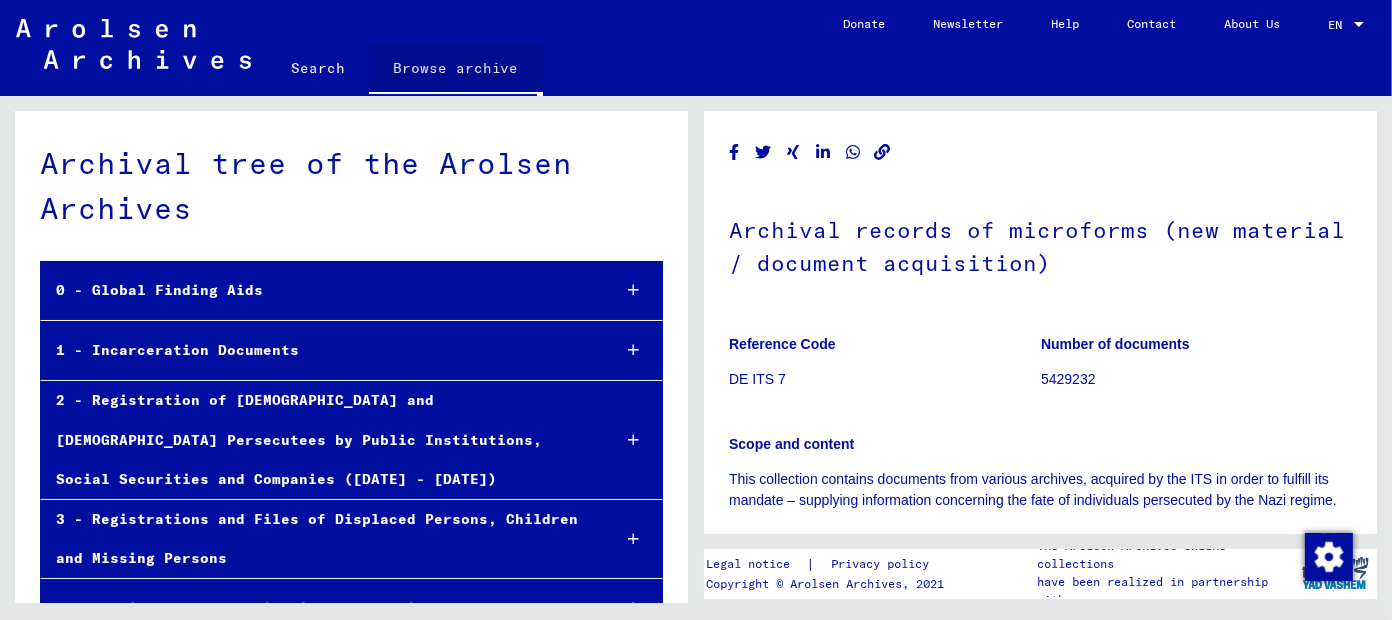 click on "Browse archive" 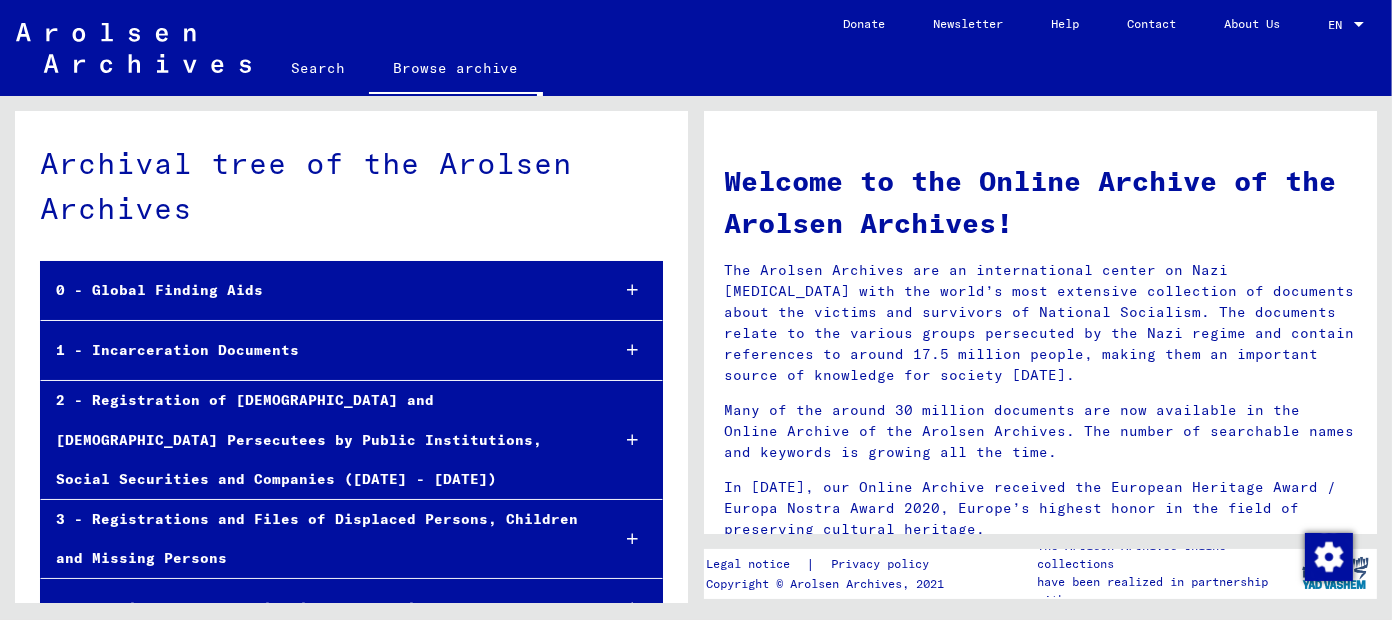 click on "Search" 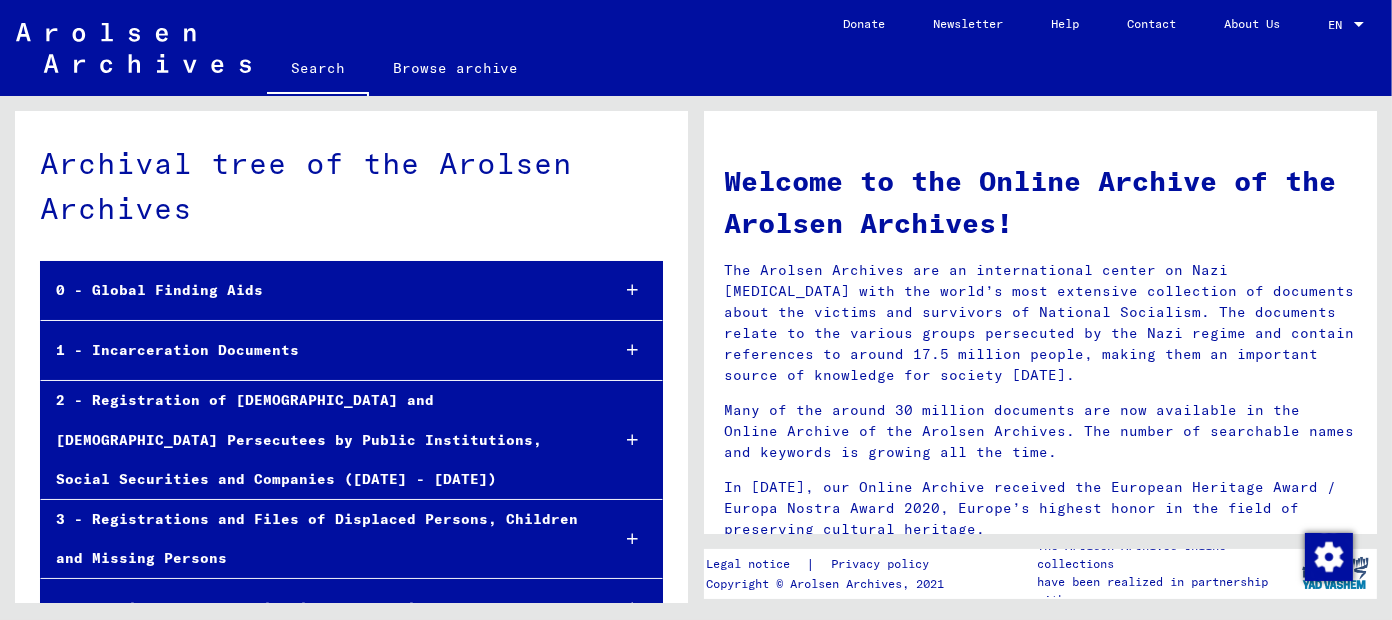click on "Search" 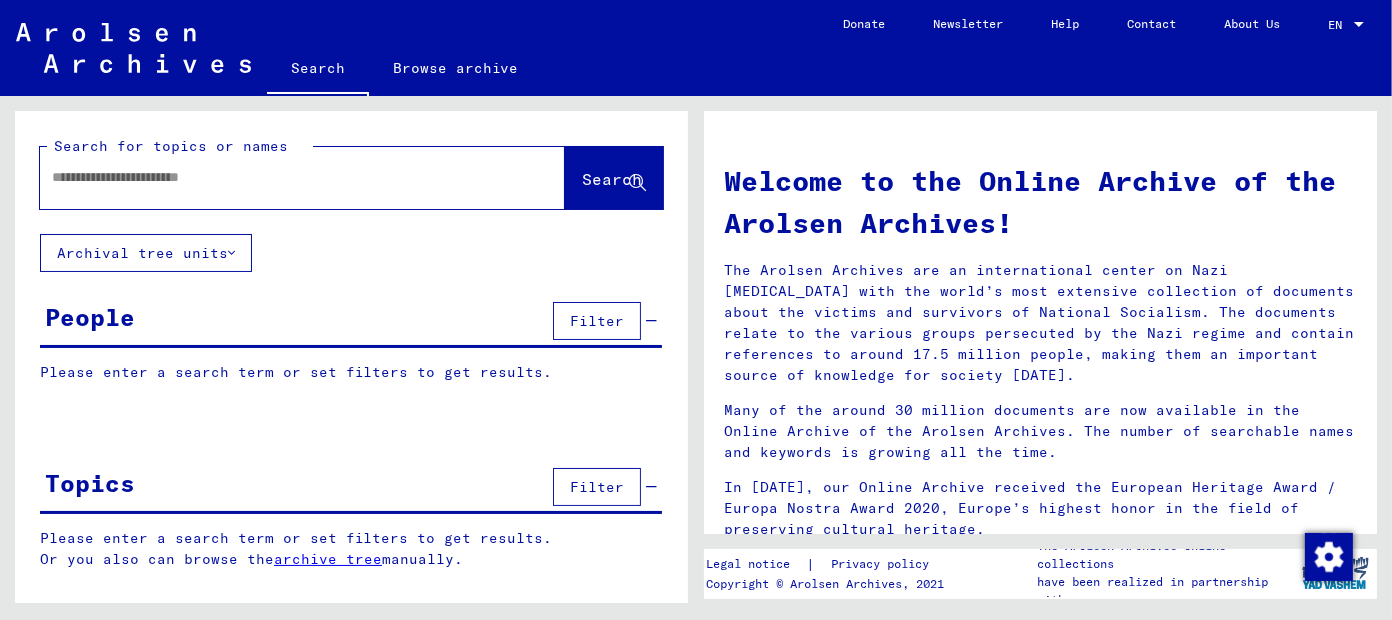 click at bounding box center [278, 177] 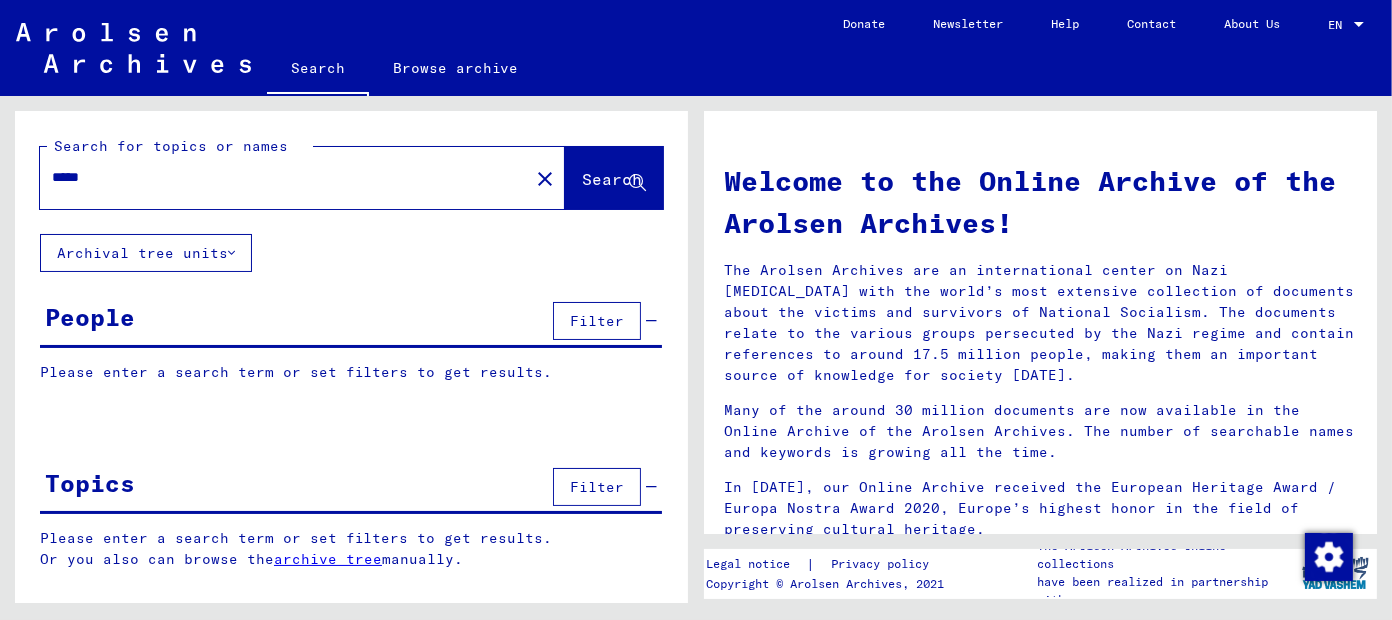 type on "*****" 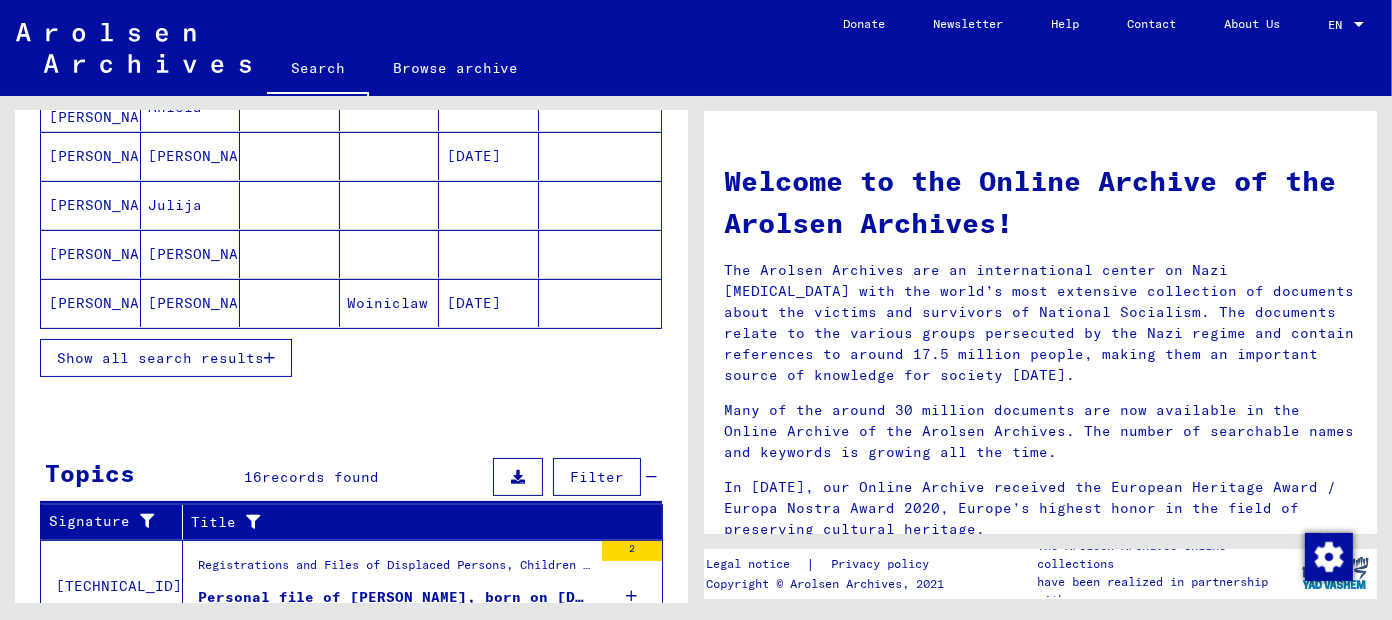scroll, scrollTop: 352, scrollLeft: 0, axis: vertical 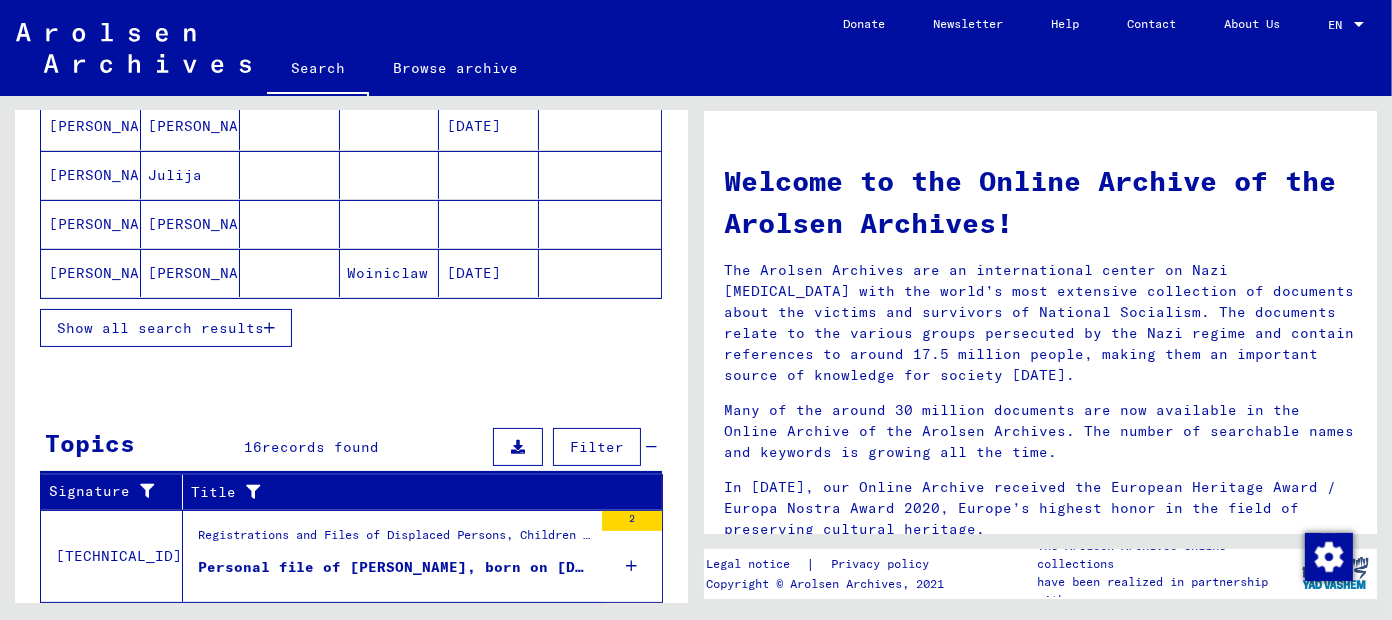 click at bounding box center [269, 328] 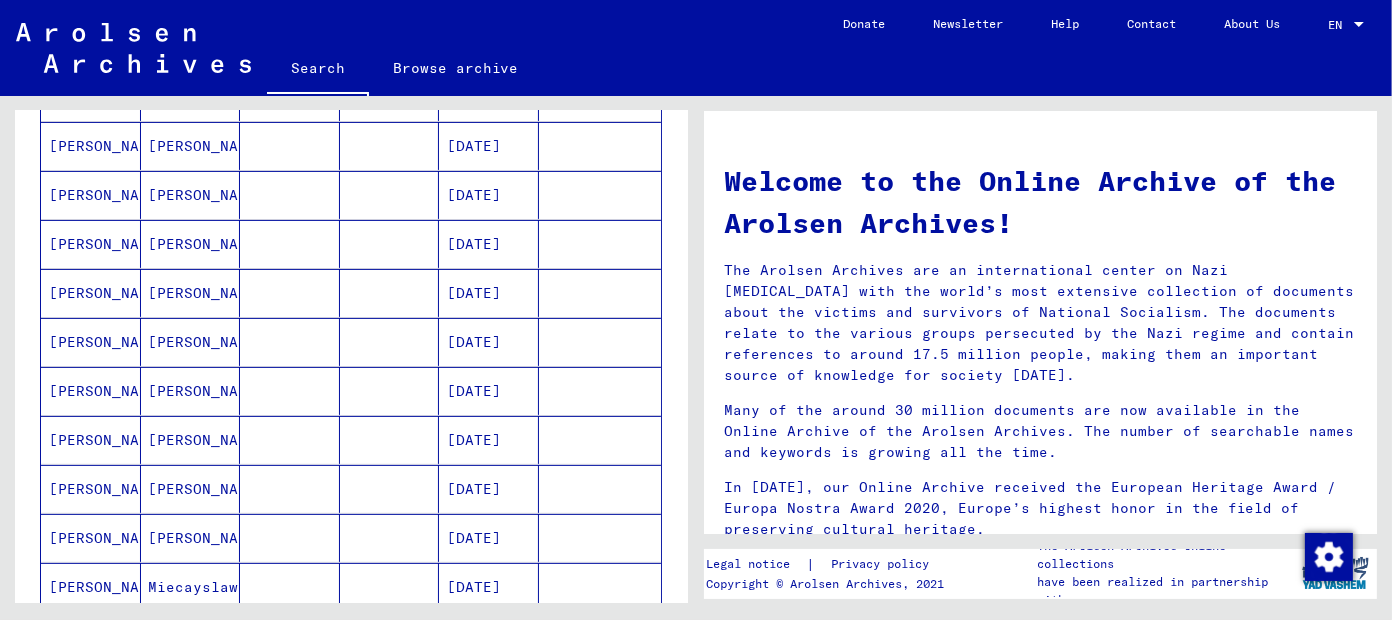 scroll, scrollTop: 752, scrollLeft: 0, axis: vertical 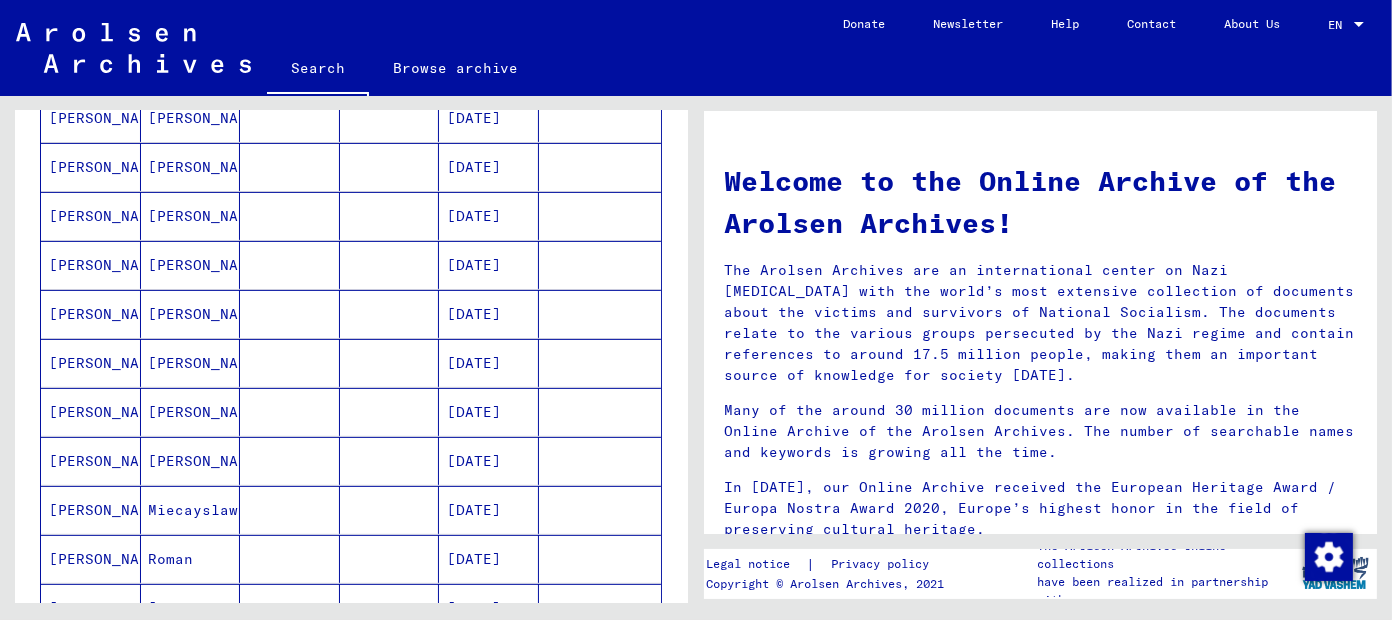 click on "[DATE]" at bounding box center [489, 314] 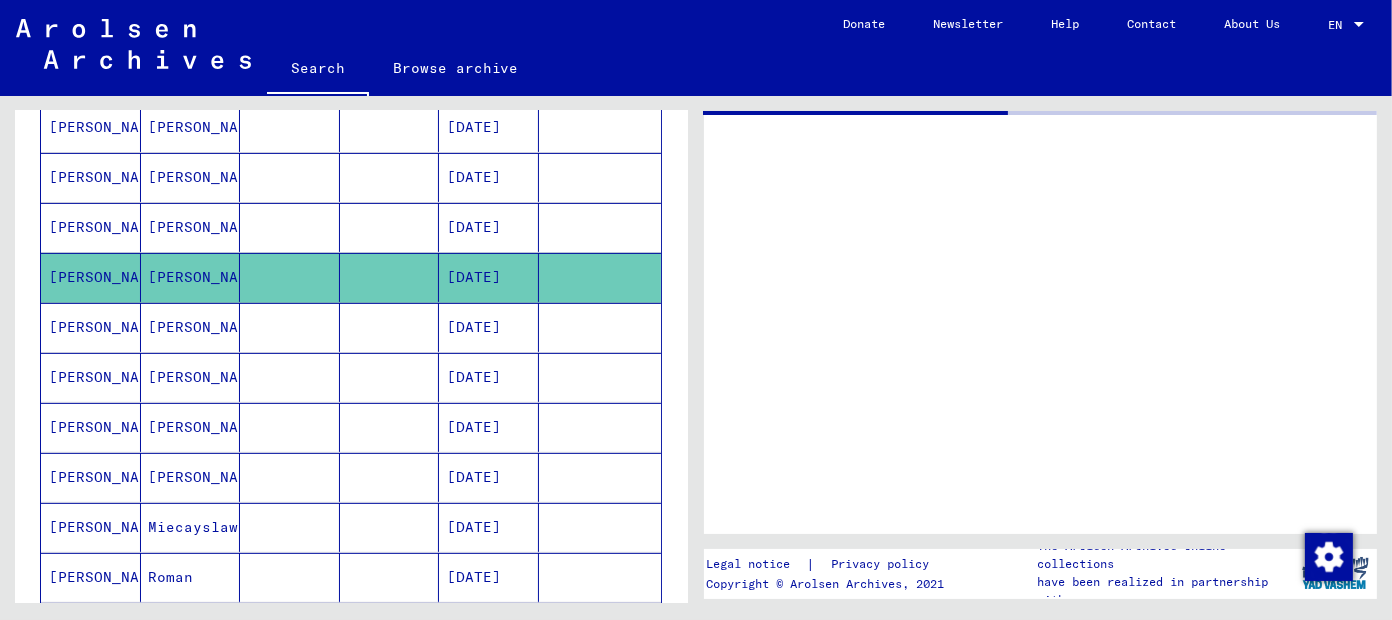 scroll, scrollTop: 760, scrollLeft: 0, axis: vertical 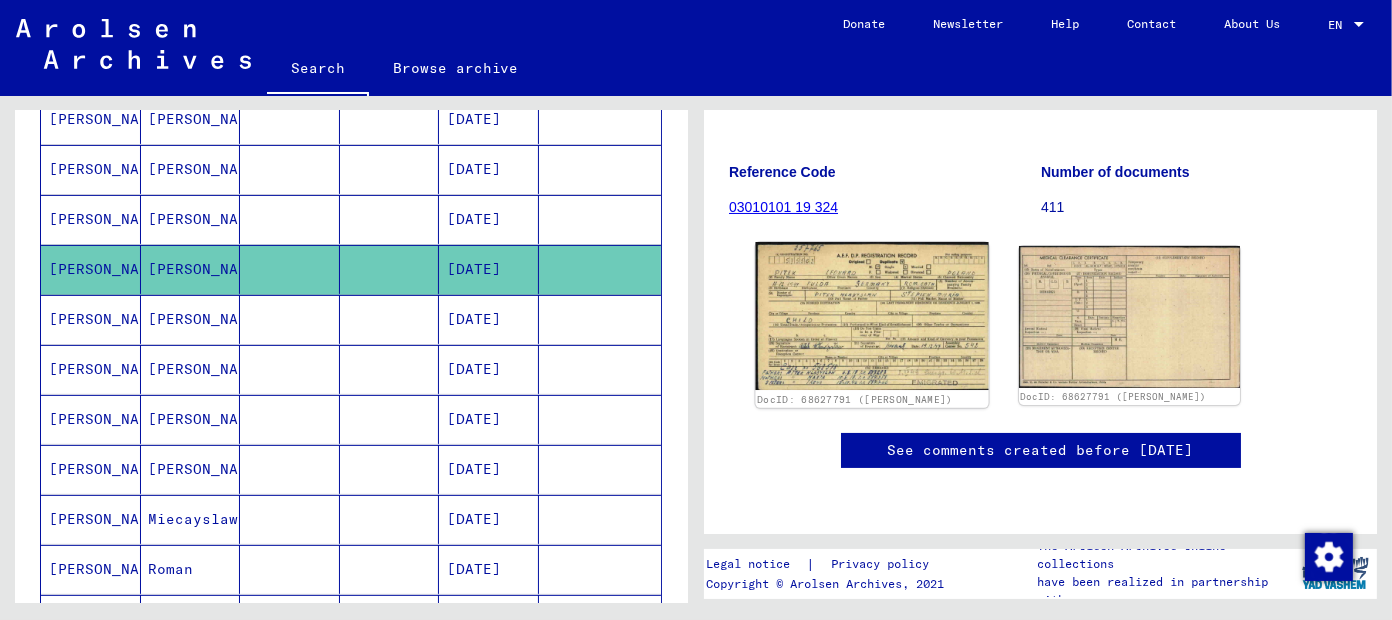 click 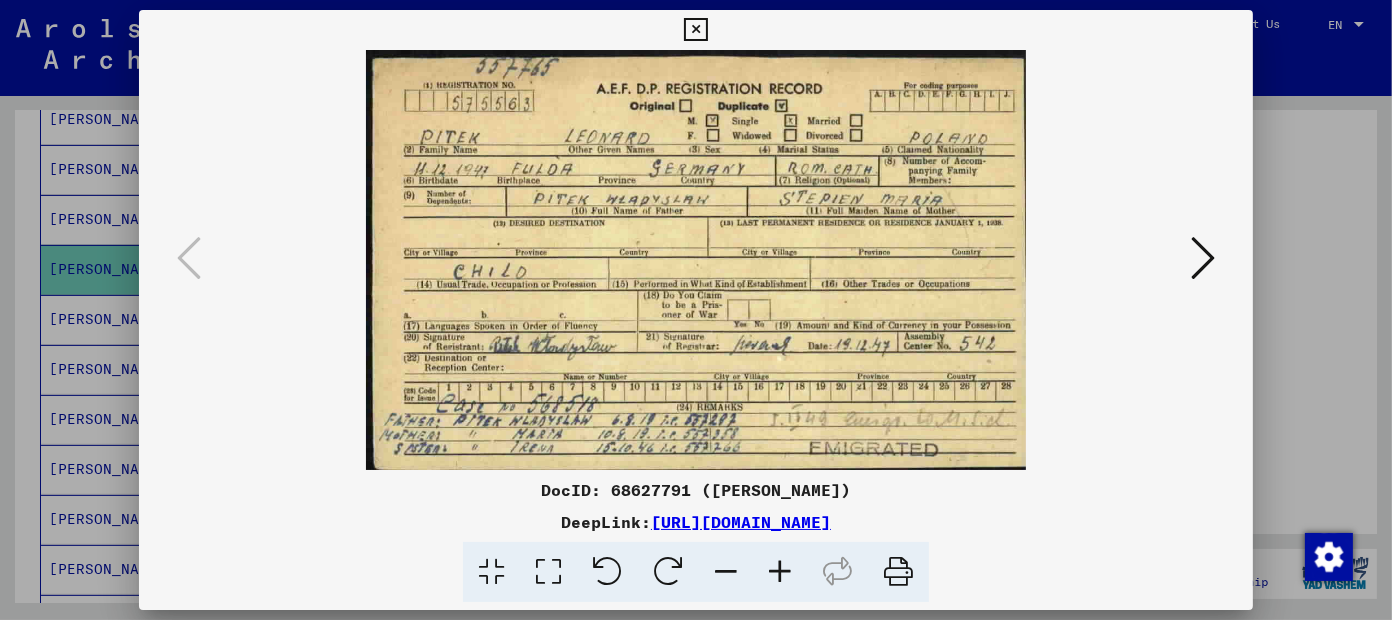 click at bounding box center [695, 30] 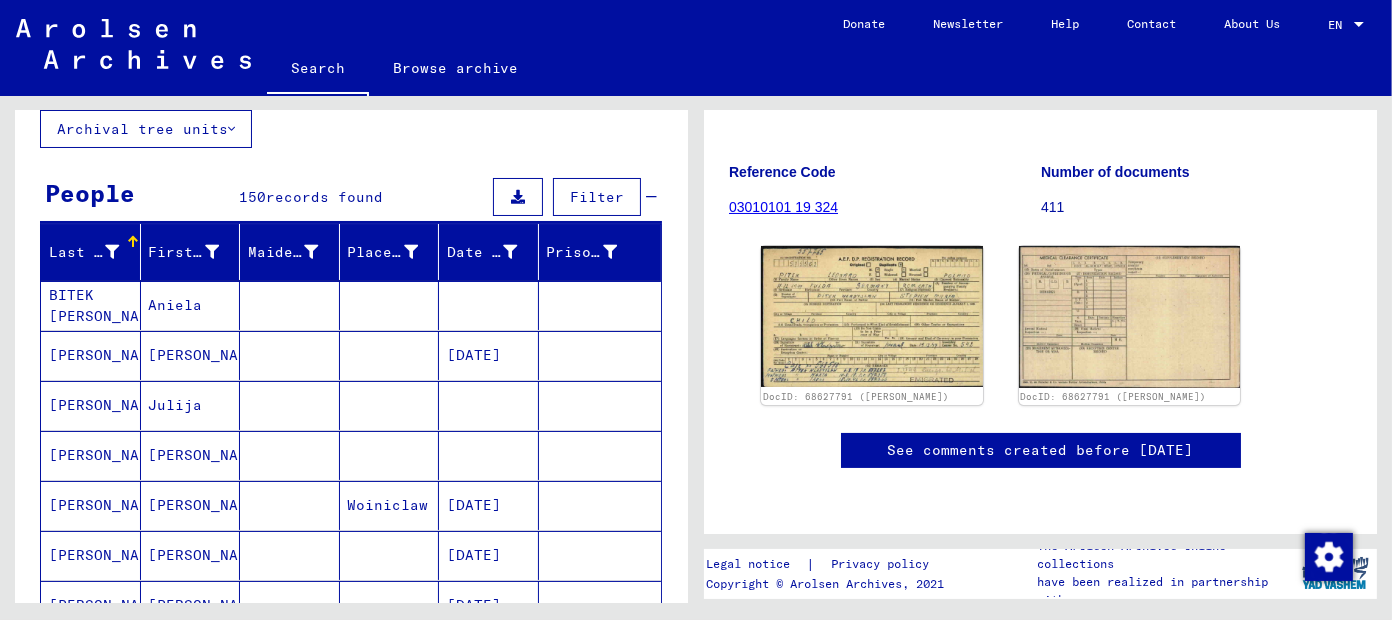 scroll, scrollTop: 0, scrollLeft: 0, axis: both 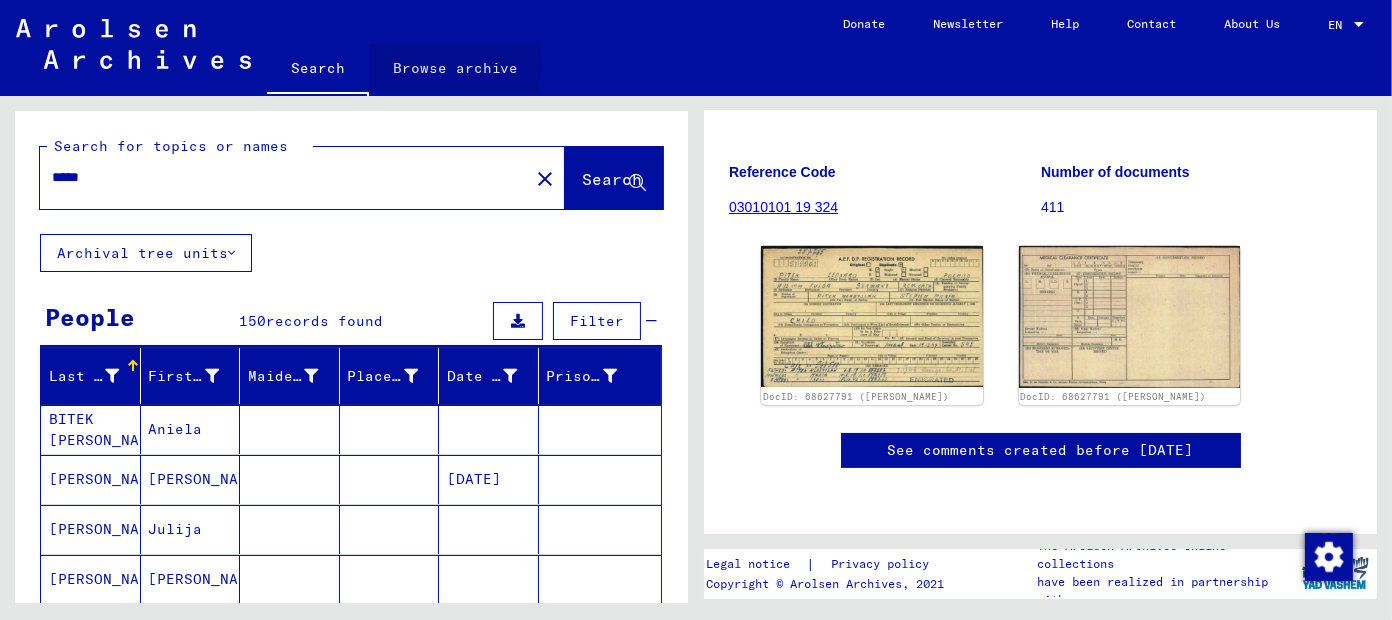 click on "Browse archive" 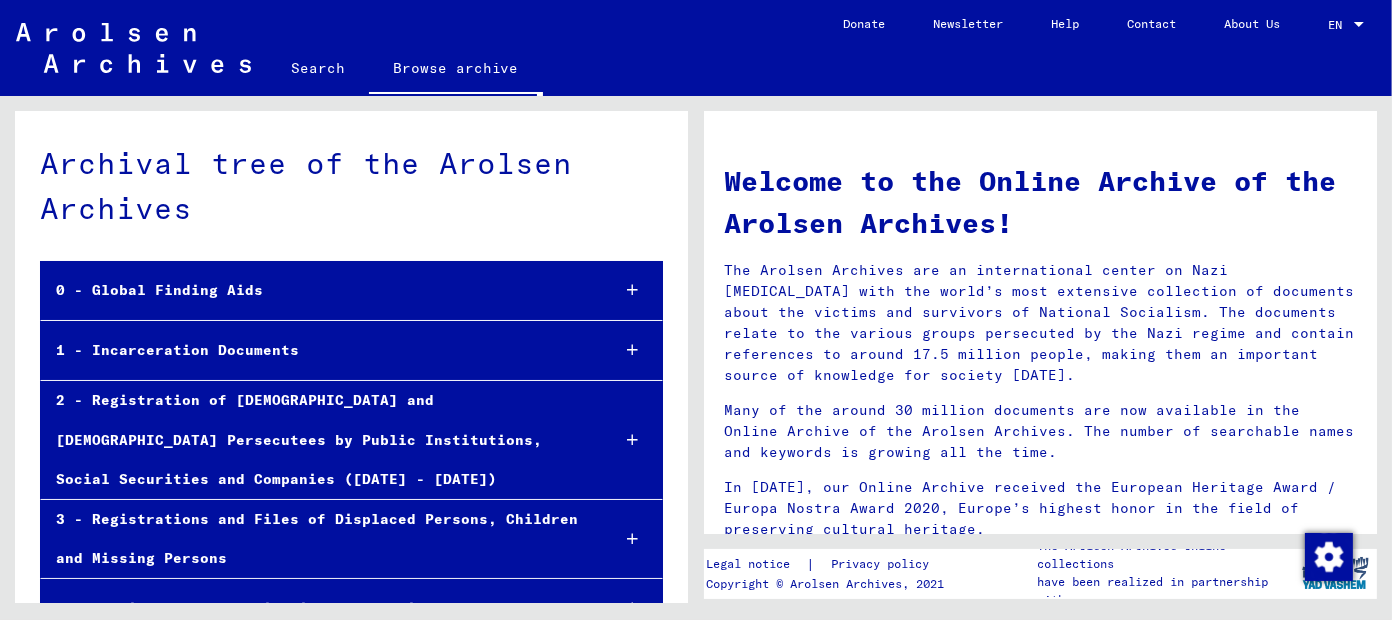 click on "1 - Incarceration Documents" at bounding box center [317, 350] 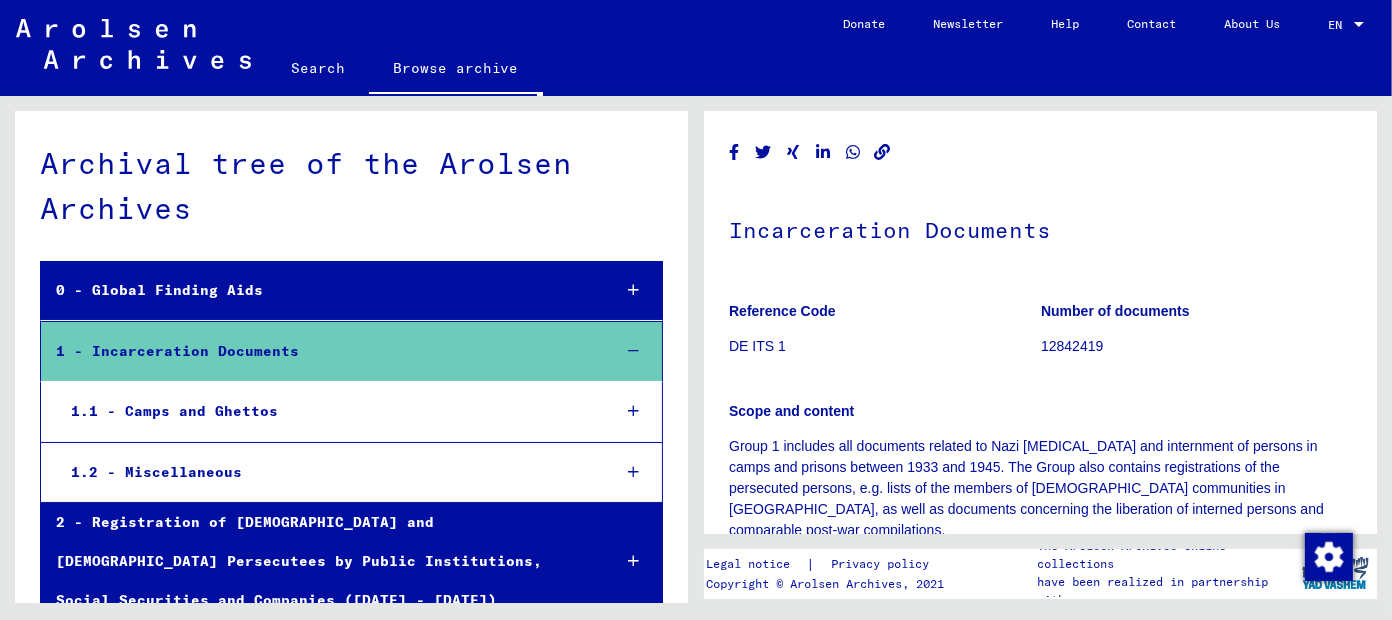 click on "1.1 - Camps and Ghettos" at bounding box center [325, 411] 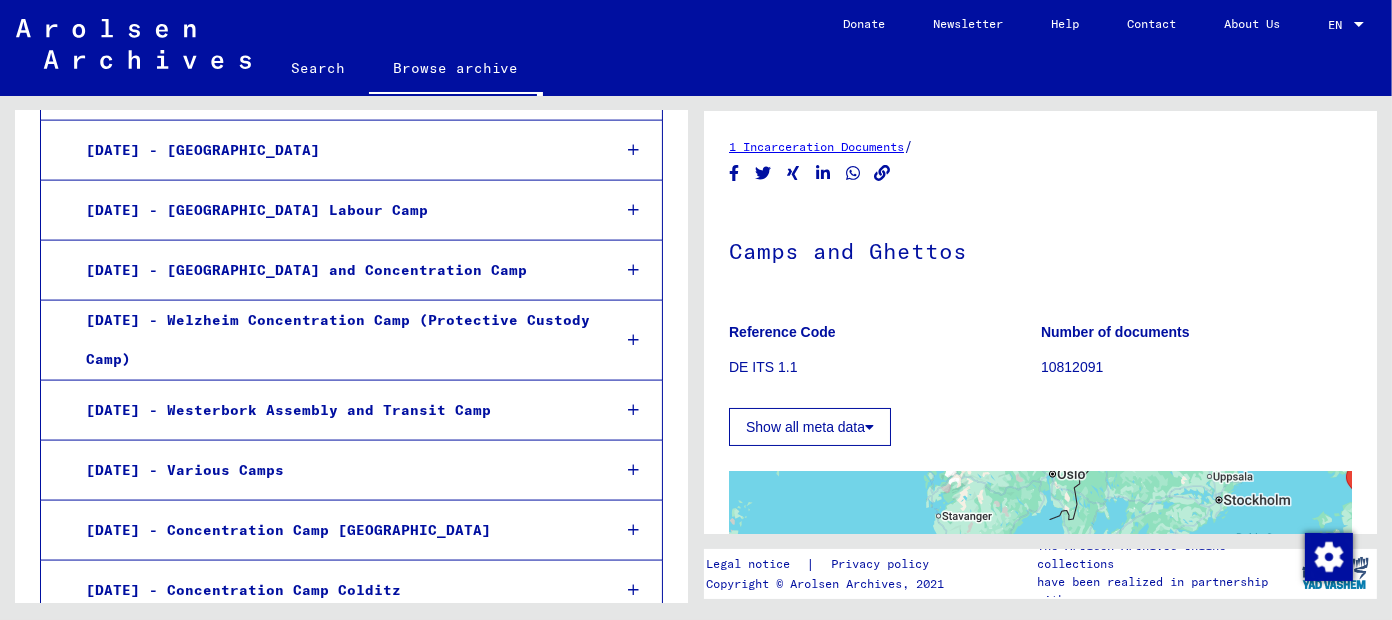 scroll, scrollTop: 3200, scrollLeft: 0, axis: vertical 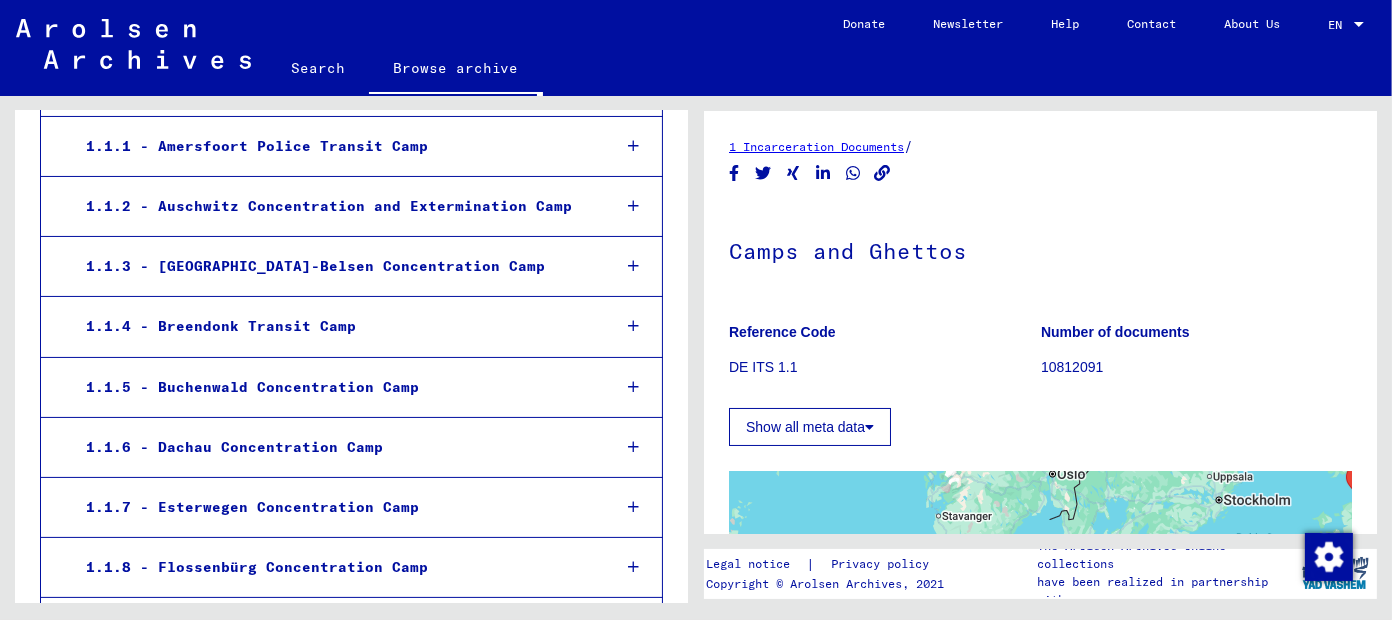 click at bounding box center [633, 206] 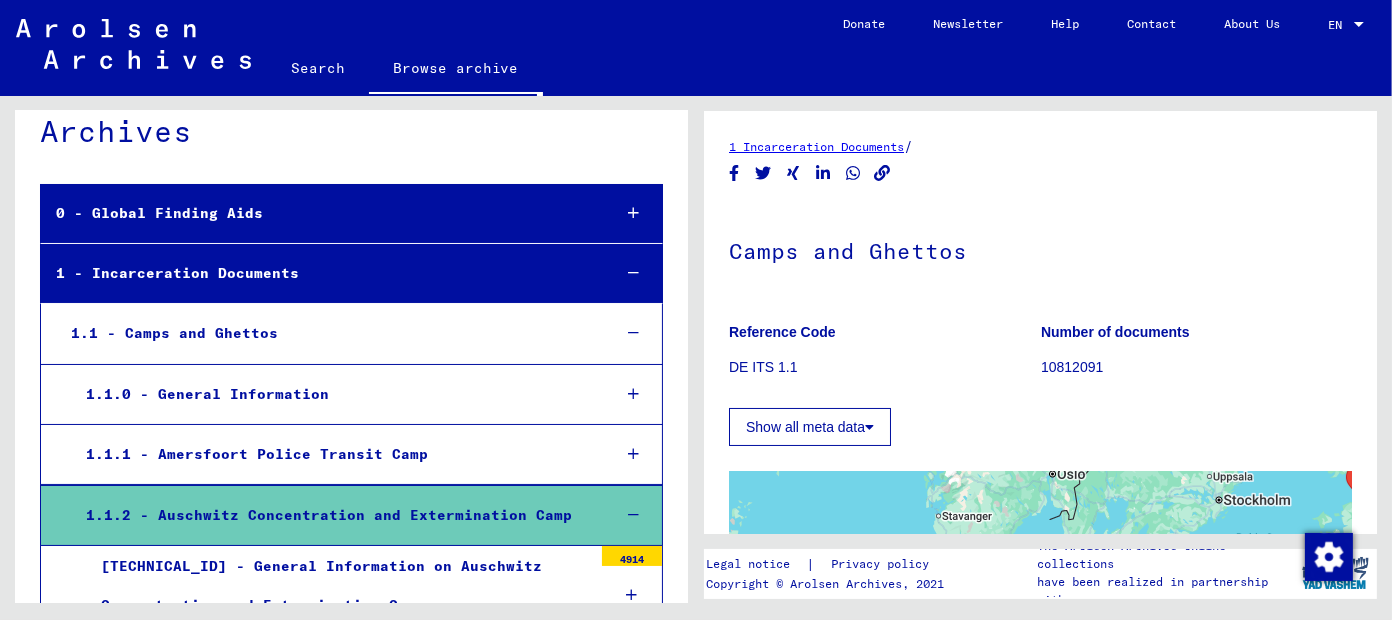 scroll, scrollTop: 0, scrollLeft: 0, axis: both 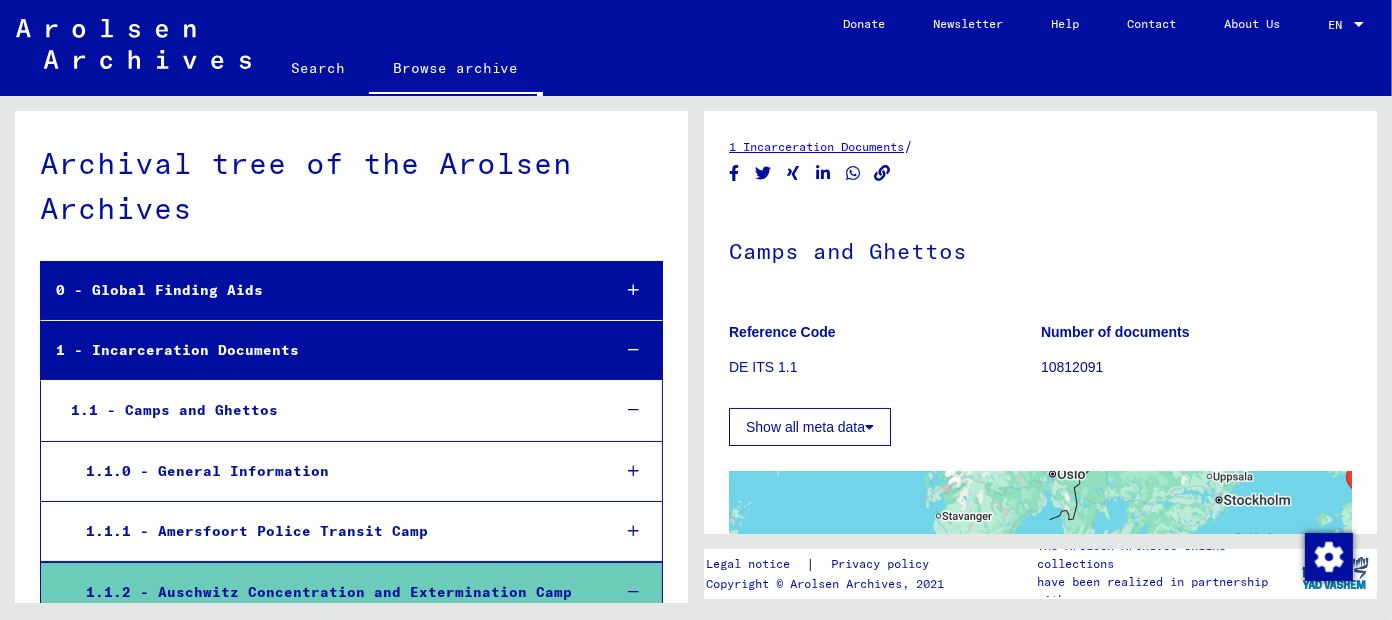 click on "Browse archive" 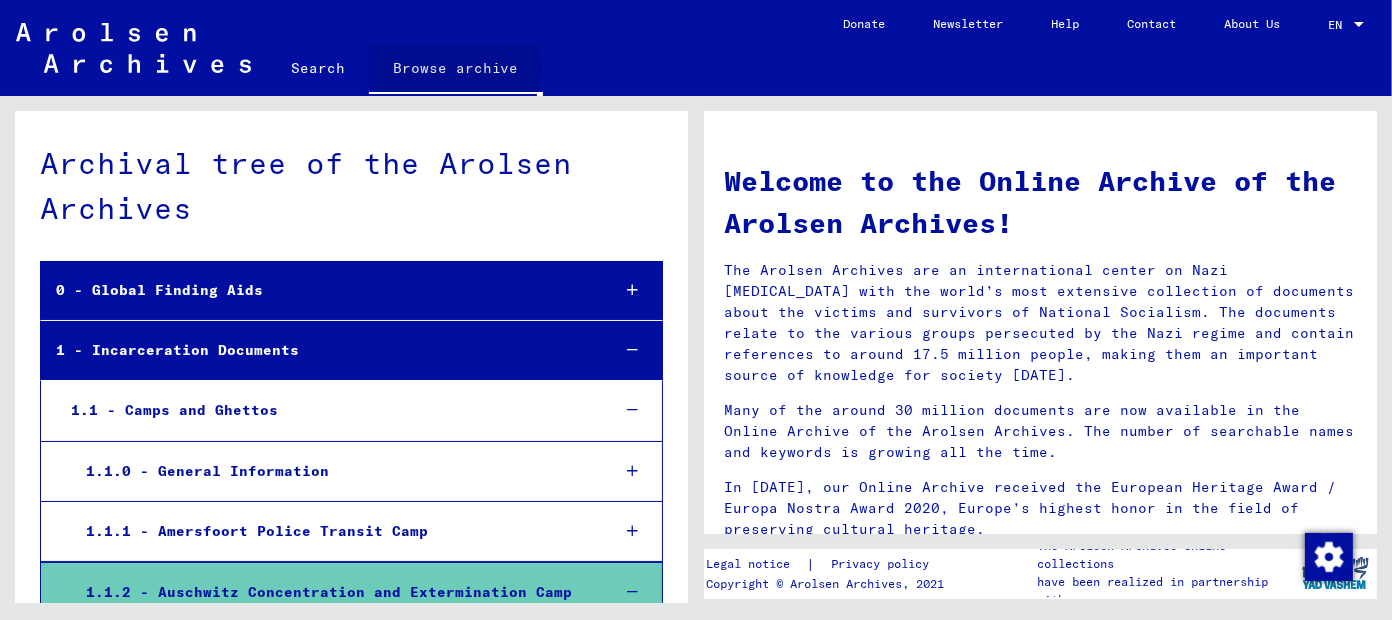click on "Browse archive" 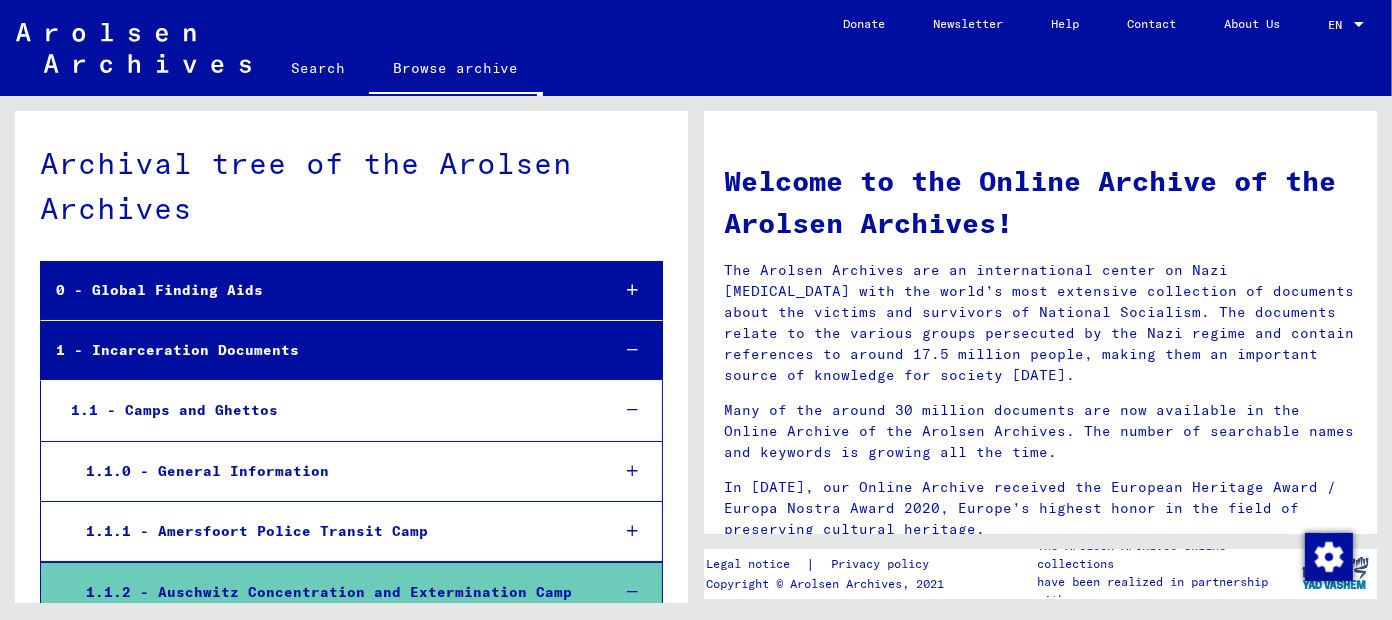 click 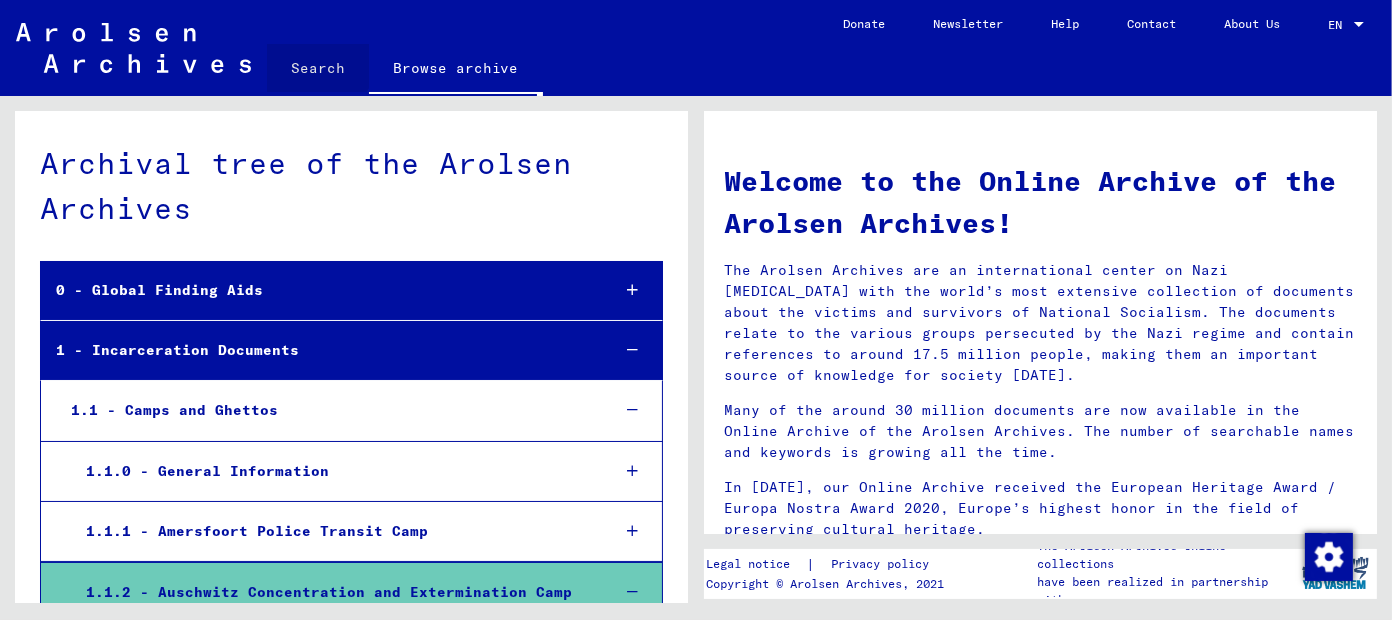 click on "Search" 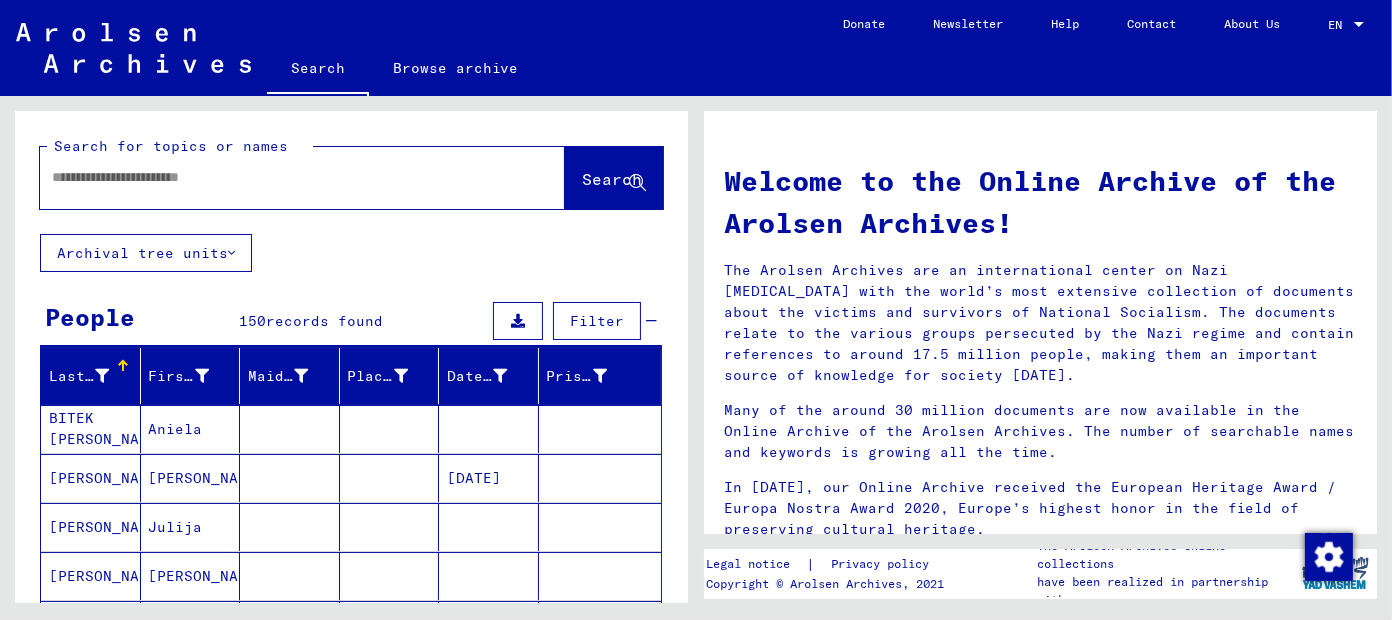 click on "Aniela" at bounding box center [191, 478] 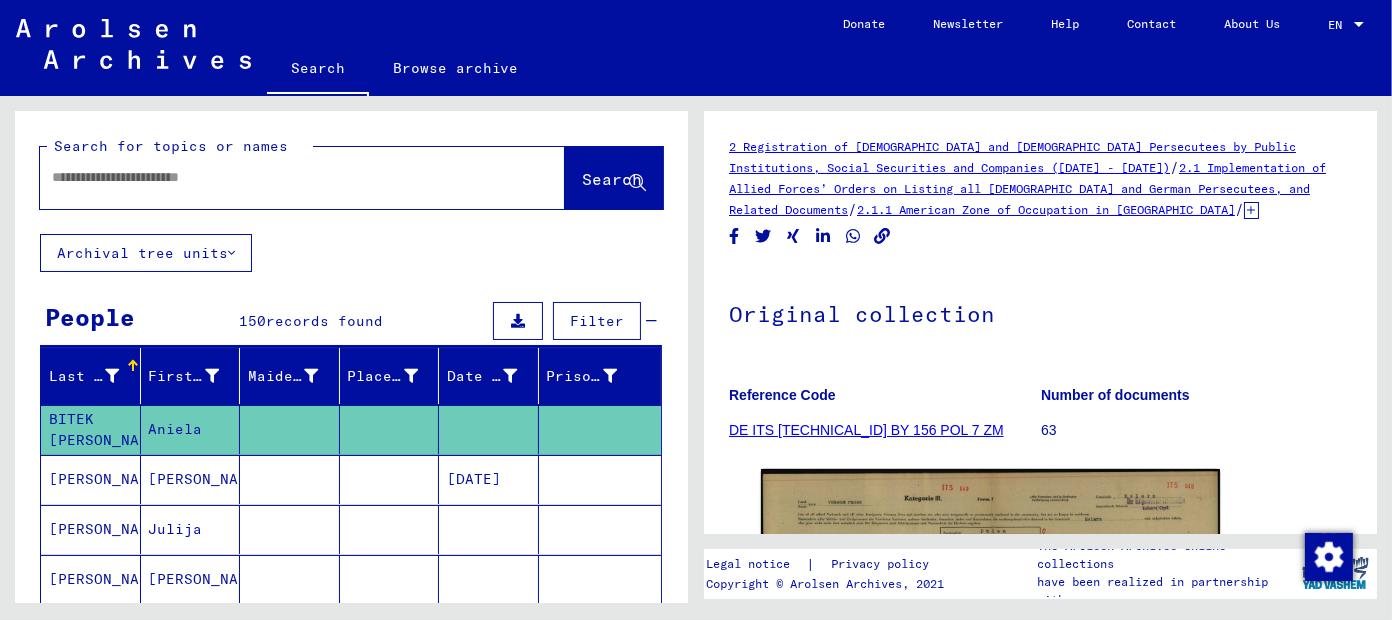 scroll, scrollTop: 0, scrollLeft: 0, axis: both 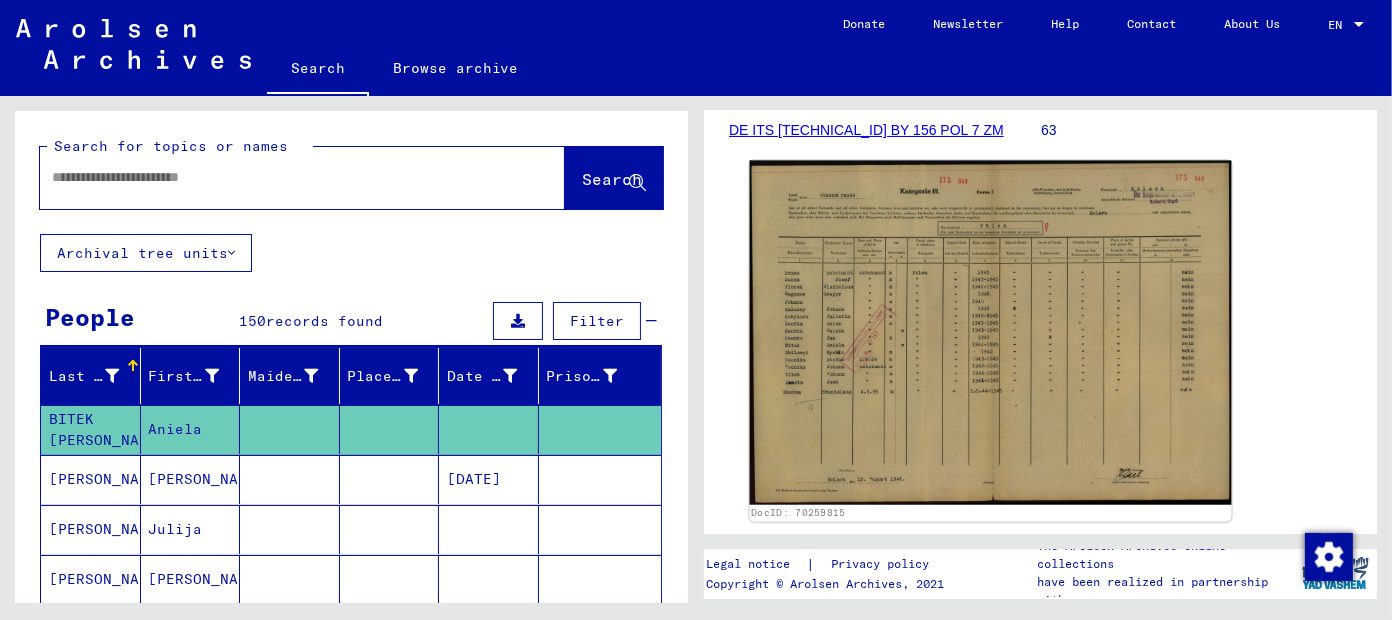 click 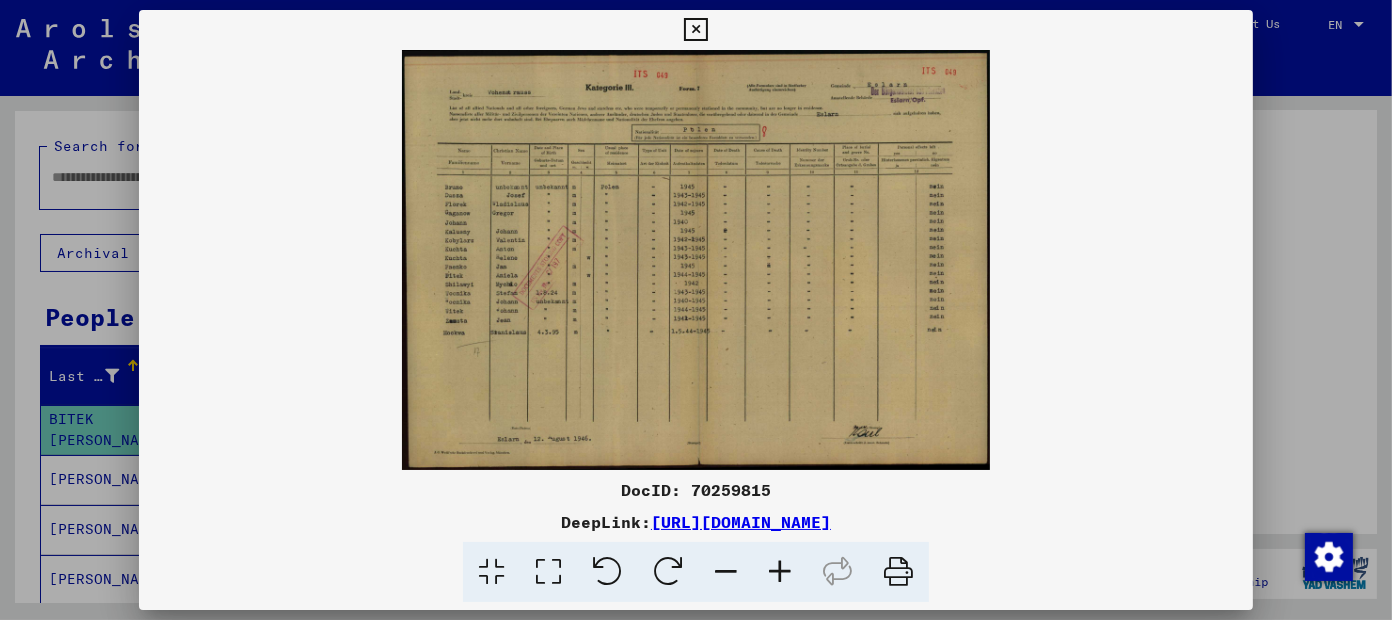 click at bounding box center [780, 572] 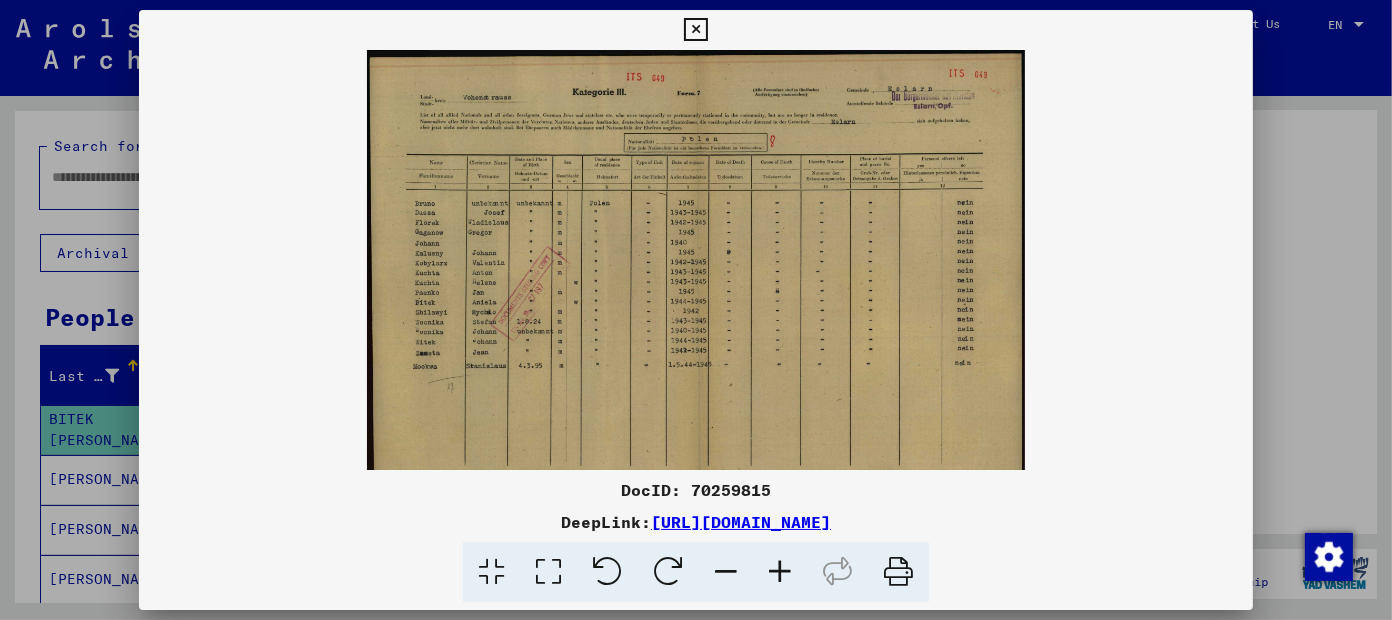 click at bounding box center [780, 572] 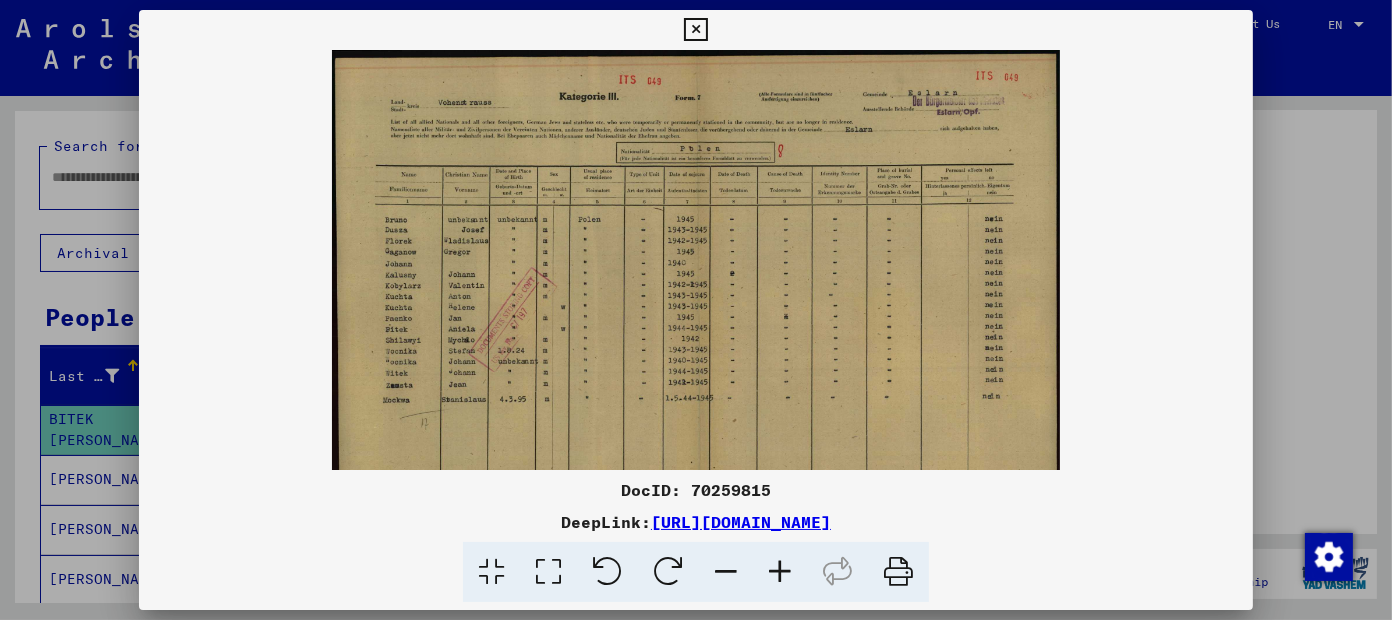 click at bounding box center [780, 572] 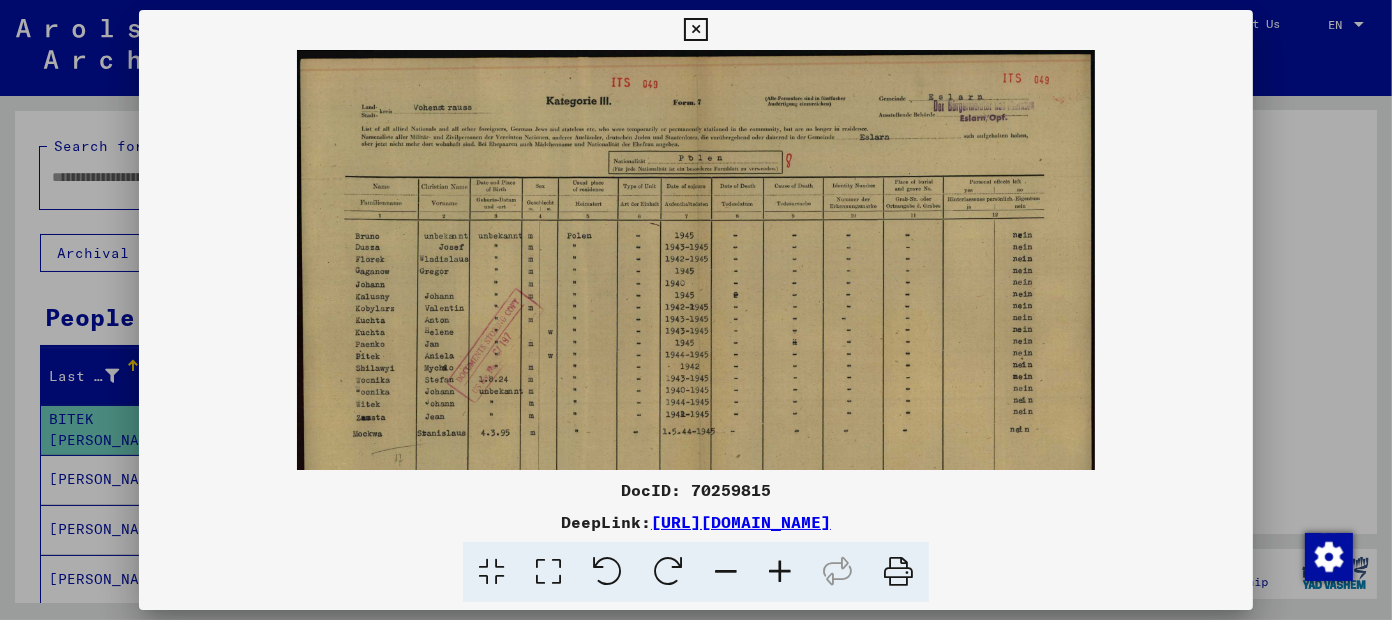 click at bounding box center [780, 572] 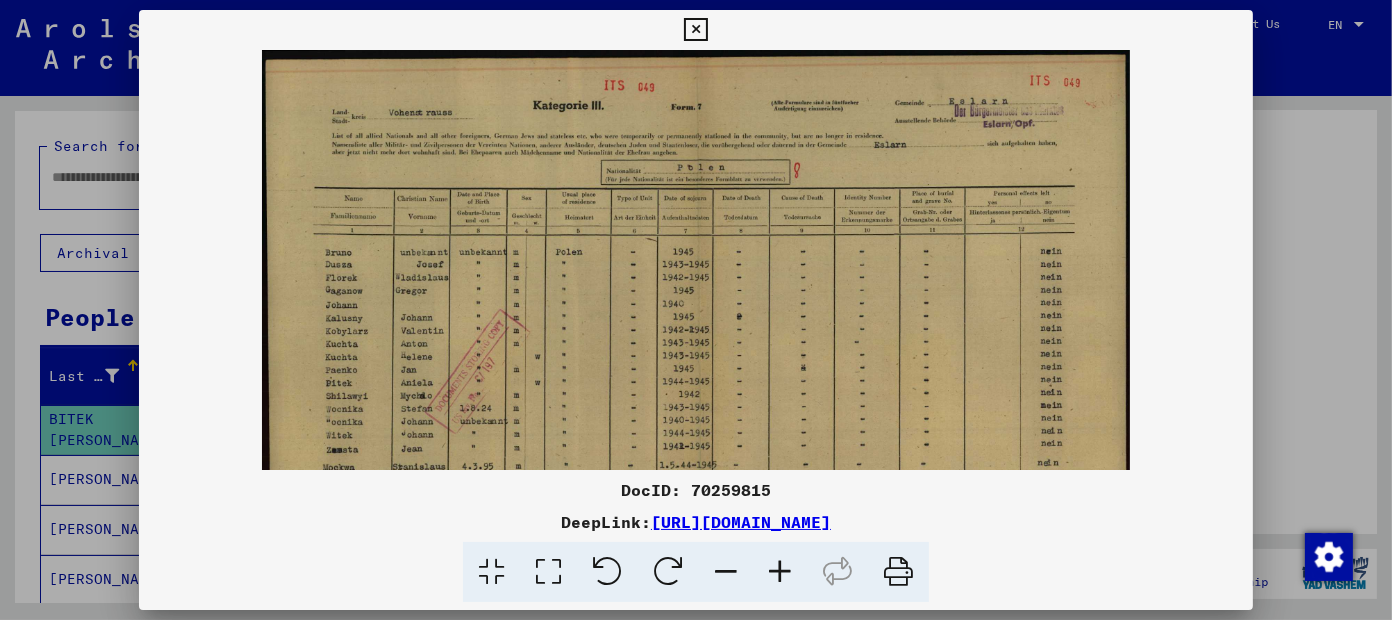 click at bounding box center (780, 572) 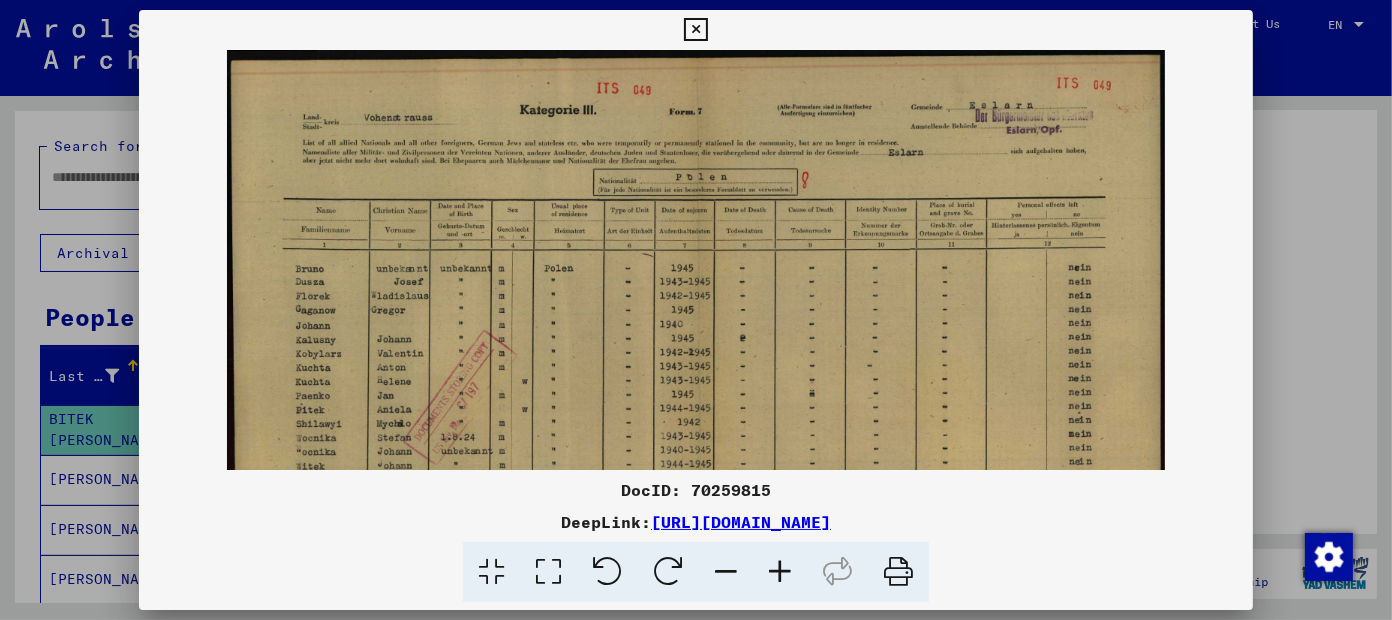 click at bounding box center [780, 572] 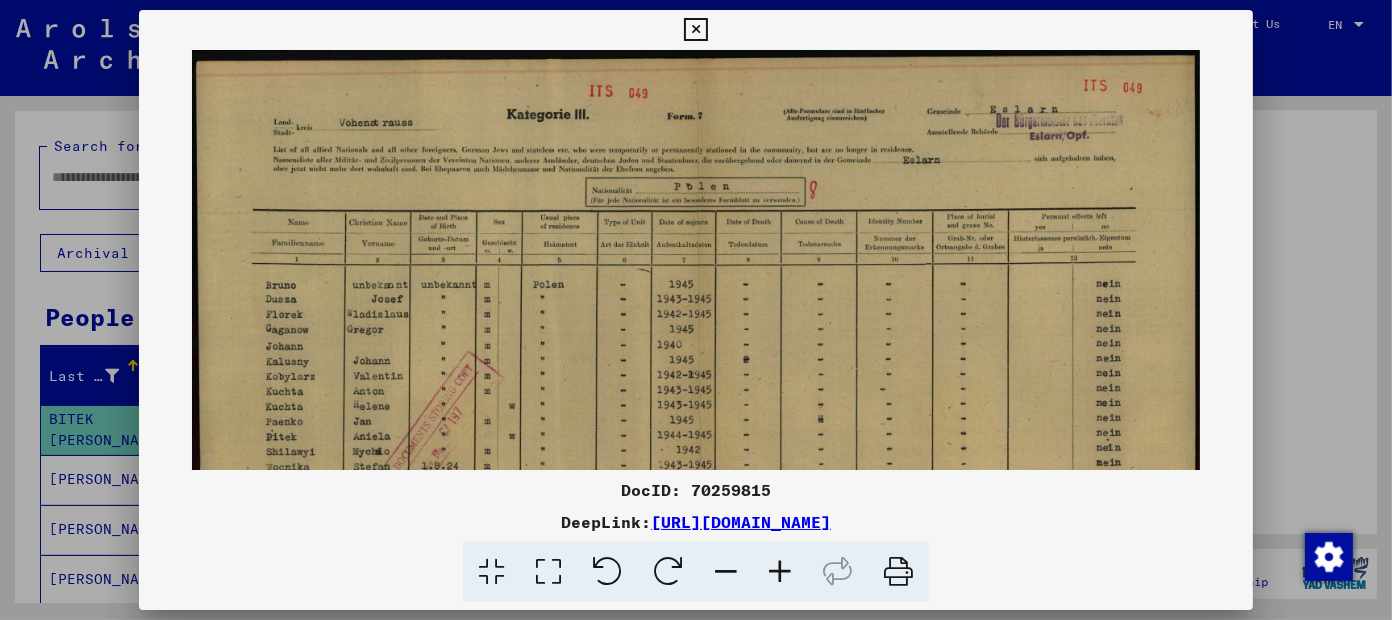 click at bounding box center [780, 572] 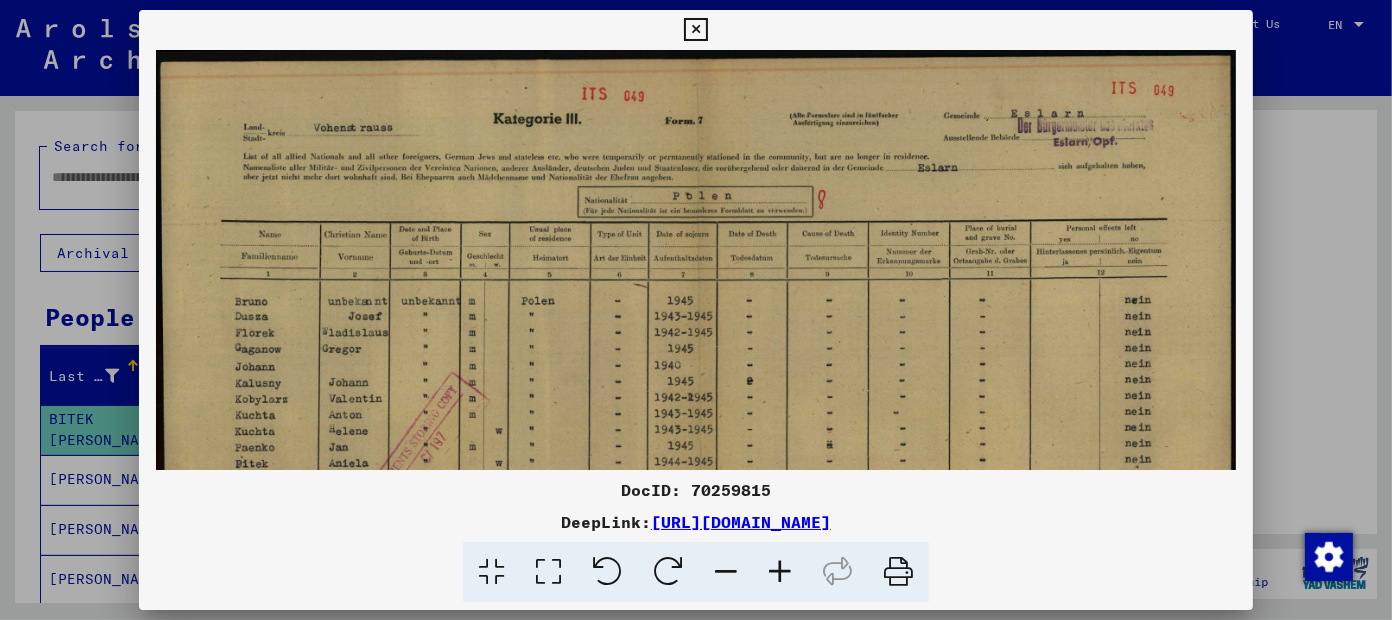 click at bounding box center [780, 572] 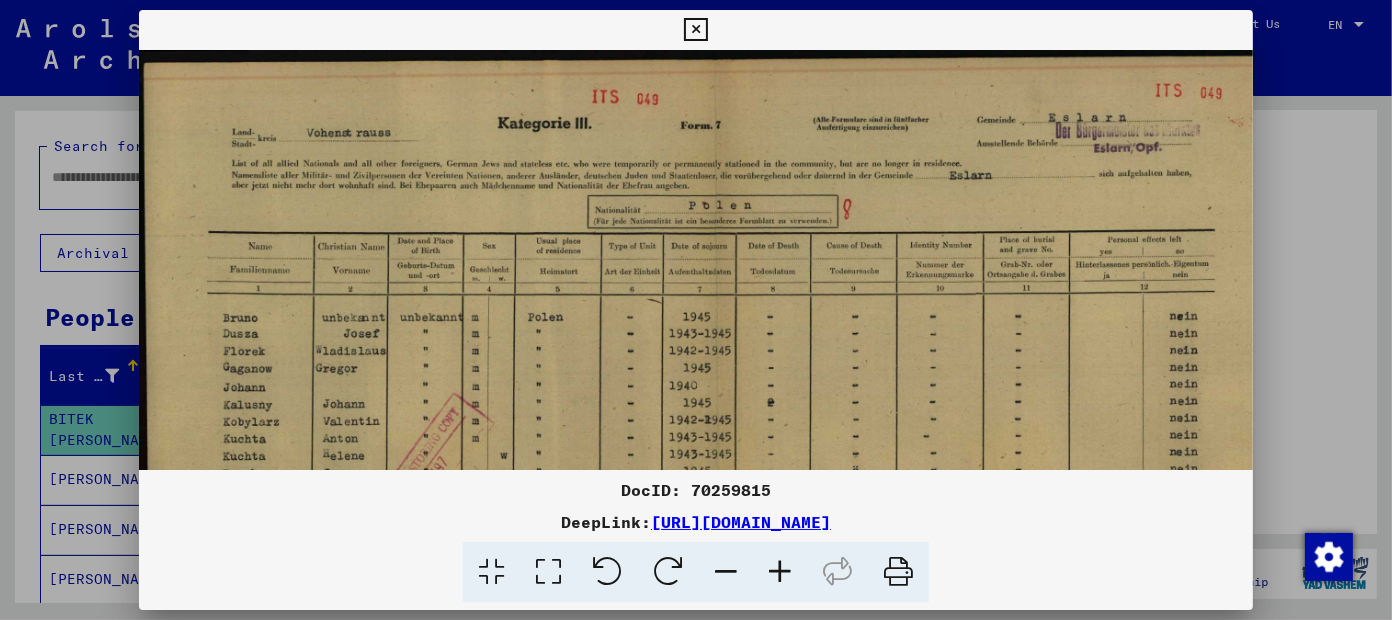 click at bounding box center (780, 572) 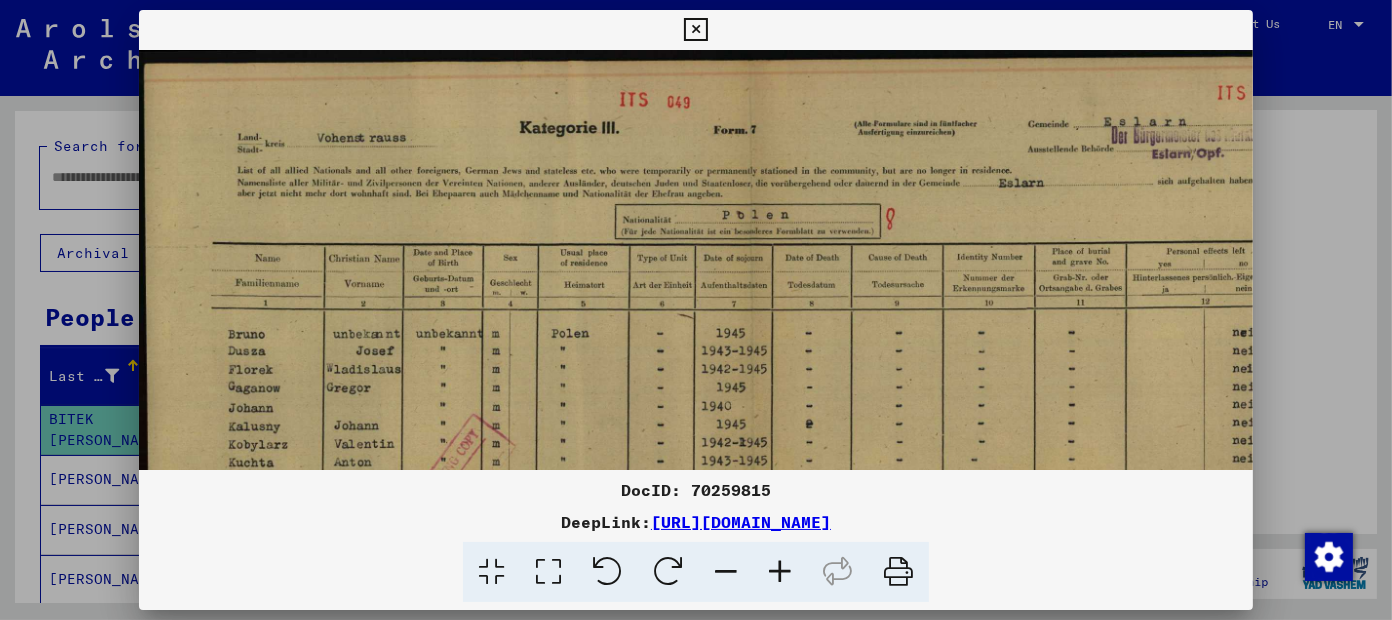 click at bounding box center (780, 572) 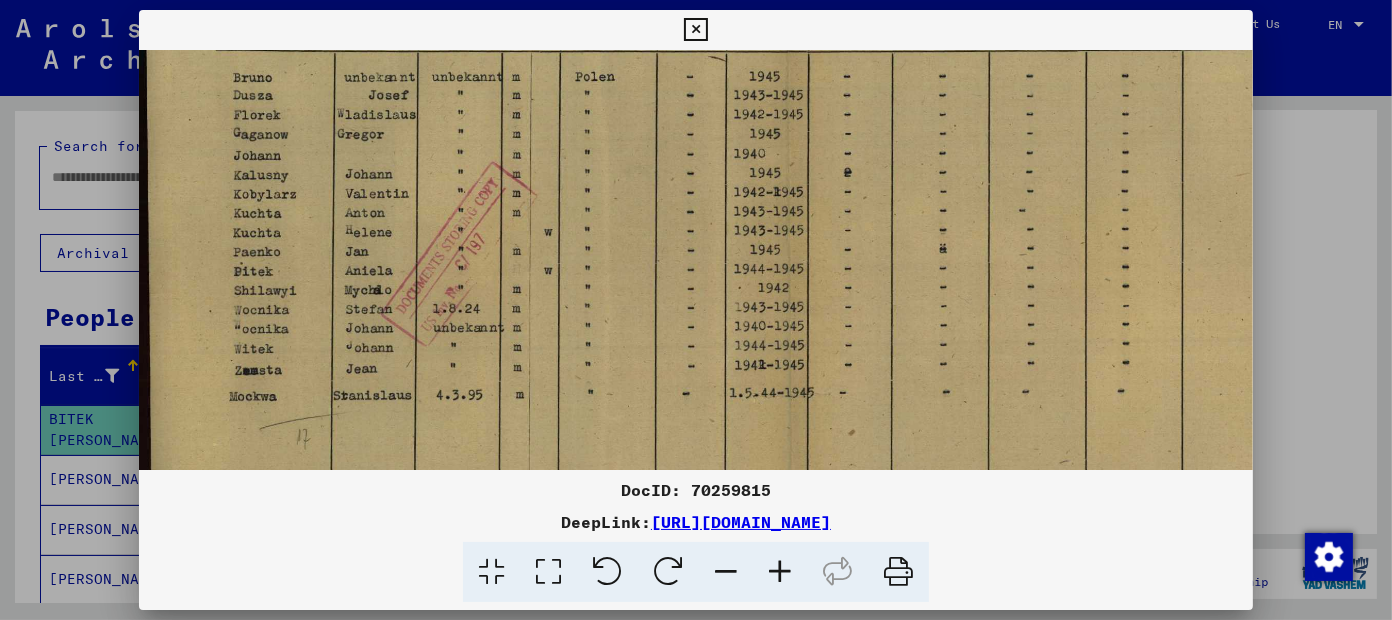 scroll, scrollTop: 283, scrollLeft: 0, axis: vertical 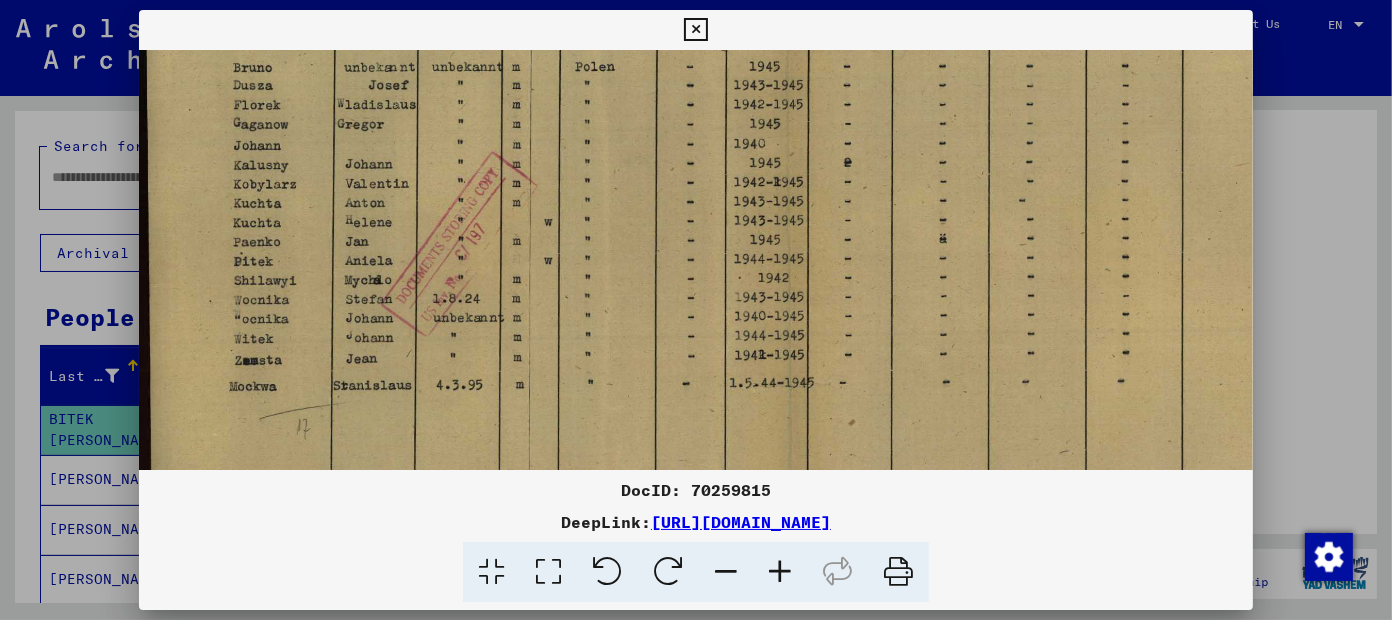 drag, startPoint x: 567, startPoint y: 390, endPoint x: 588, endPoint y: 106, distance: 284.77536 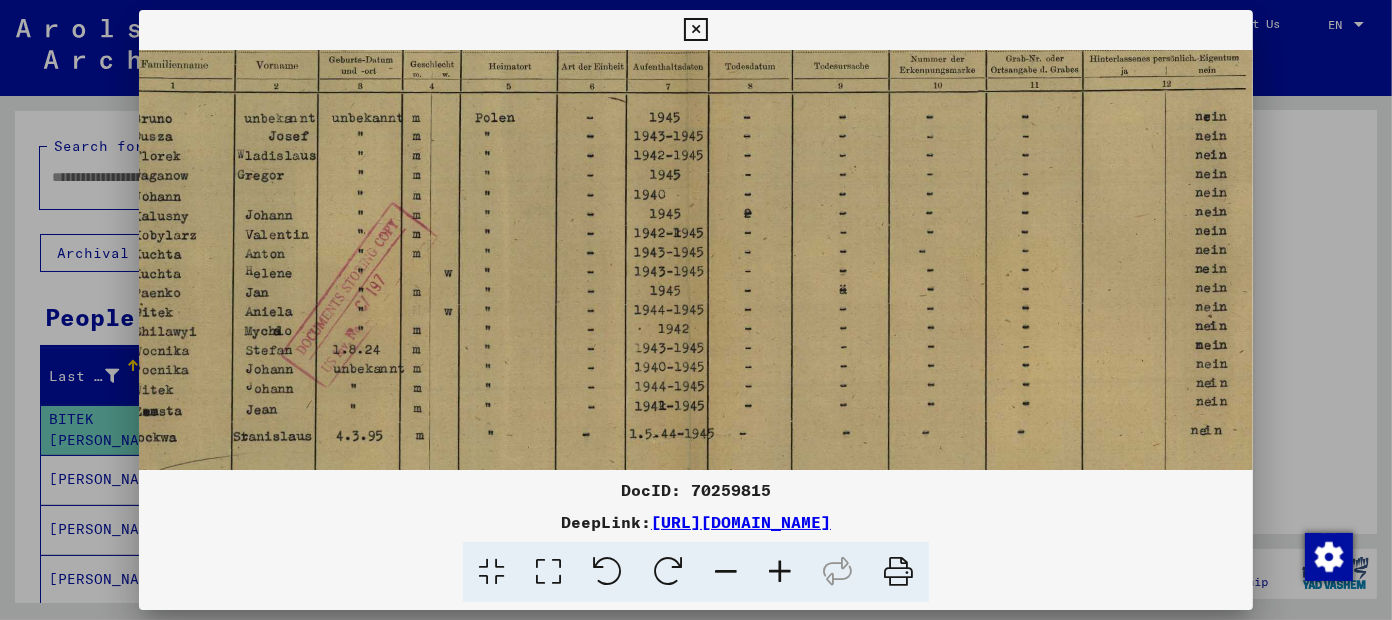 scroll, scrollTop: 250, scrollLeft: 101, axis: both 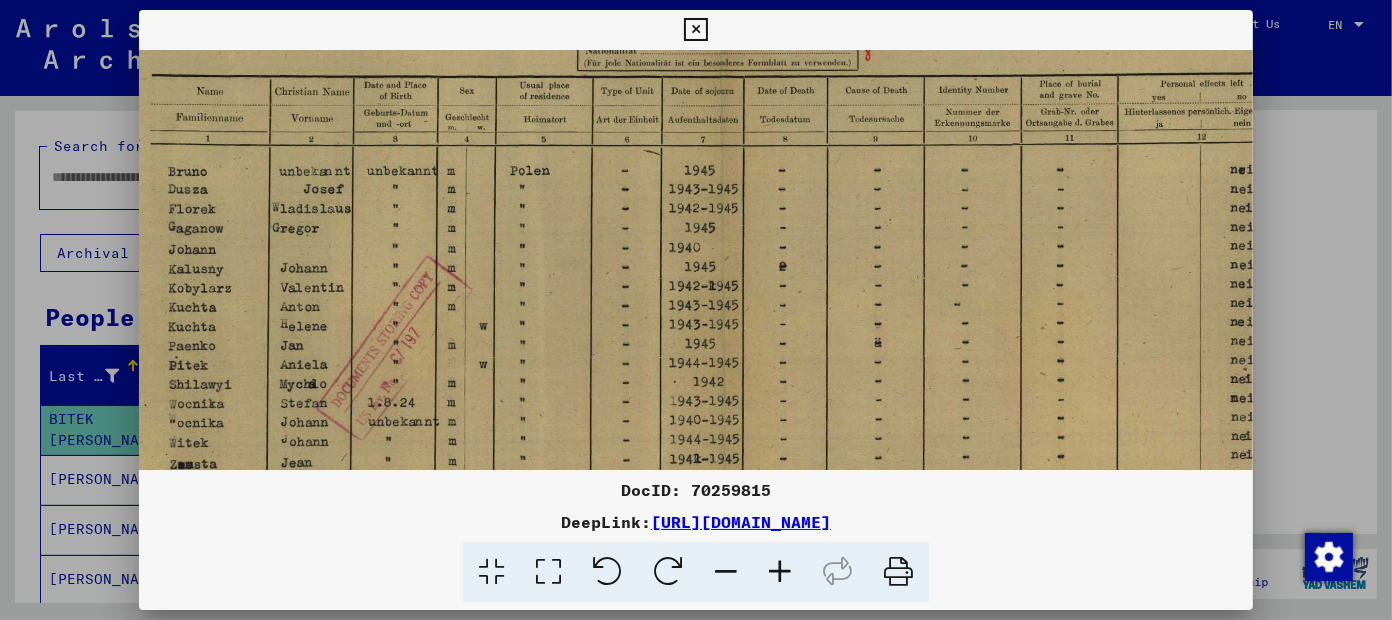drag, startPoint x: 800, startPoint y: 258, endPoint x: 760, endPoint y: 296, distance: 55.17246 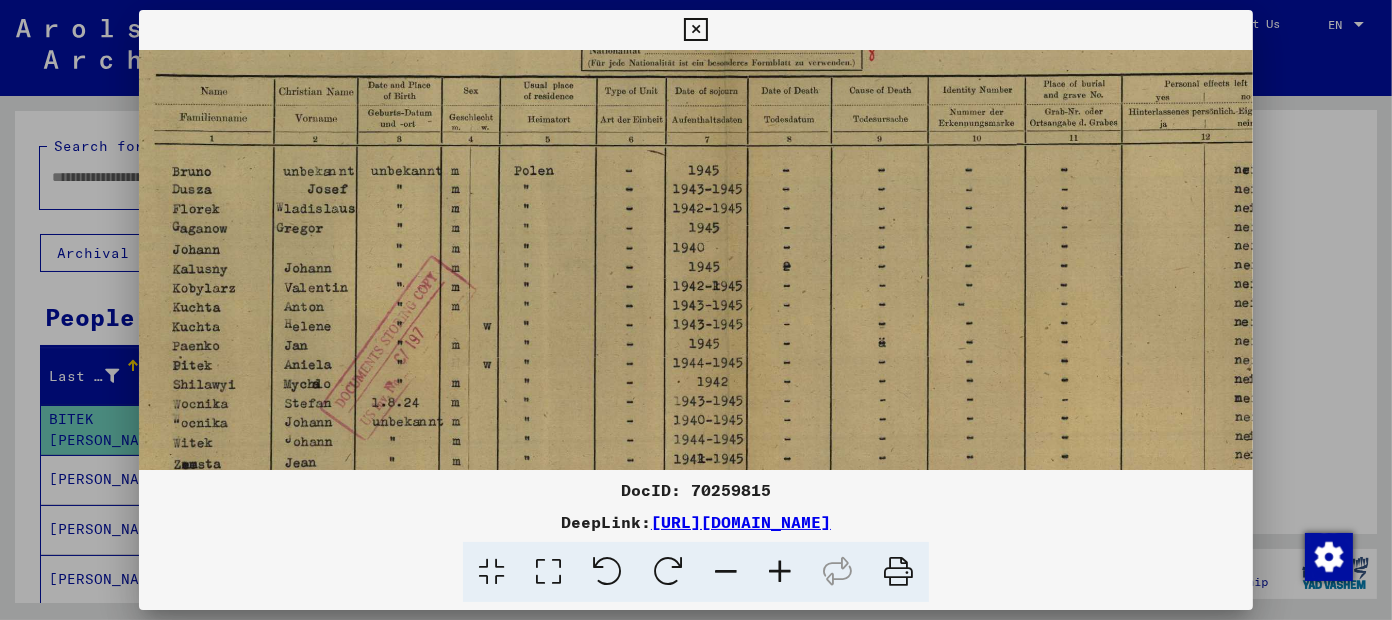 click at bounding box center (695, 30) 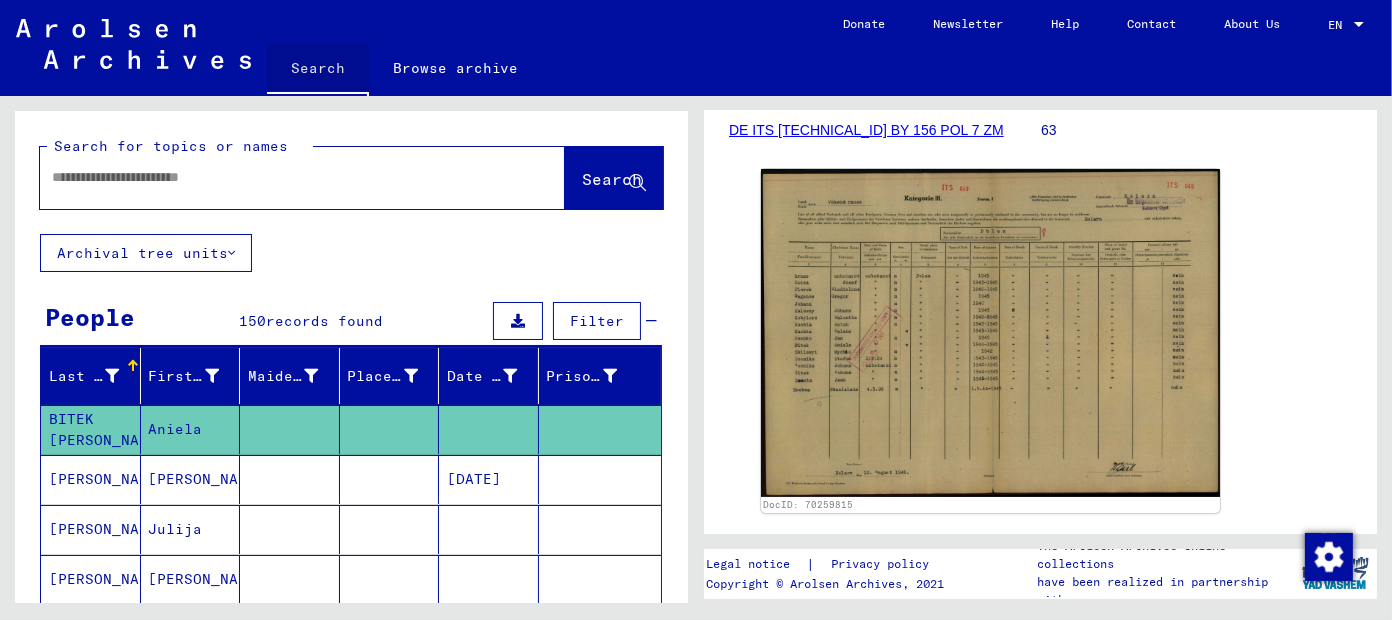 click on "Search" 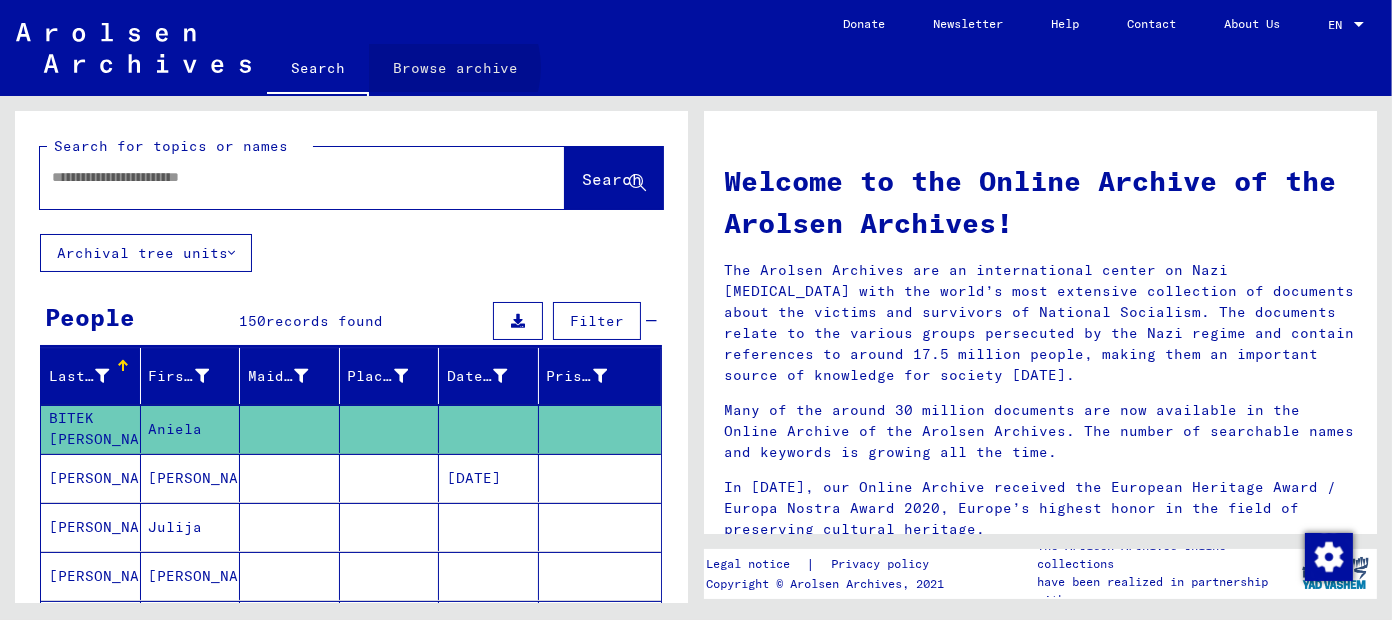 click on "Browse archive" 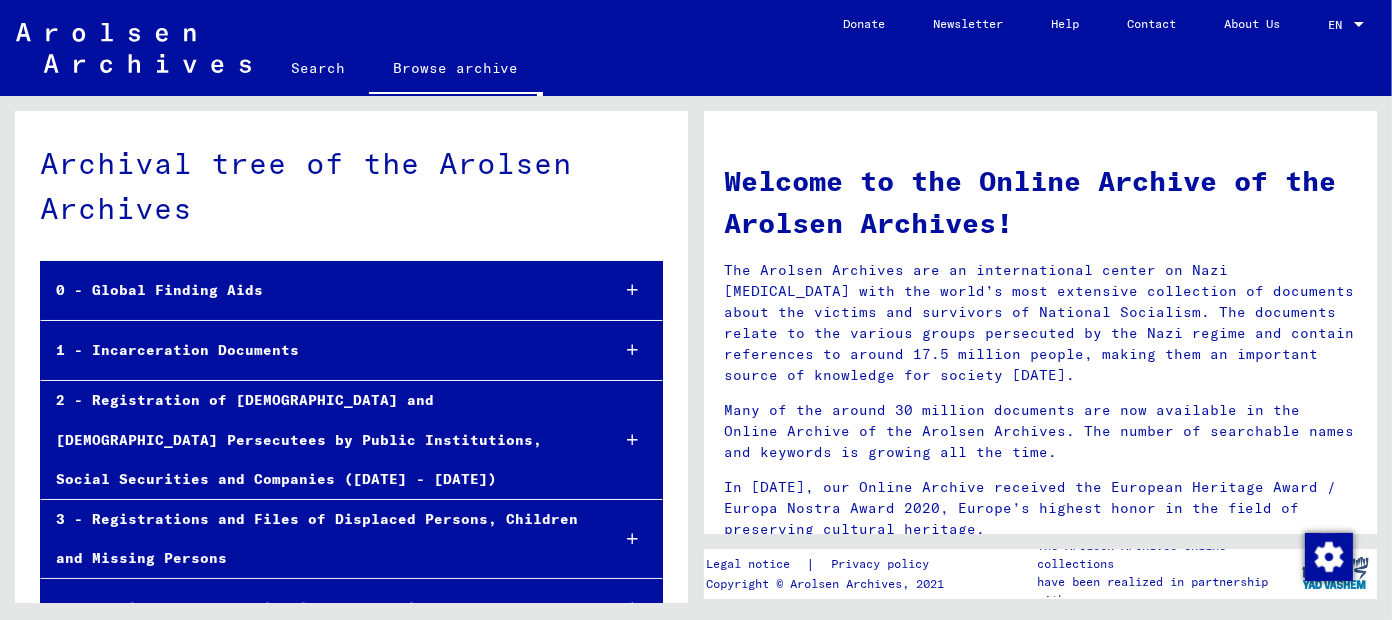 drag, startPoint x: 197, startPoint y: 0, endPoint x: 39, endPoint y: 130, distance: 204.60693 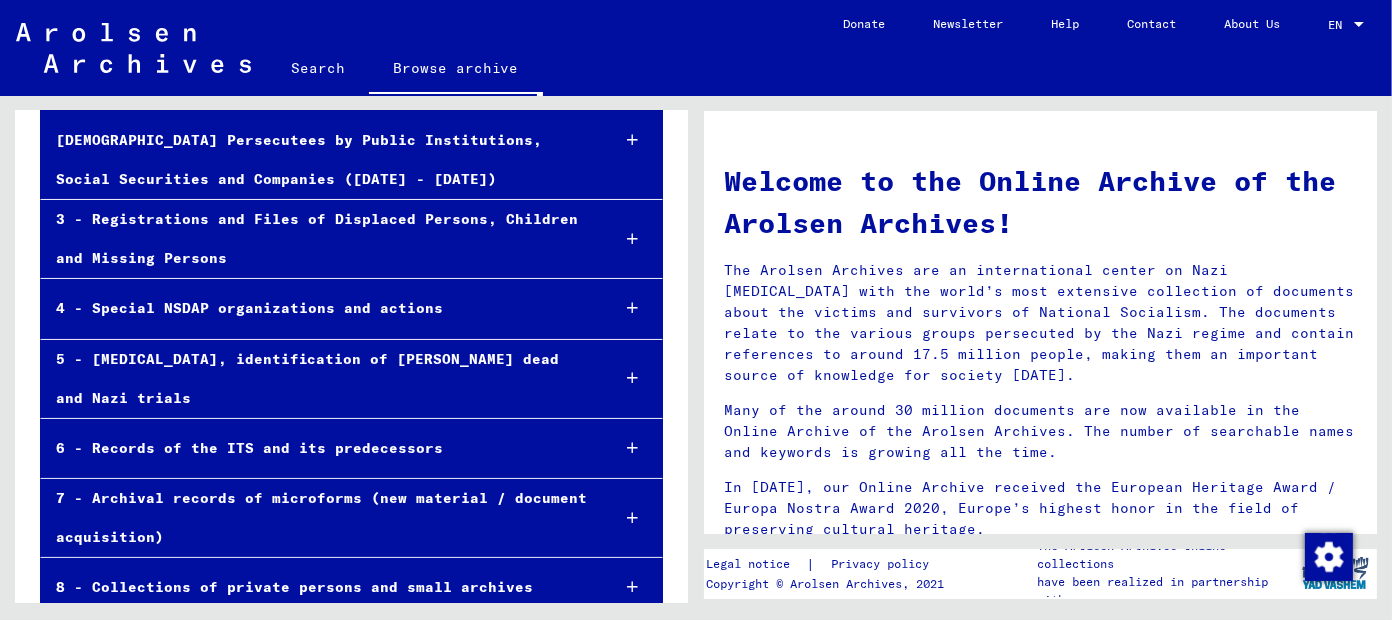 scroll, scrollTop: 324, scrollLeft: 0, axis: vertical 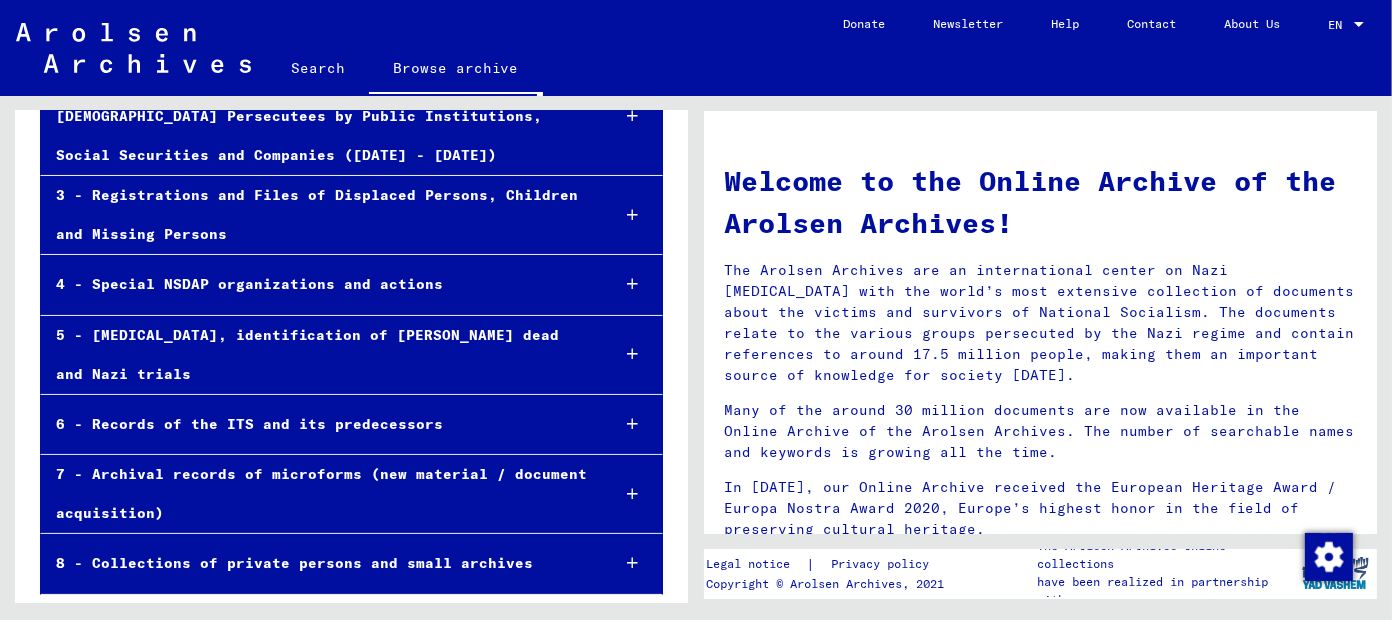 click at bounding box center [632, 494] 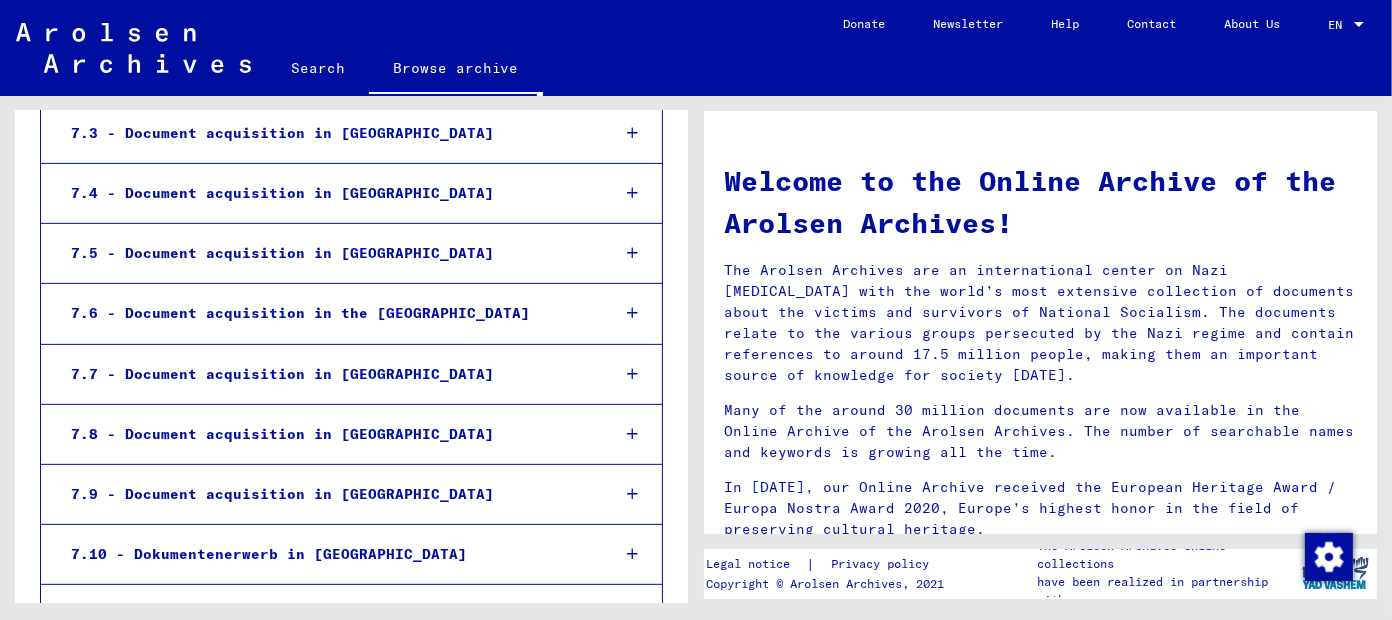 scroll, scrollTop: 924, scrollLeft: 0, axis: vertical 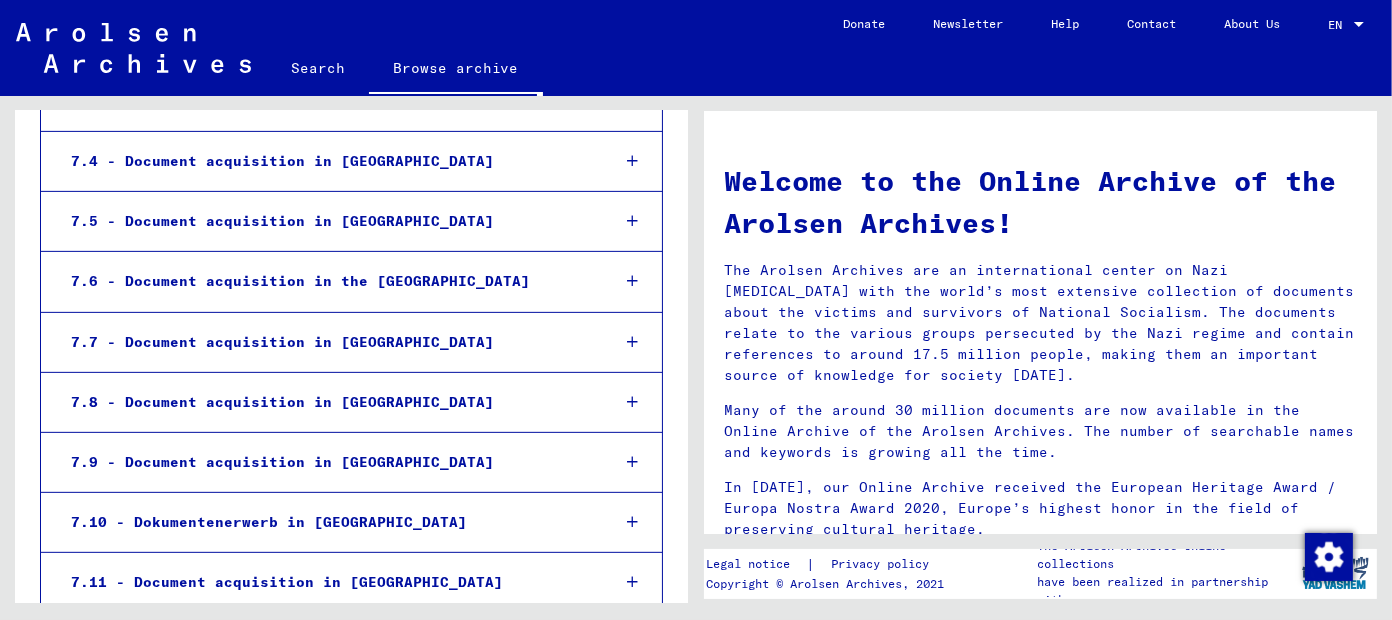 click at bounding box center (632, 221) 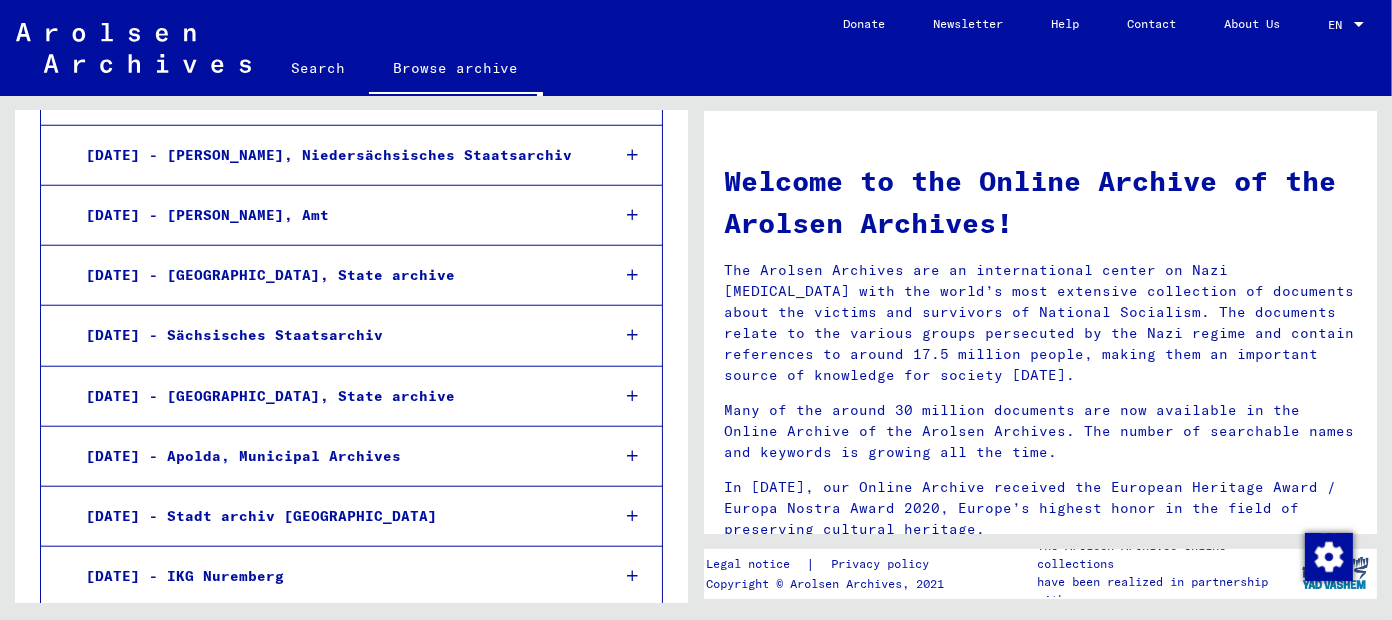 scroll, scrollTop: 2123, scrollLeft: 0, axis: vertical 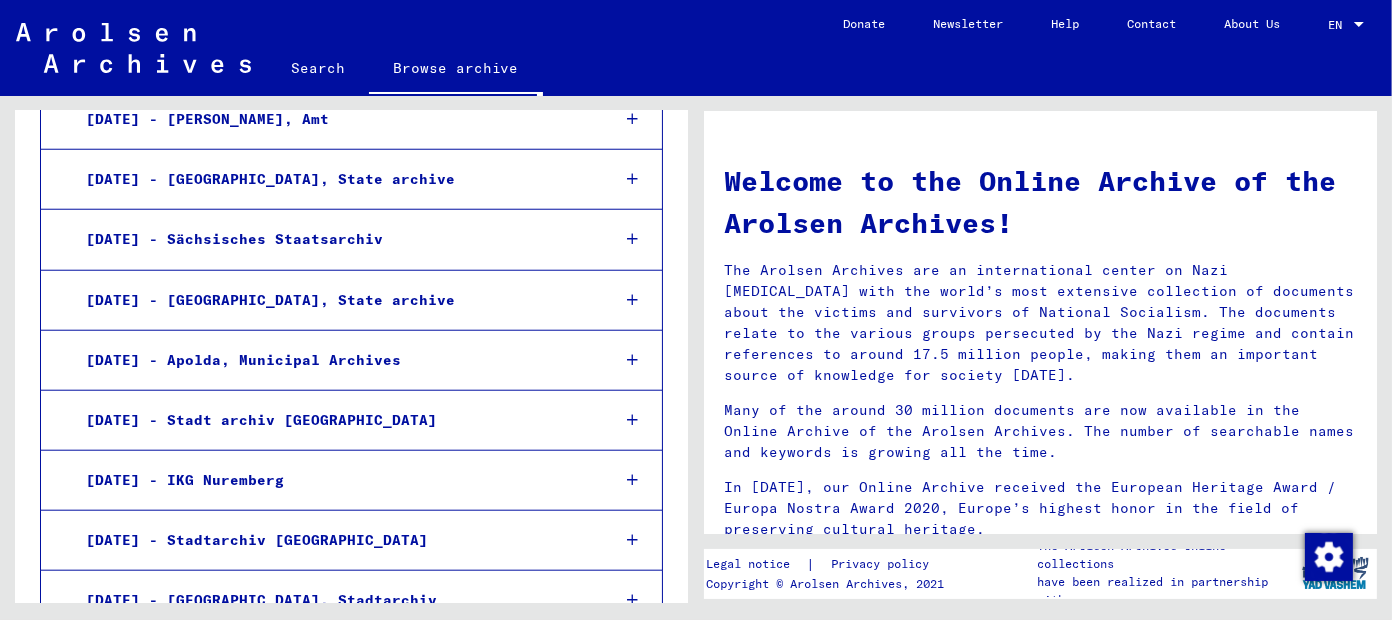 click at bounding box center [632, 300] 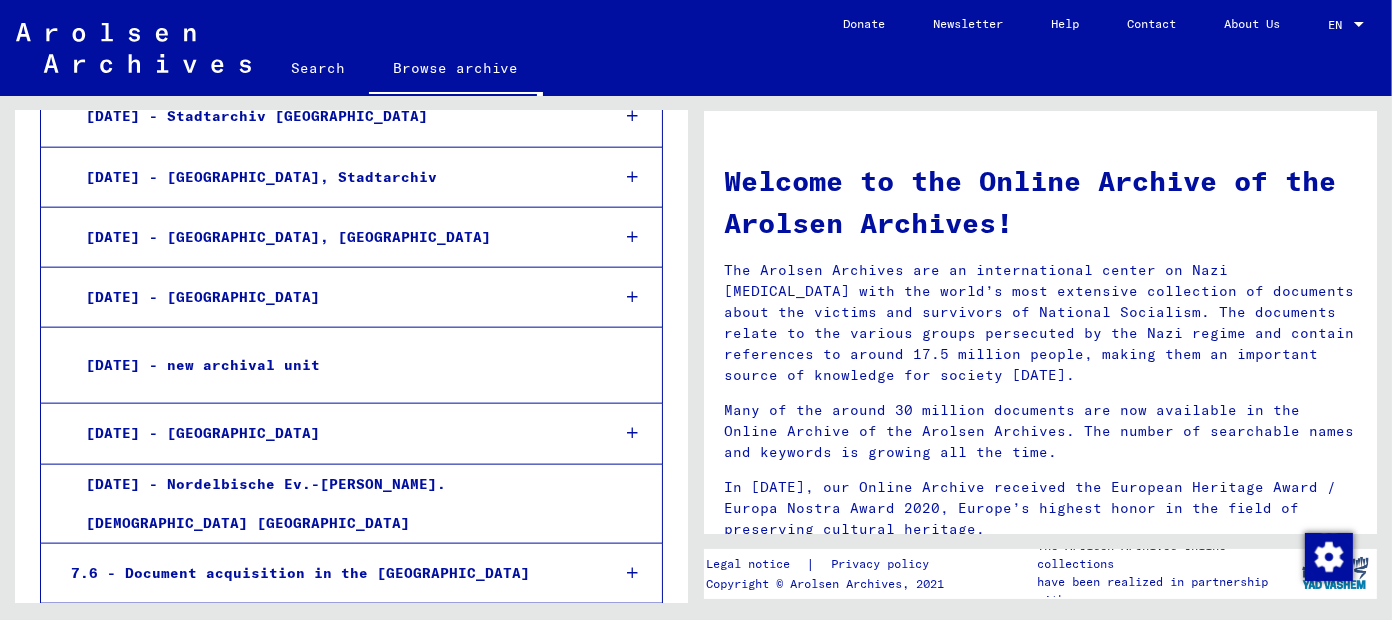 scroll, scrollTop: 2422, scrollLeft: 0, axis: vertical 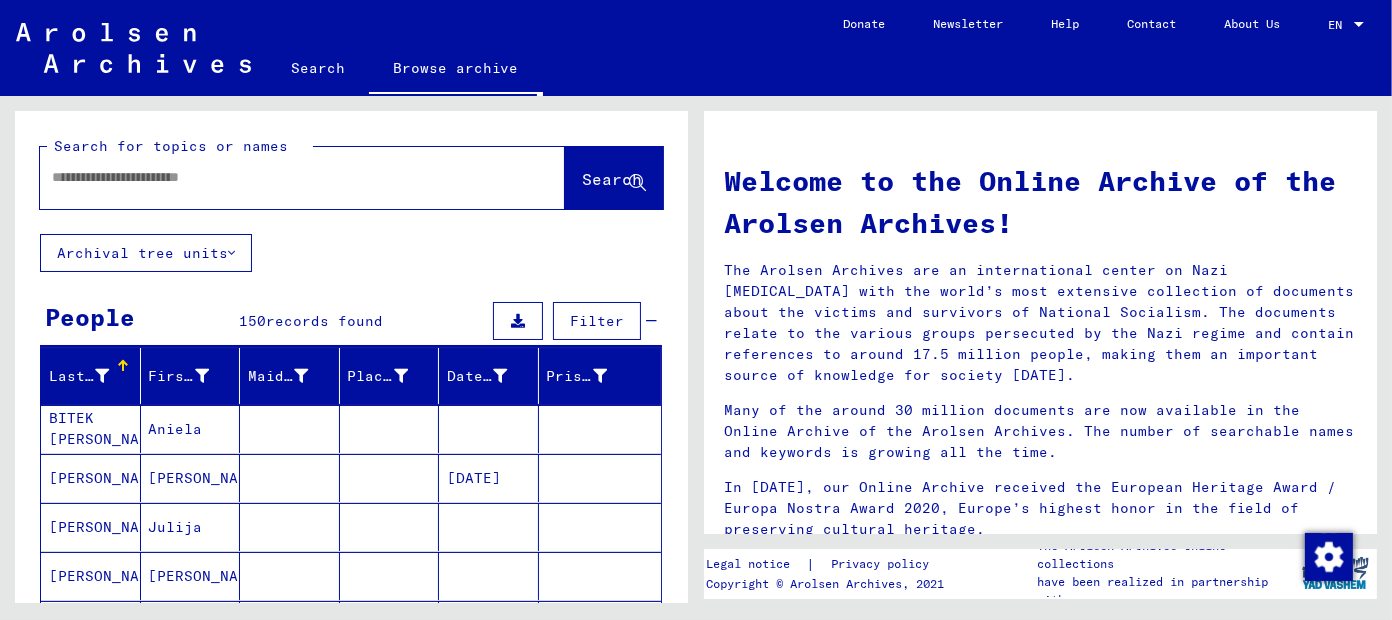click on "Search" 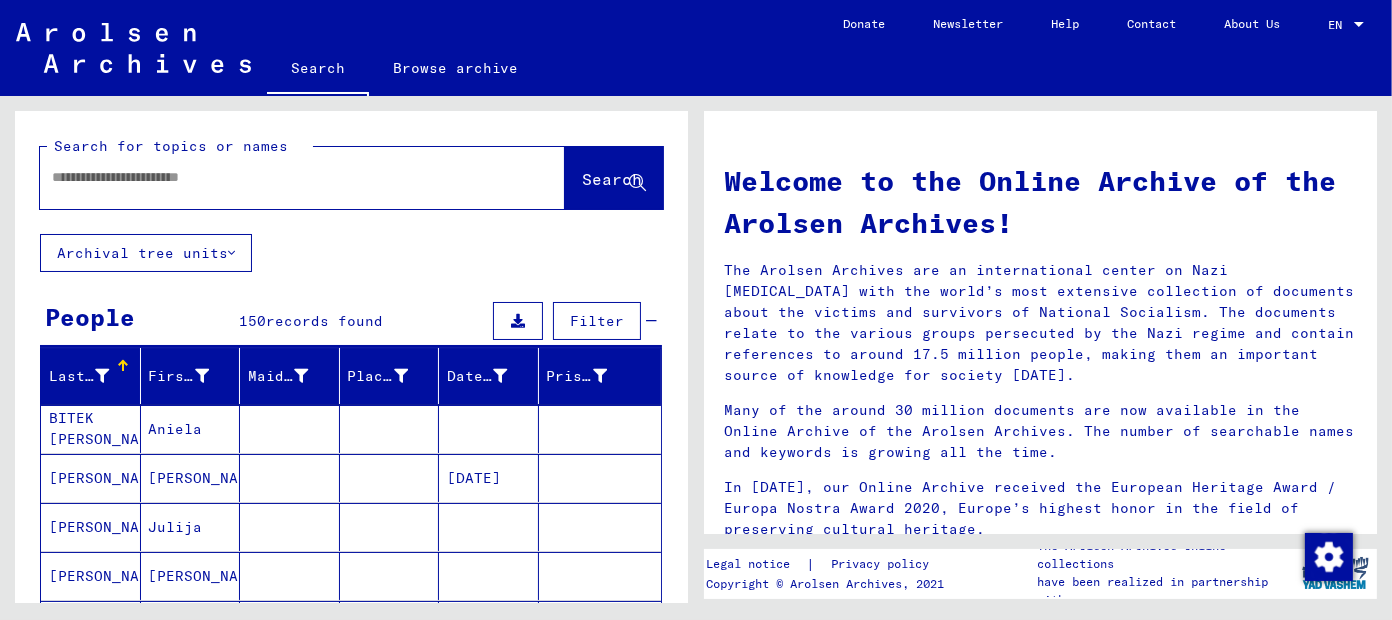 click on "Browse archive" 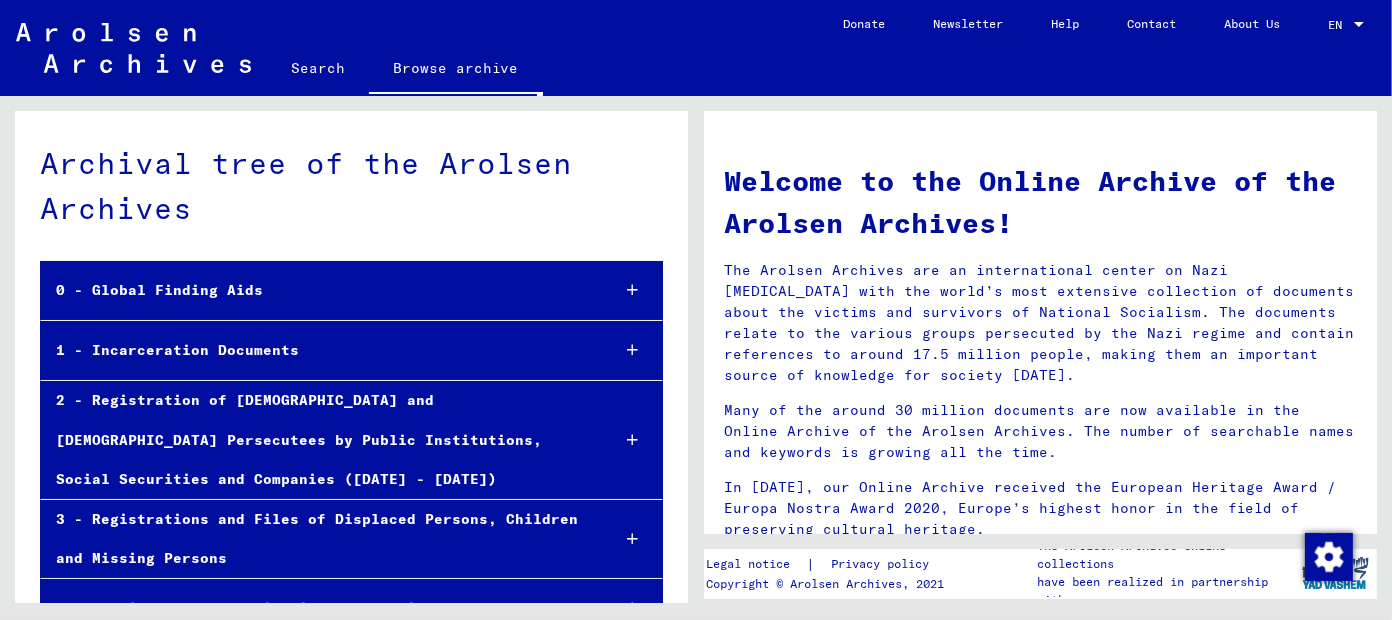 click at bounding box center (632, 440) 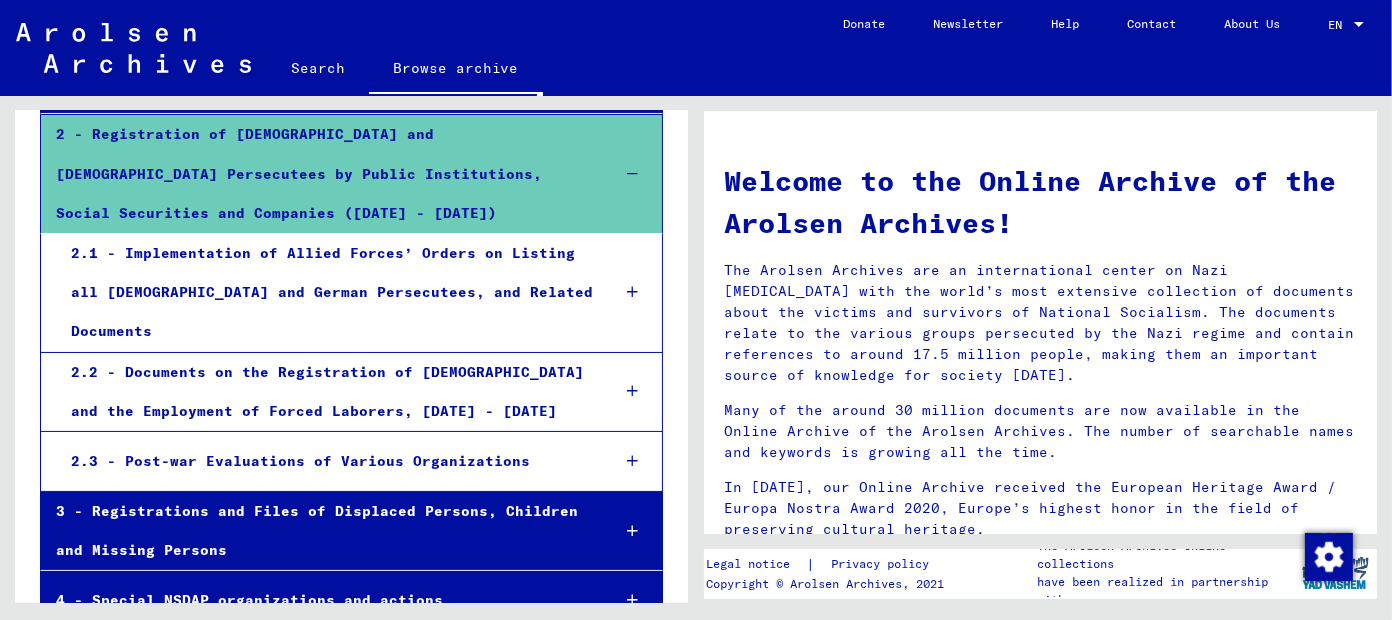 scroll, scrollTop: 300, scrollLeft: 0, axis: vertical 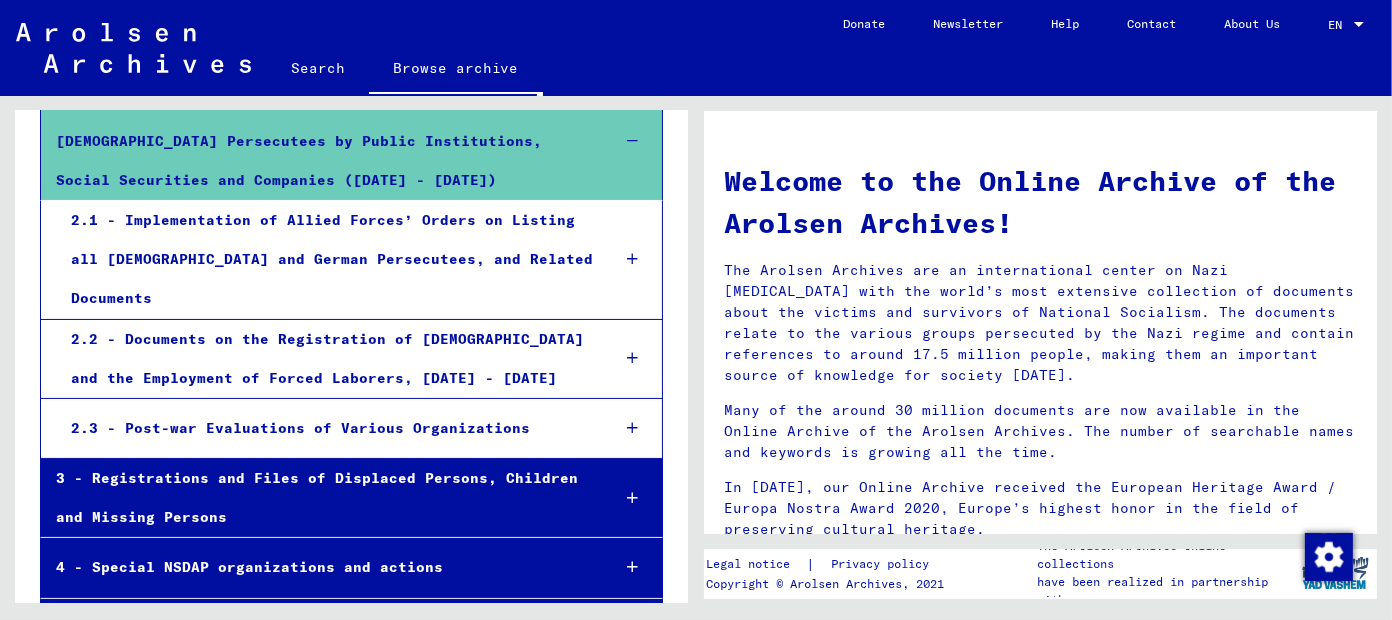 click at bounding box center (632, 358) 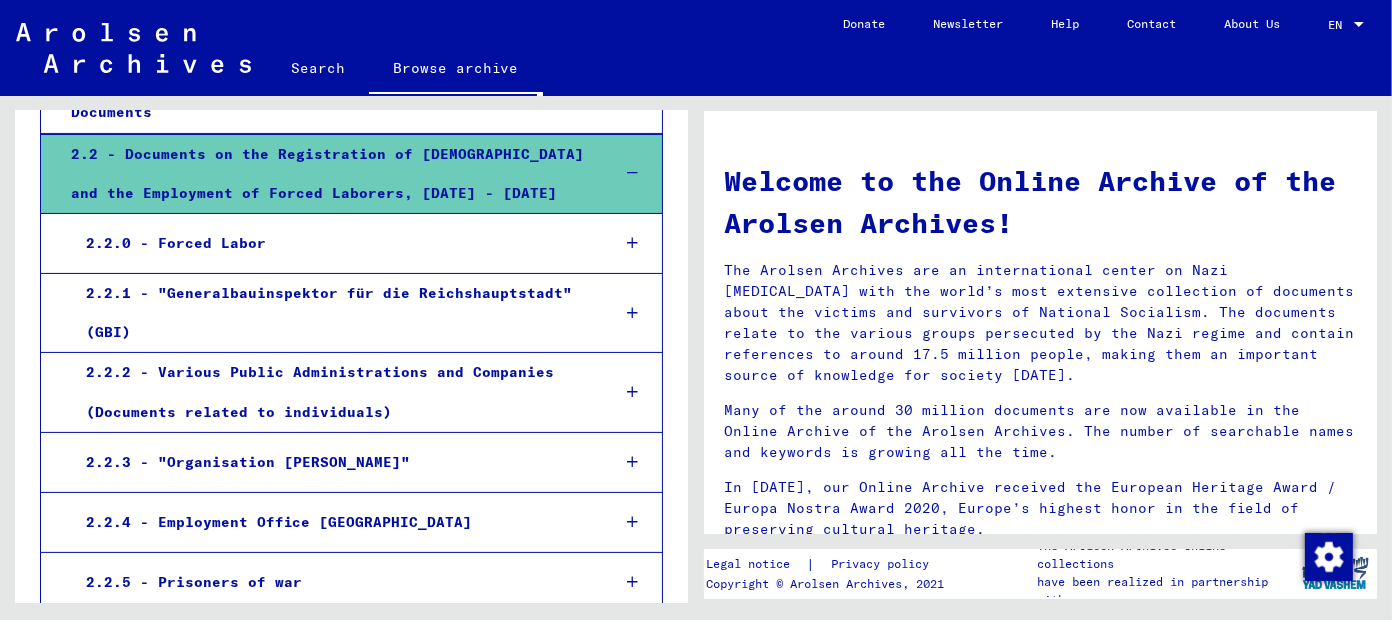 scroll, scrollTop: 499, scrollLeft: 0, axis: vertical 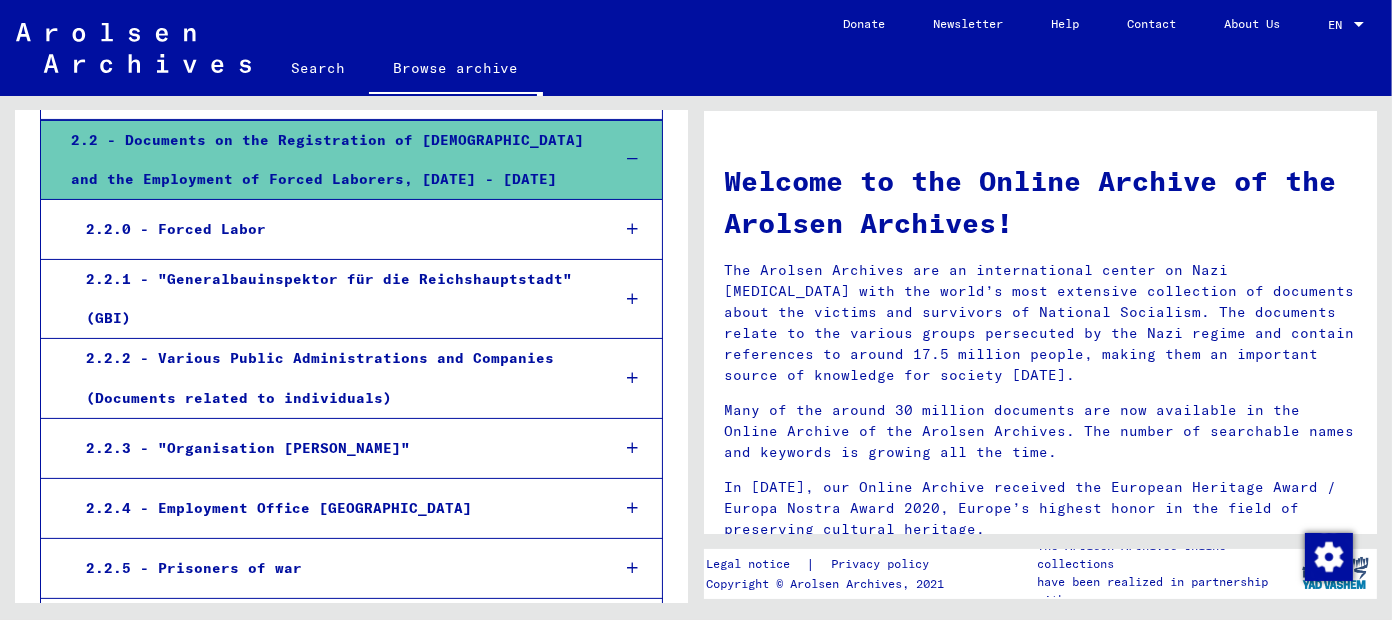 click at bounding box center [632, 229] 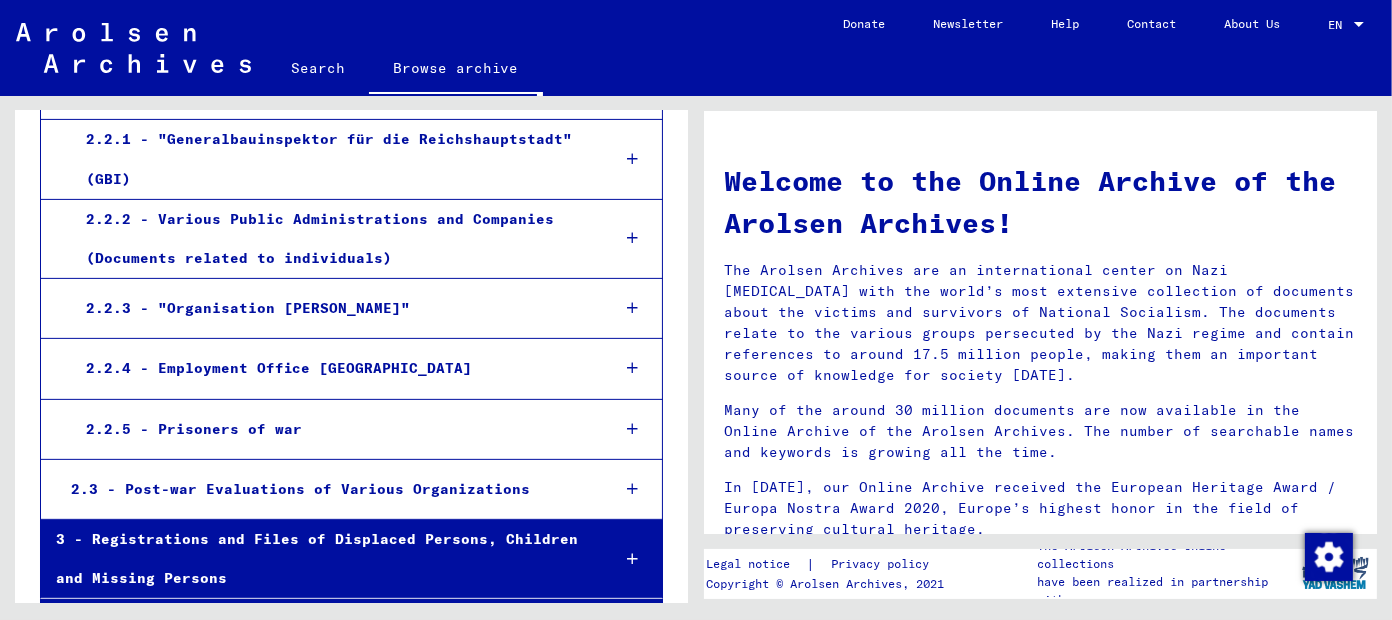 scroll, scrollTop: 899, scrollLeft: 0, axis: vertical 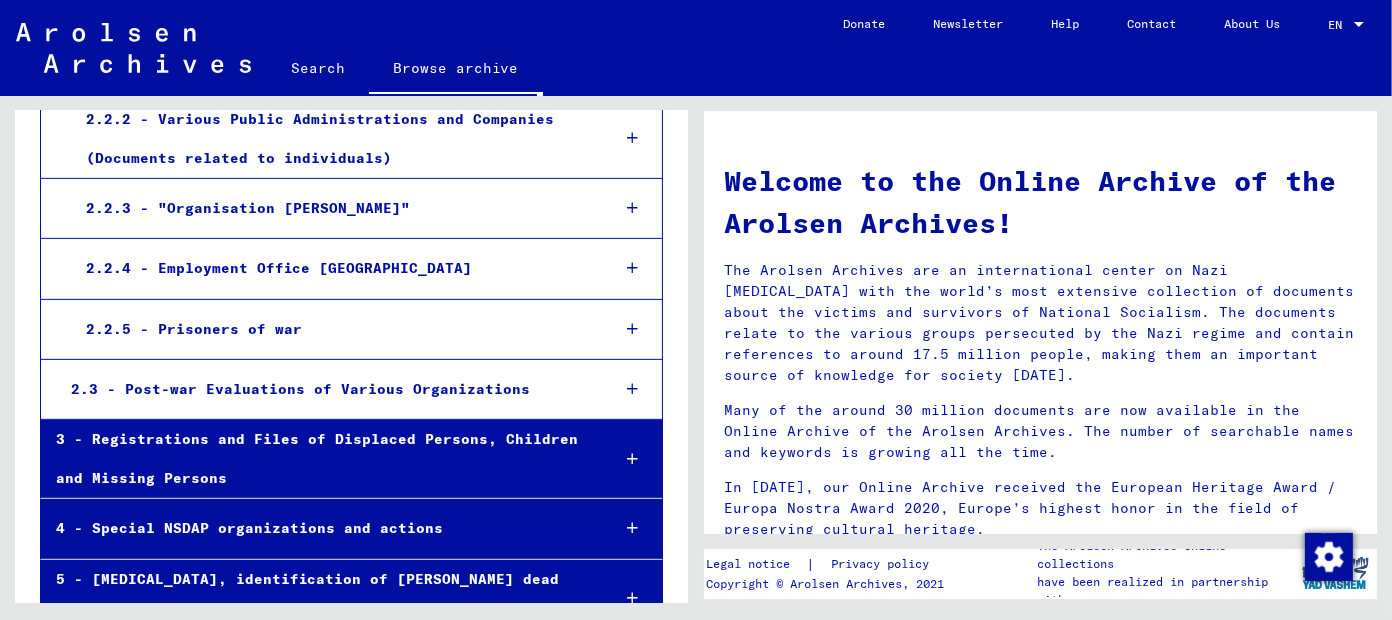 click at bounding box center (632, 329) 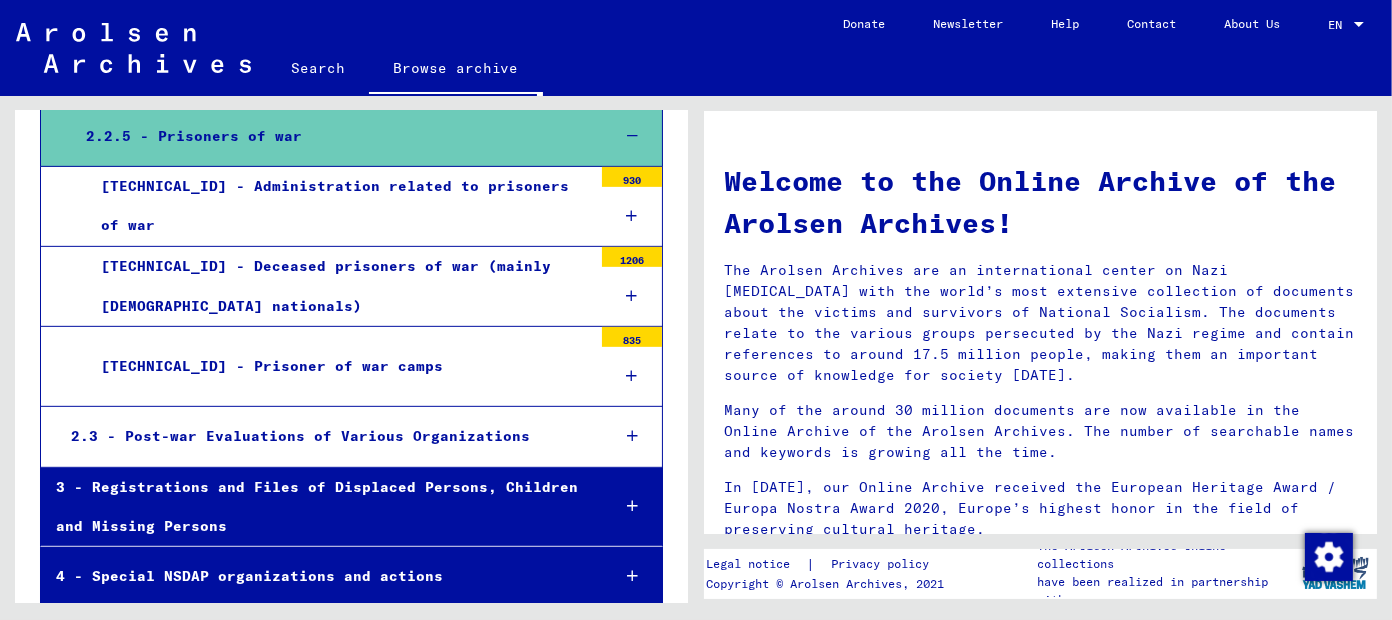 scroll, scrollTop: 1098, scrollLeft: 0, axis: vertical 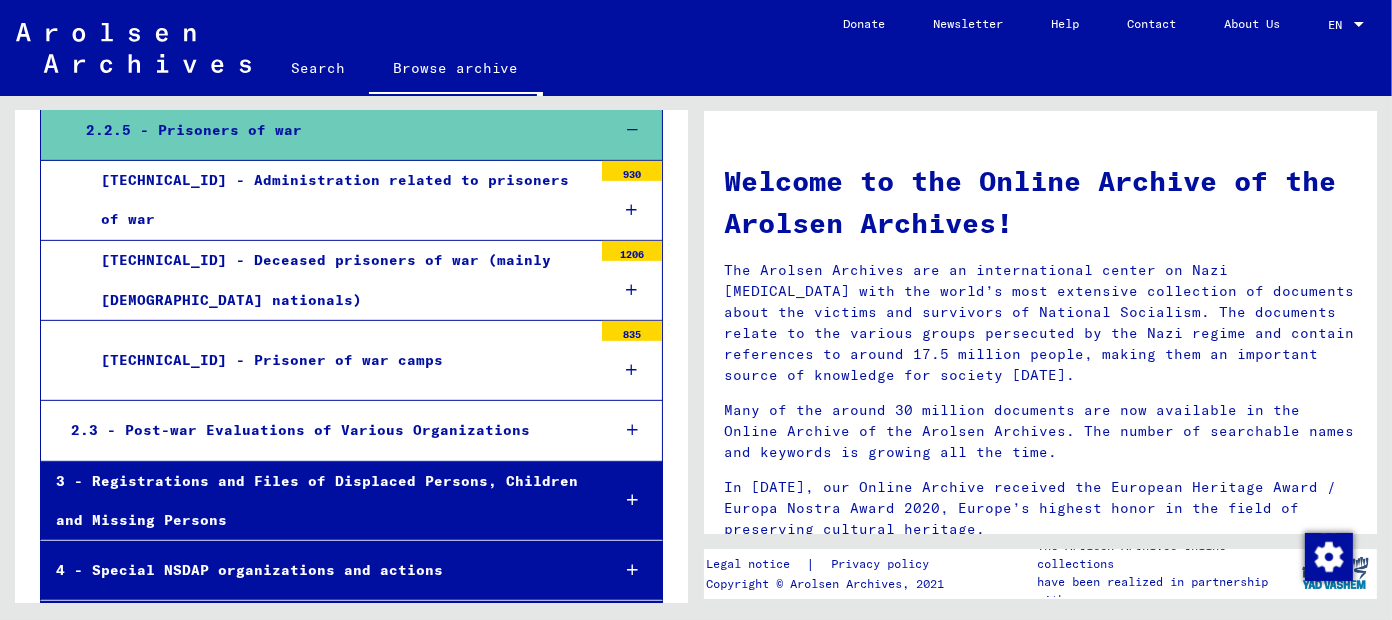 click at bounding box center (632, 370) 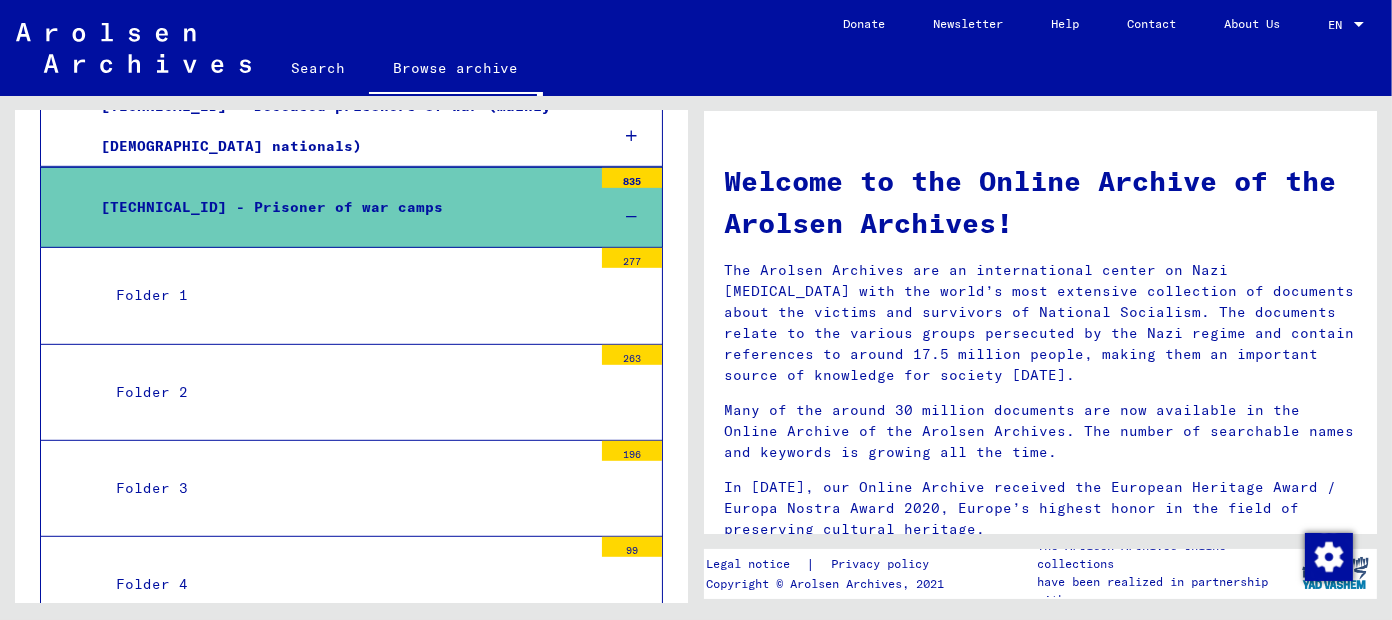 scroll, scrollTop: 1297, scrollLeft: 0, axis: vertical 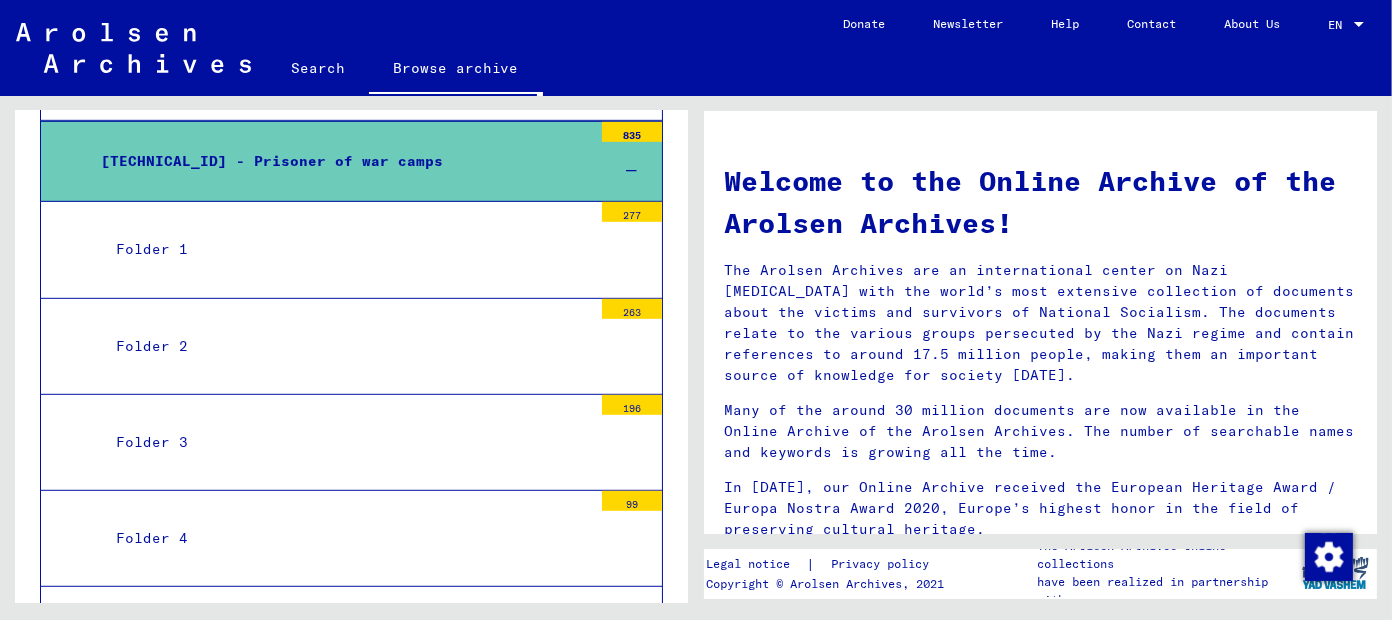 click on "Folder 1" at bounding box center (346, 249) 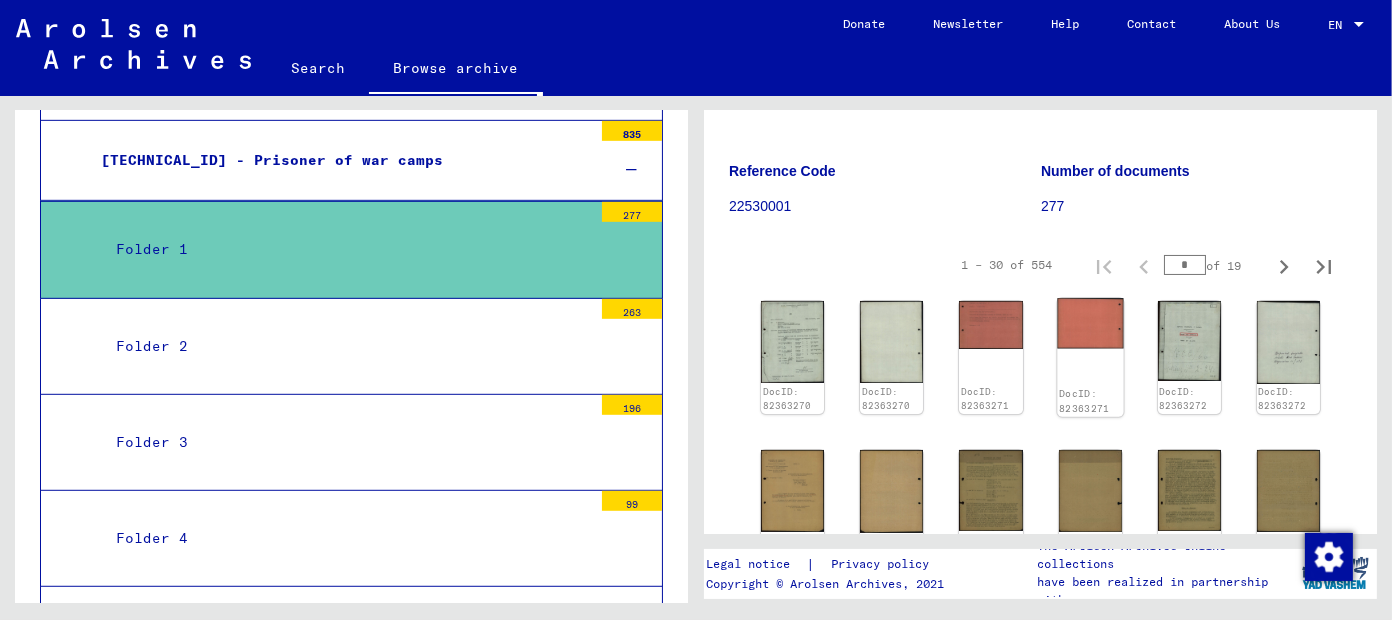 scroll, scrollTop: 300, scrollLeft: 0, axis: vertical 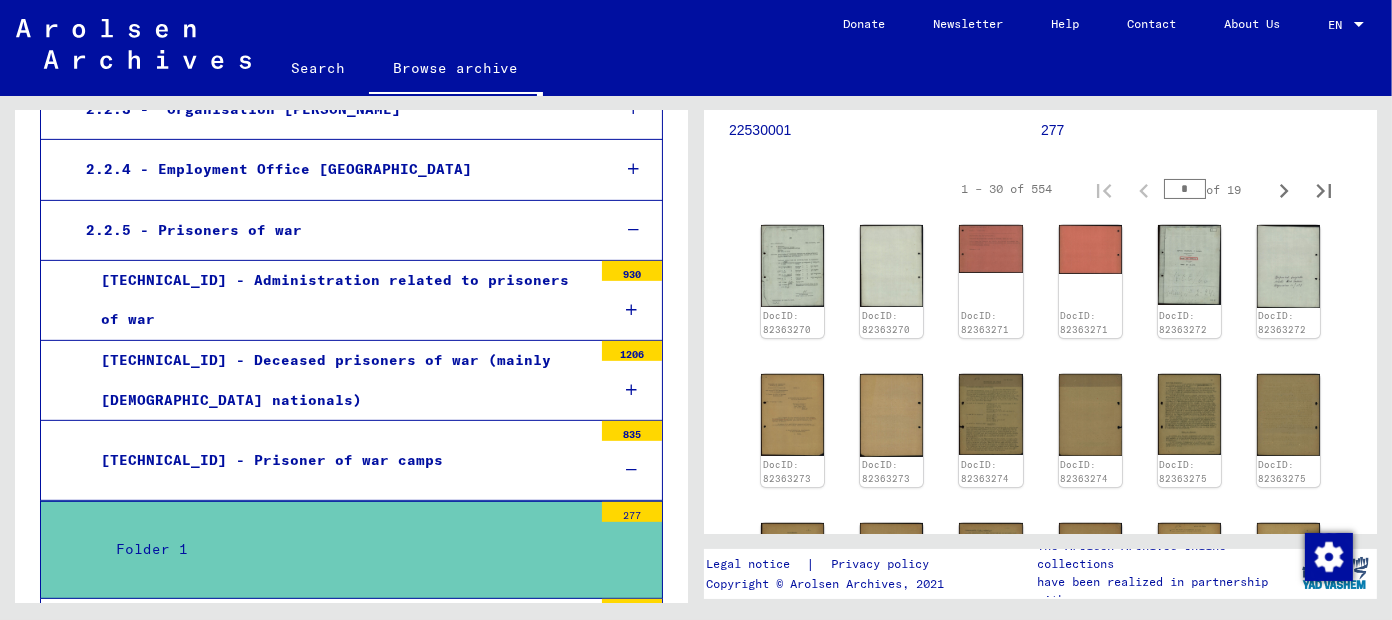 click at bounding box center (632, 470) 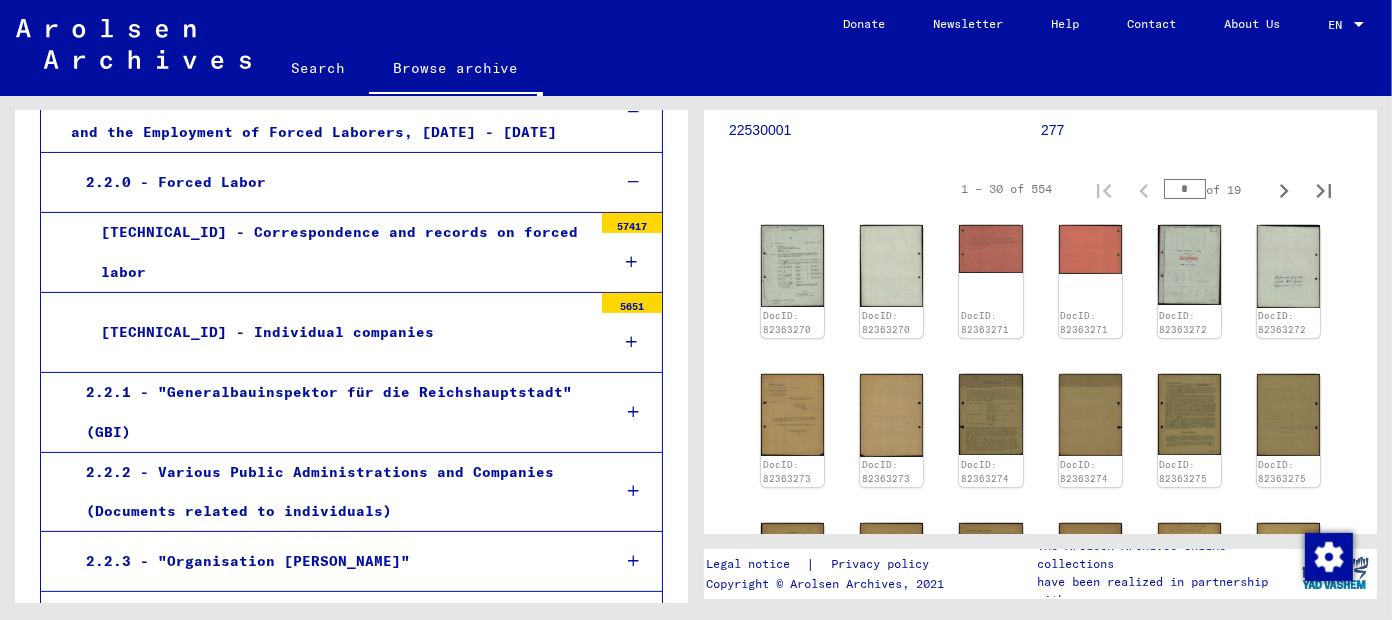scroll, scrollTop: 497, scrollLeft: 0, axis: vertical 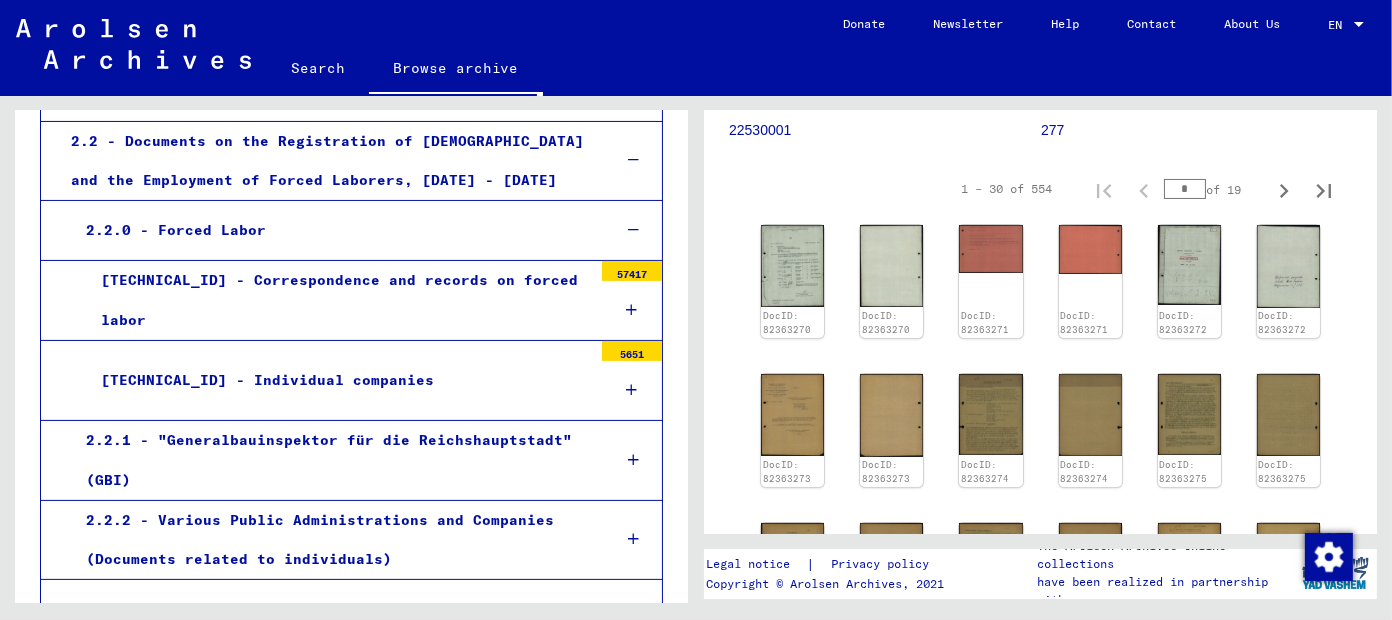 click at bounding box center (632, 310) 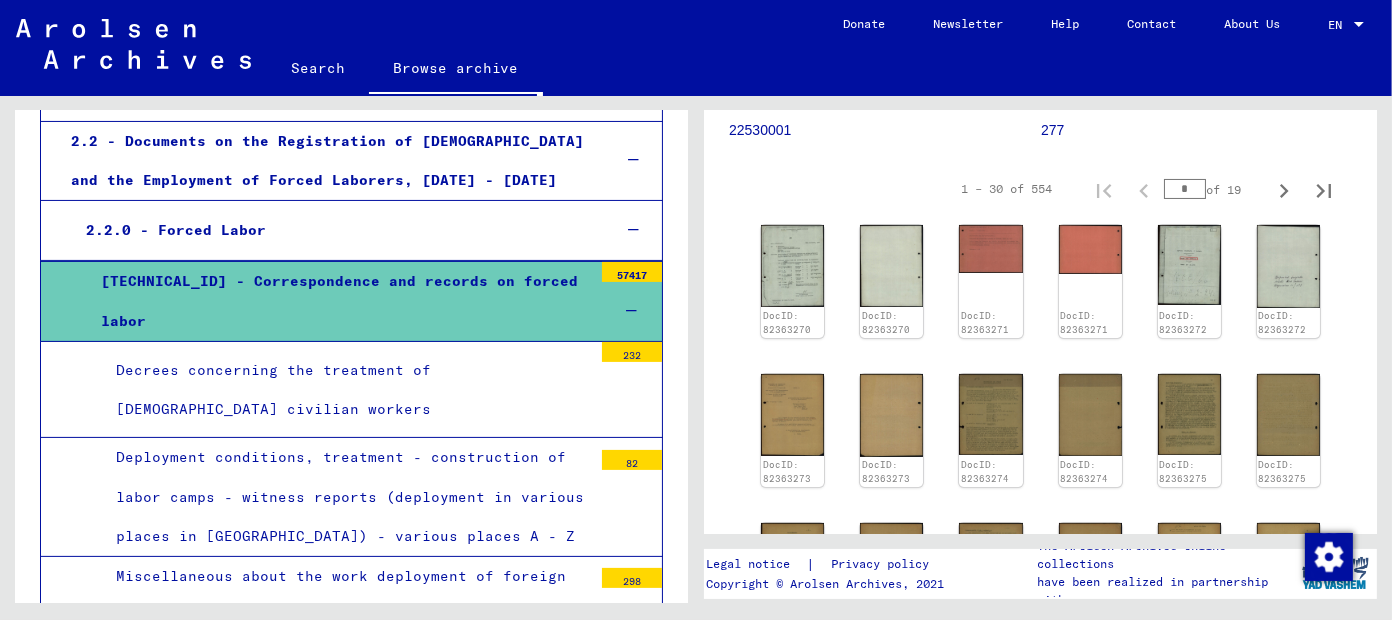 click on "Decrees concerning the treatment of [DEMOGRAPHIC_DATA] civilian workers" at bounding box center (346, 390) 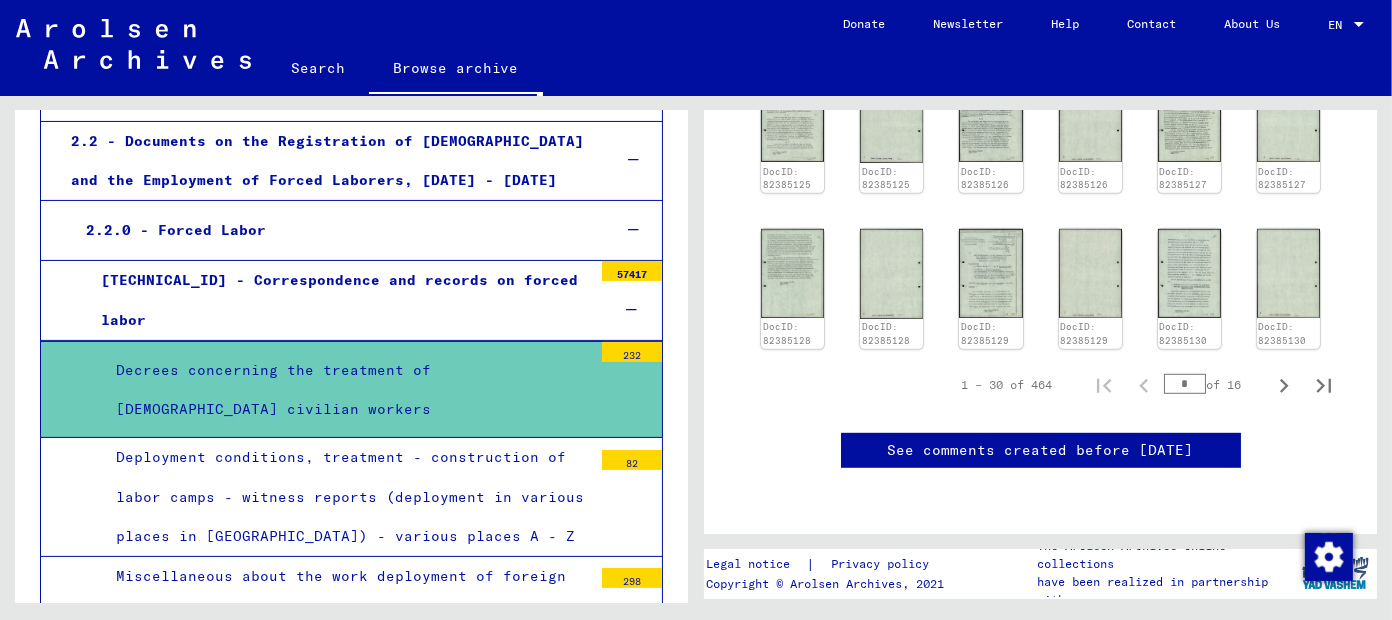 scroll, scrollTop: 1300, scrollLeft: 0, axis: vertical 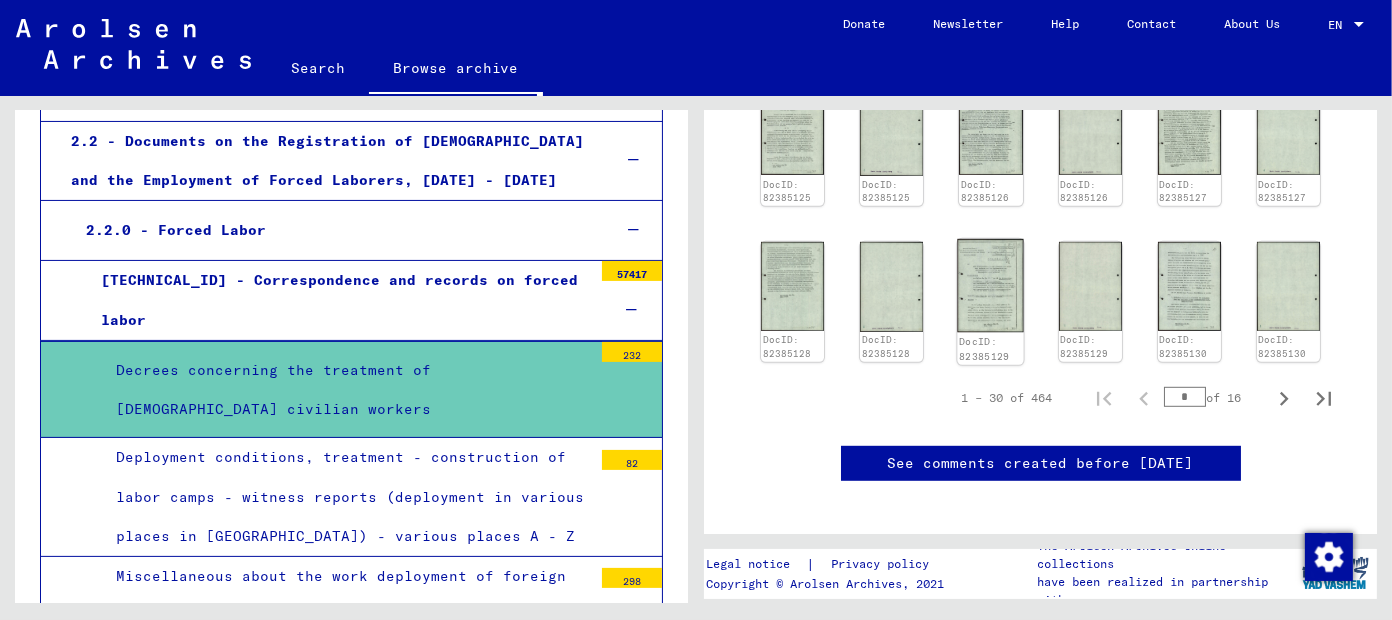 click 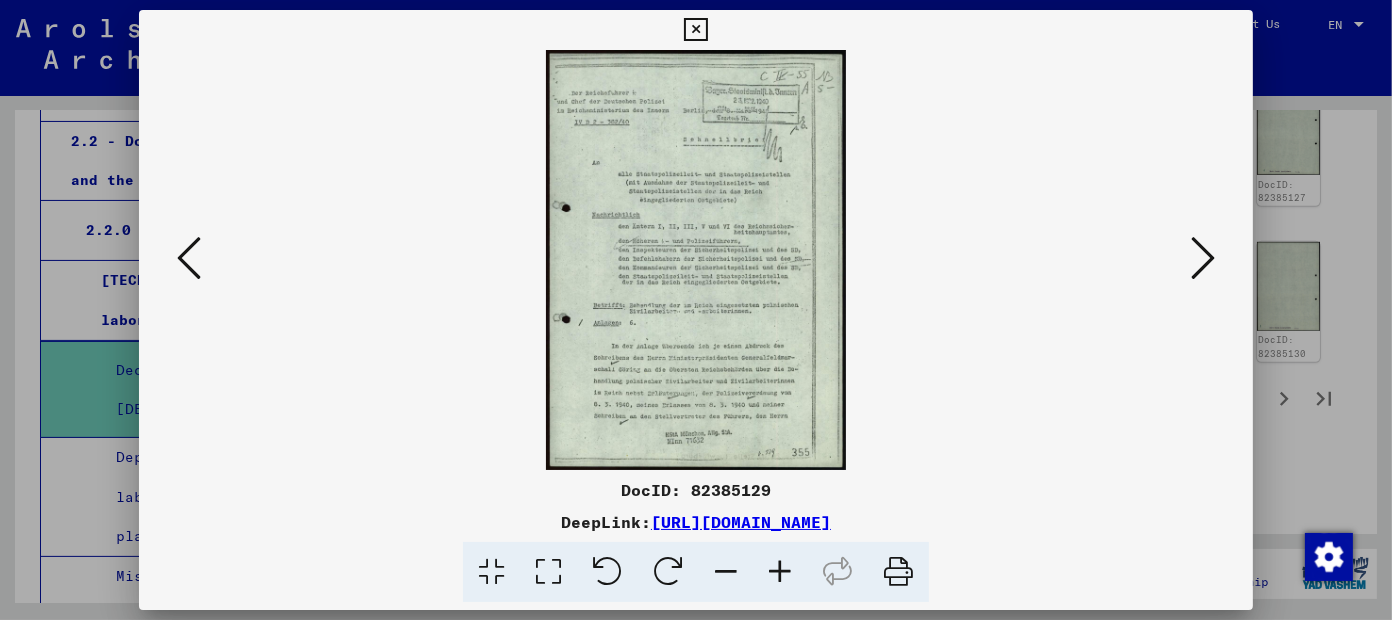 click at bounding box center (780, 572) 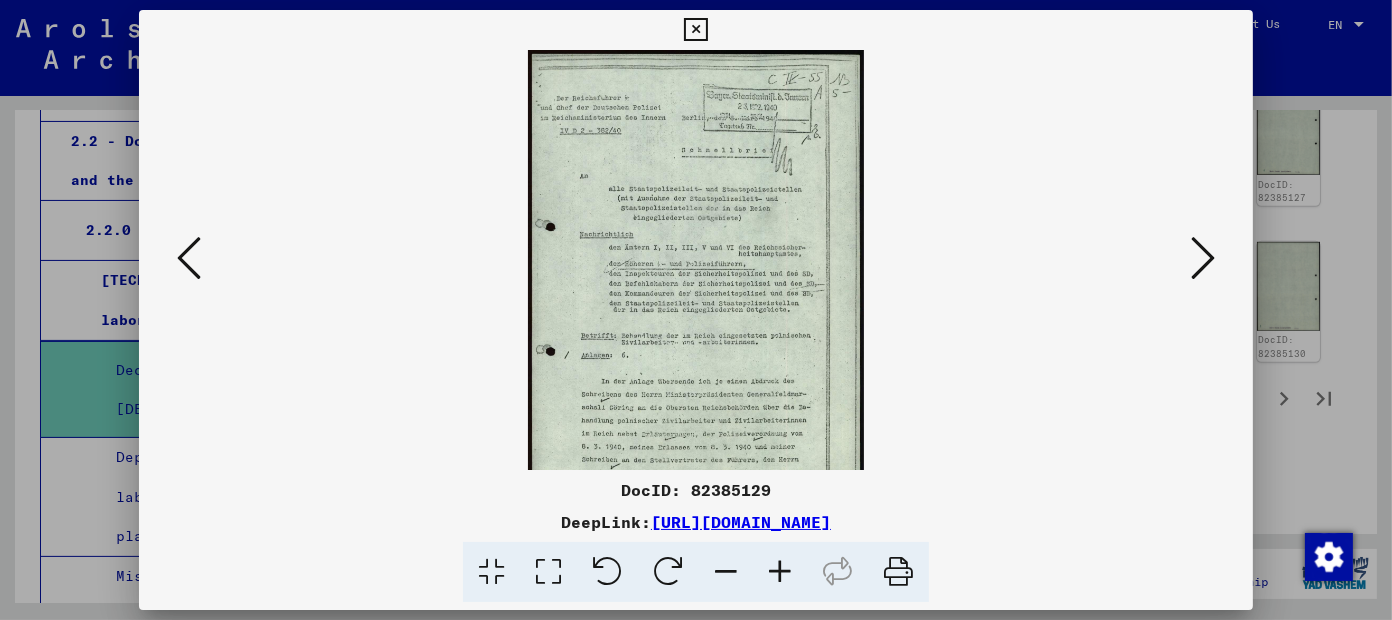 click at bounding box center [780, 572] 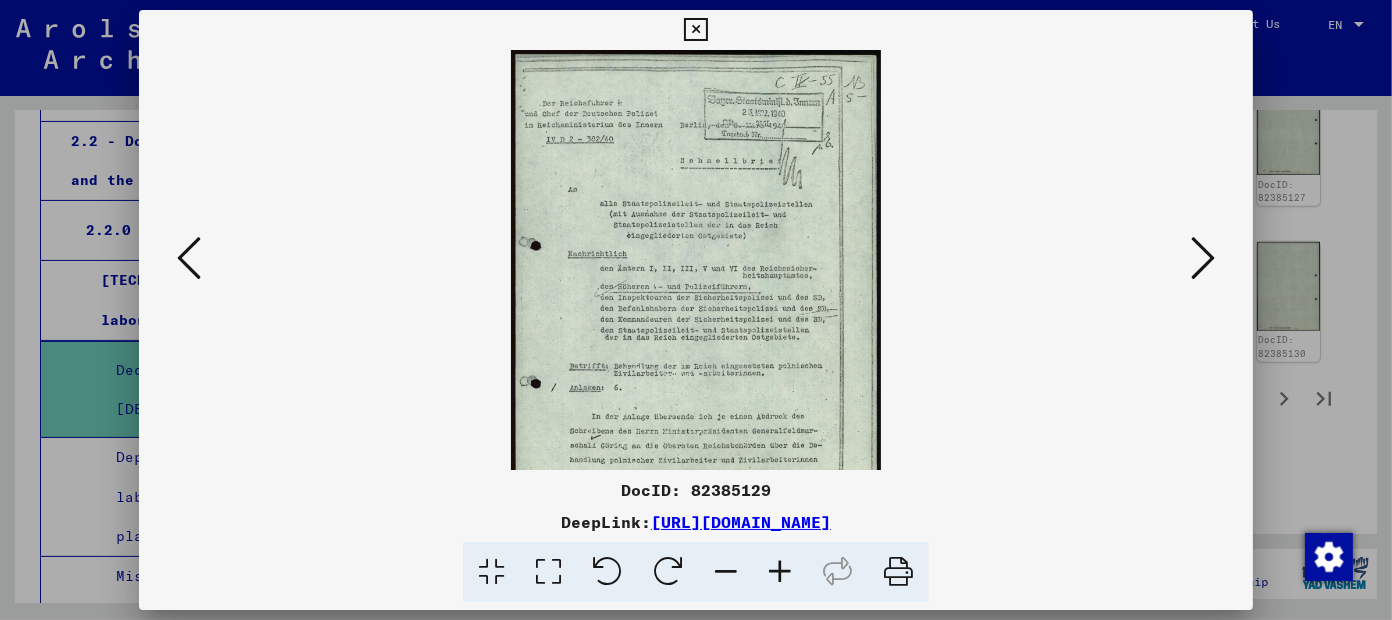click at bounding box center (780, 572) 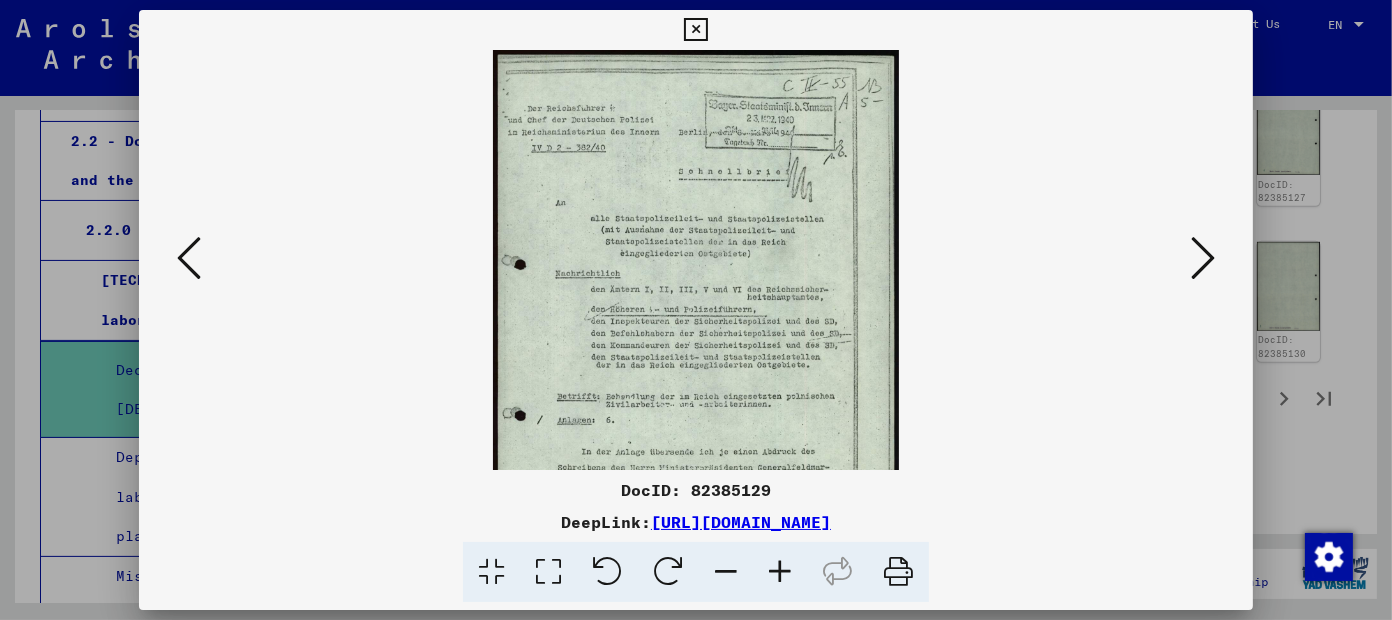 click at bounding box center [780, 572] 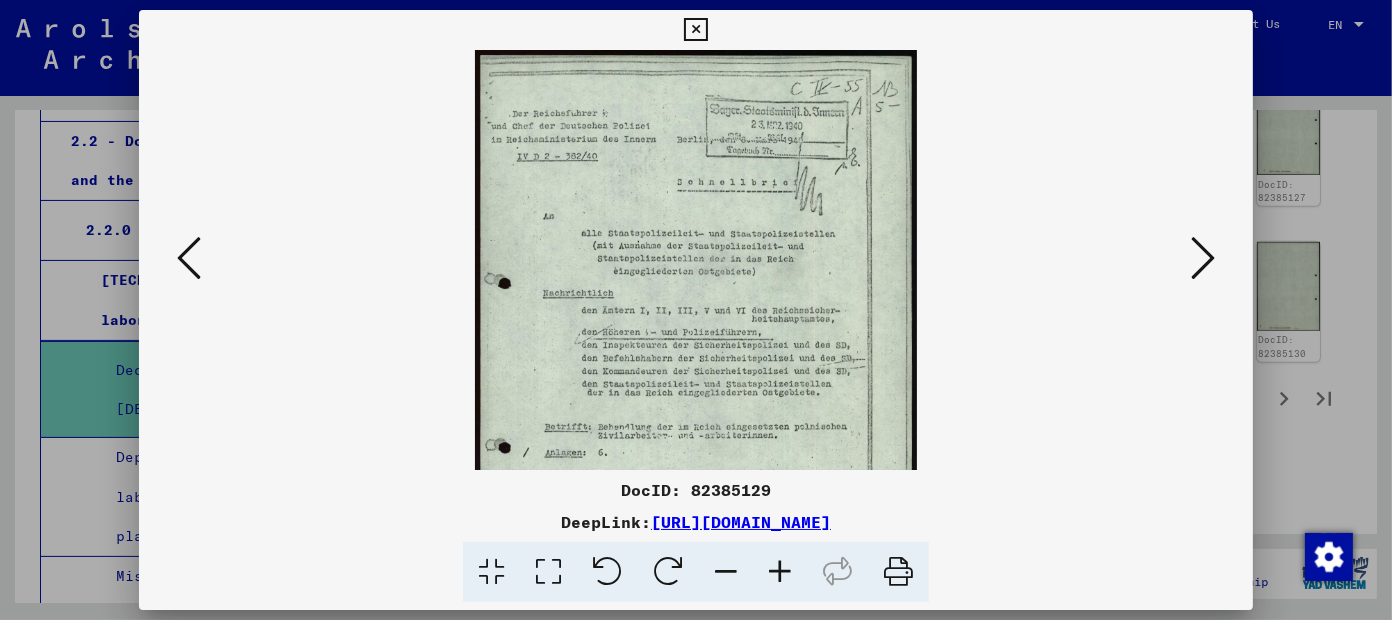click at bounding box center [780, 572] 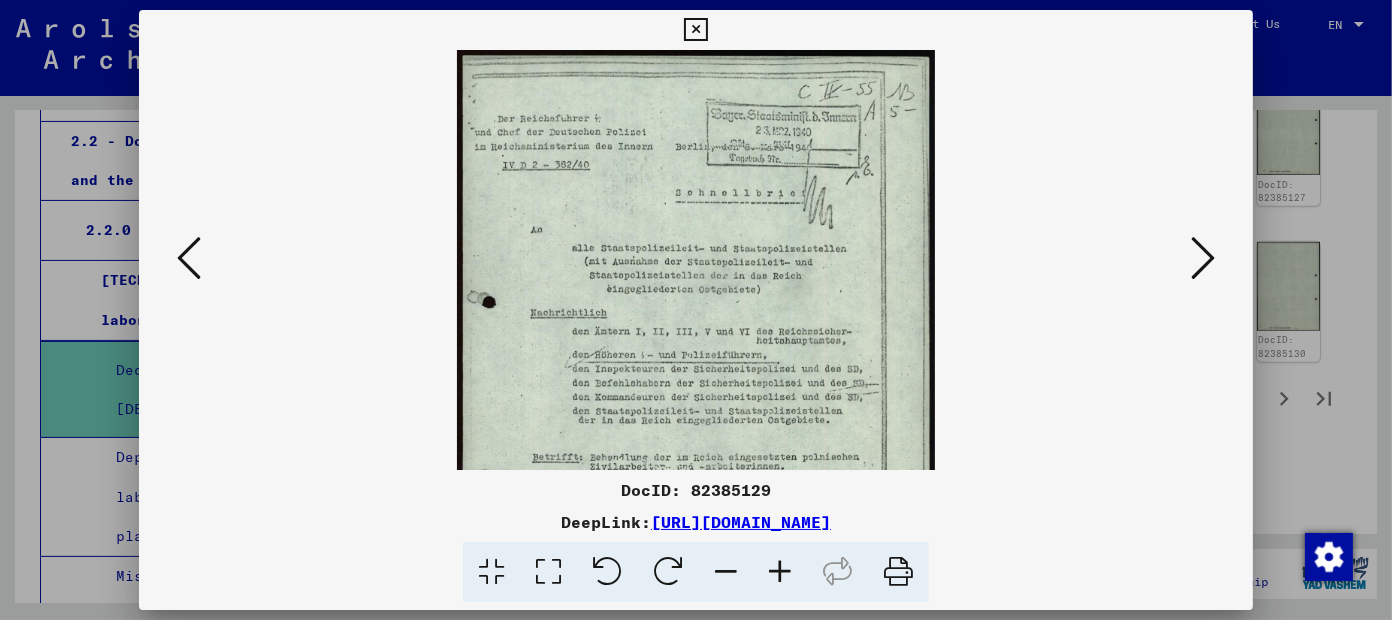 click at bounding box center [780, 572] 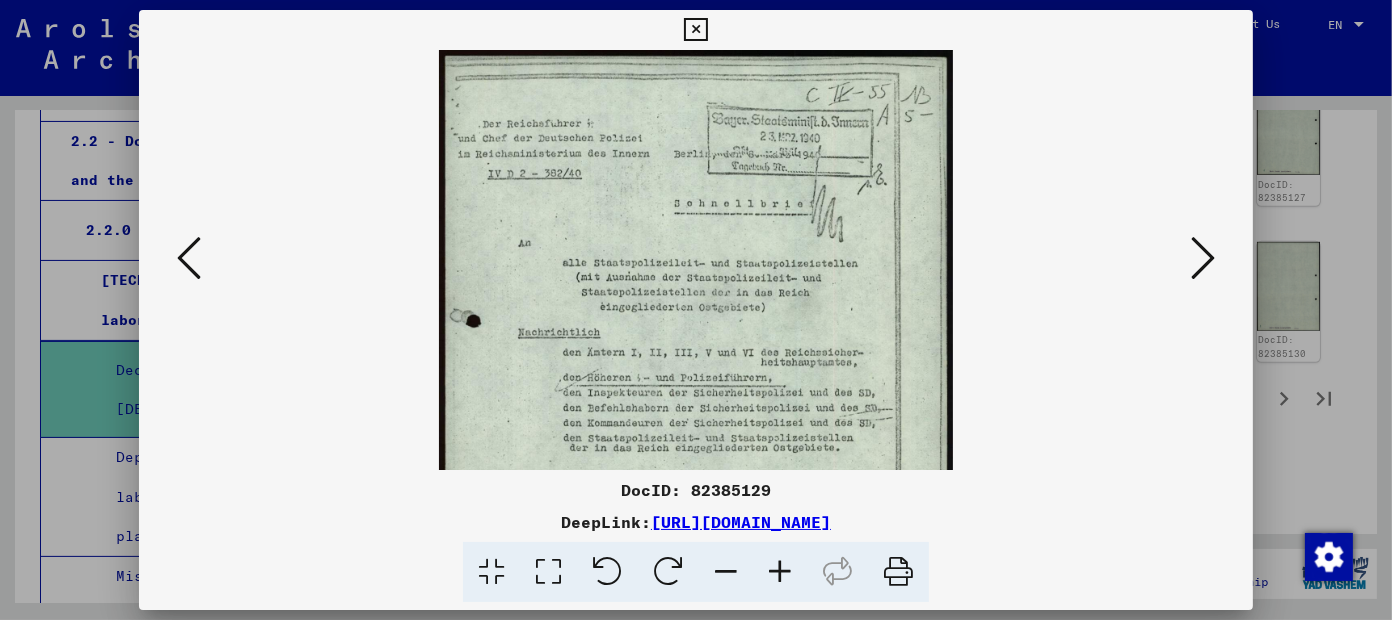 click at bounding box center (780, 572) 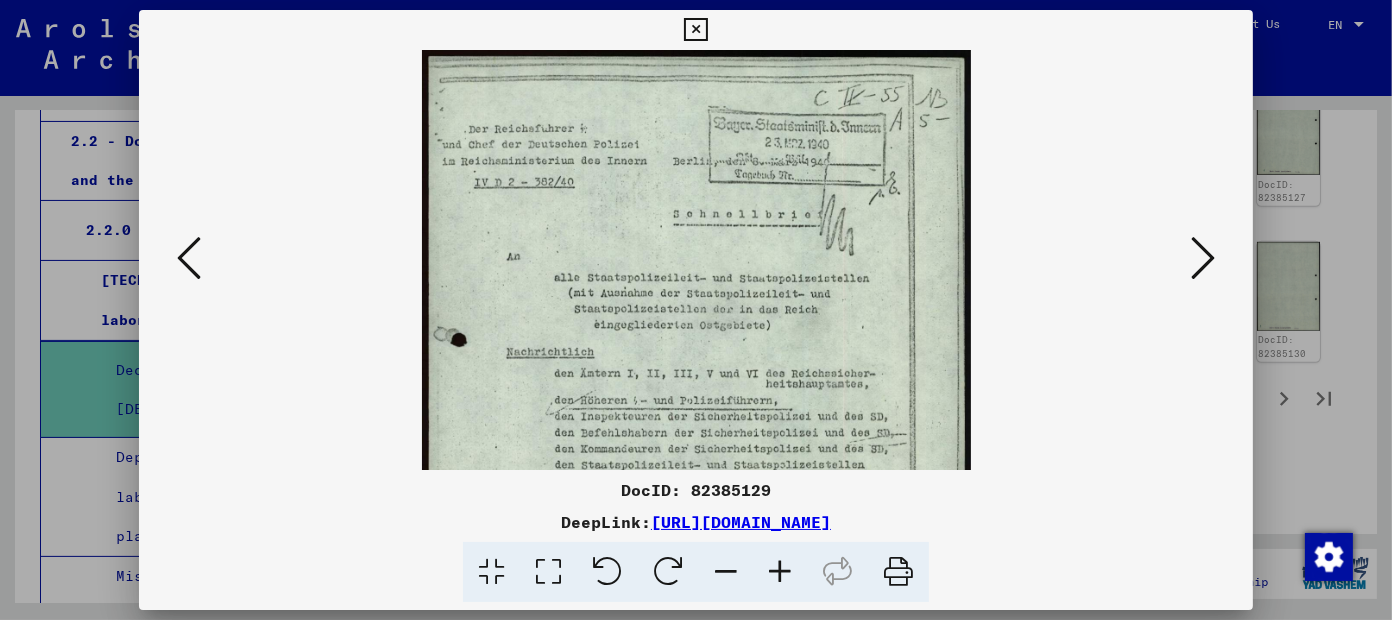 click at bounding box center [780, 572] 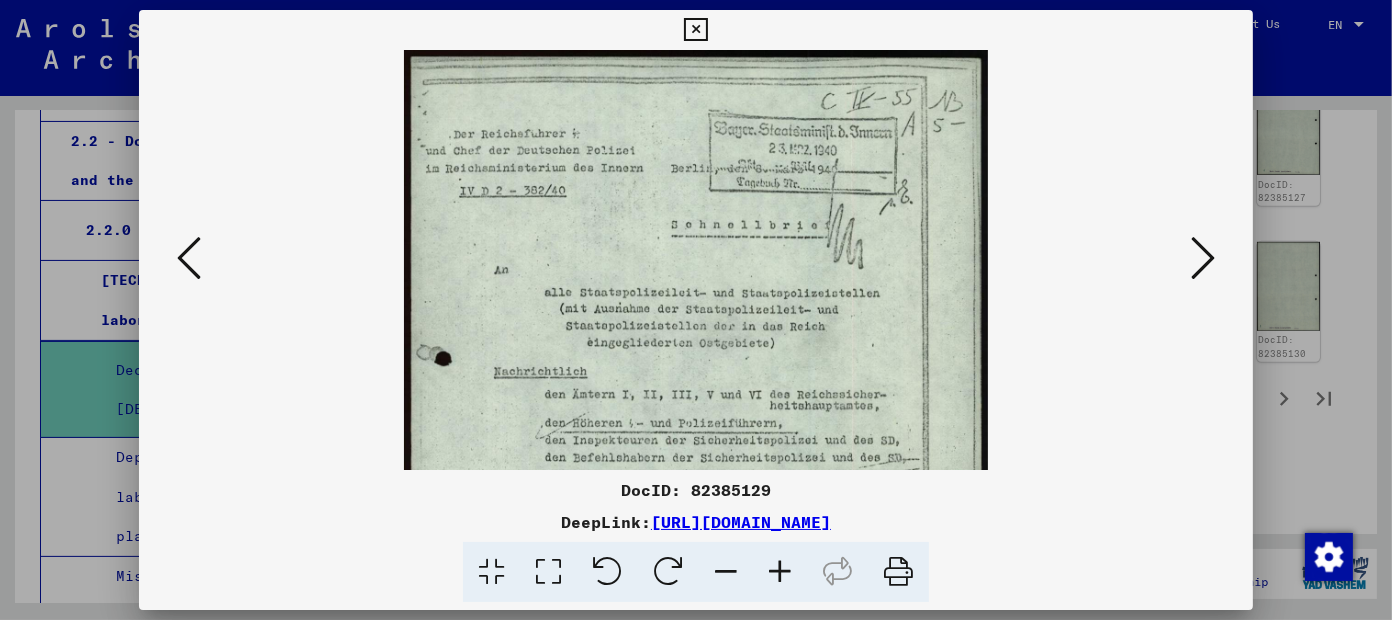 click at bounding box center (780, 572) 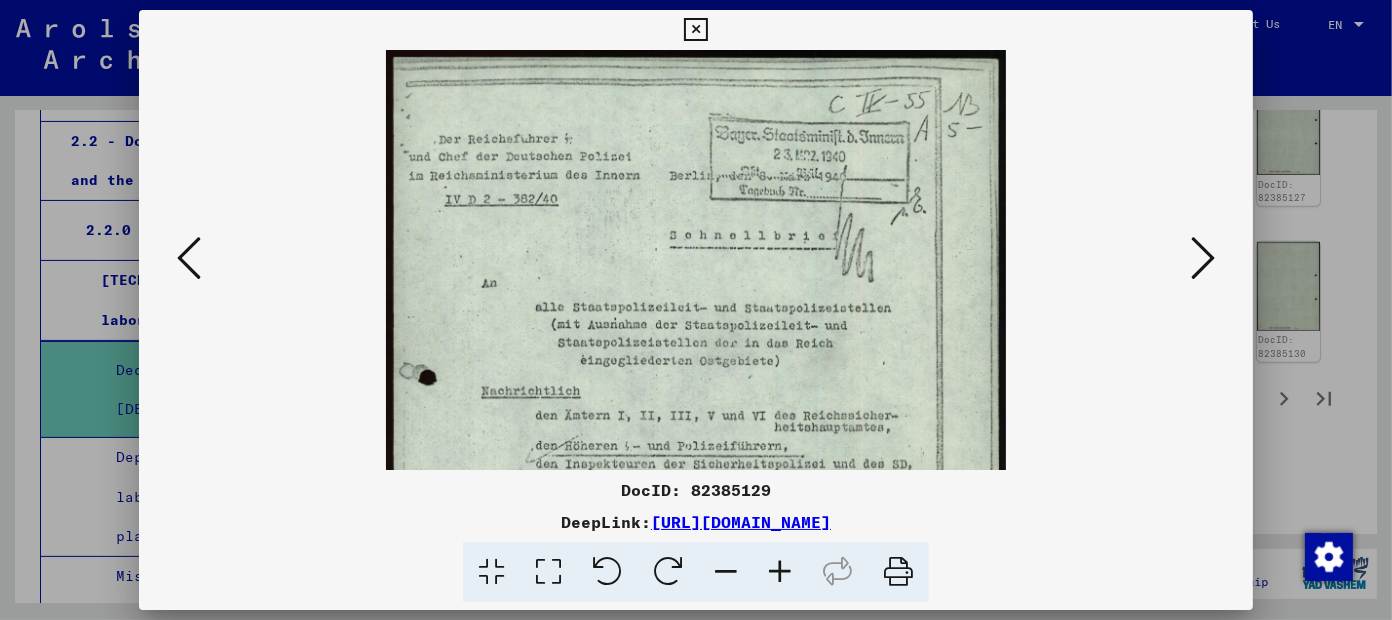 click at bounding box center (780, 572) 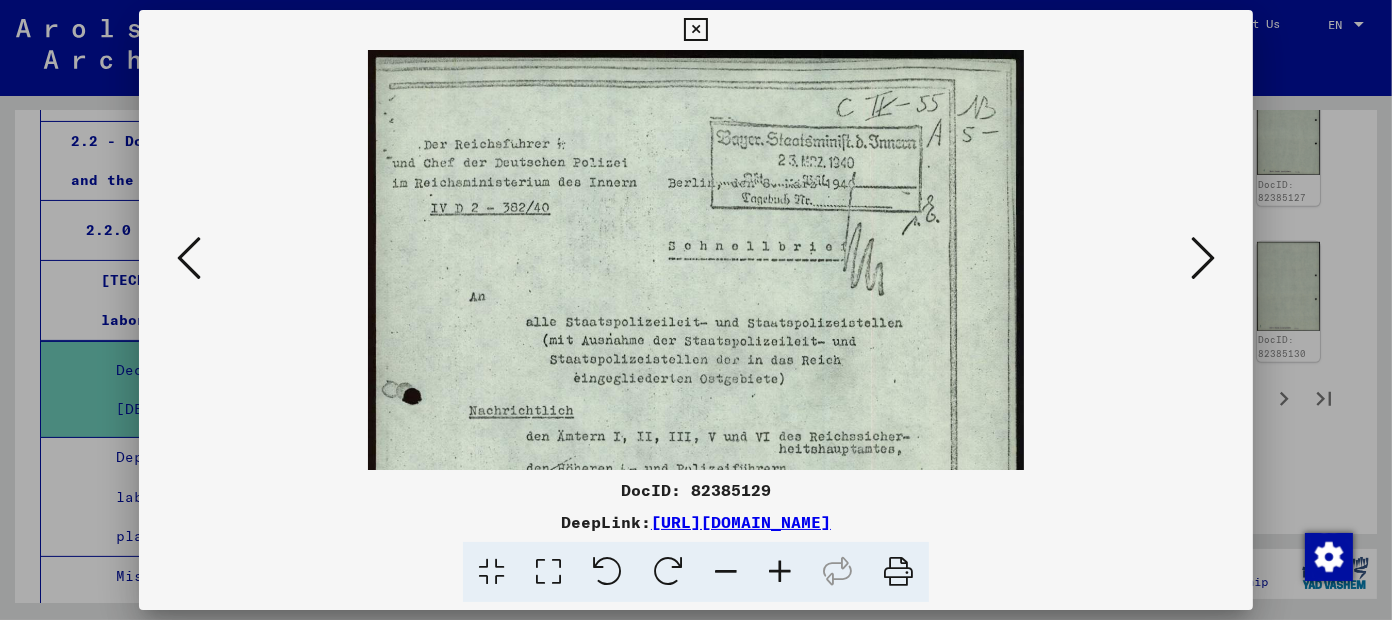 click at bounding box center (695, 30) 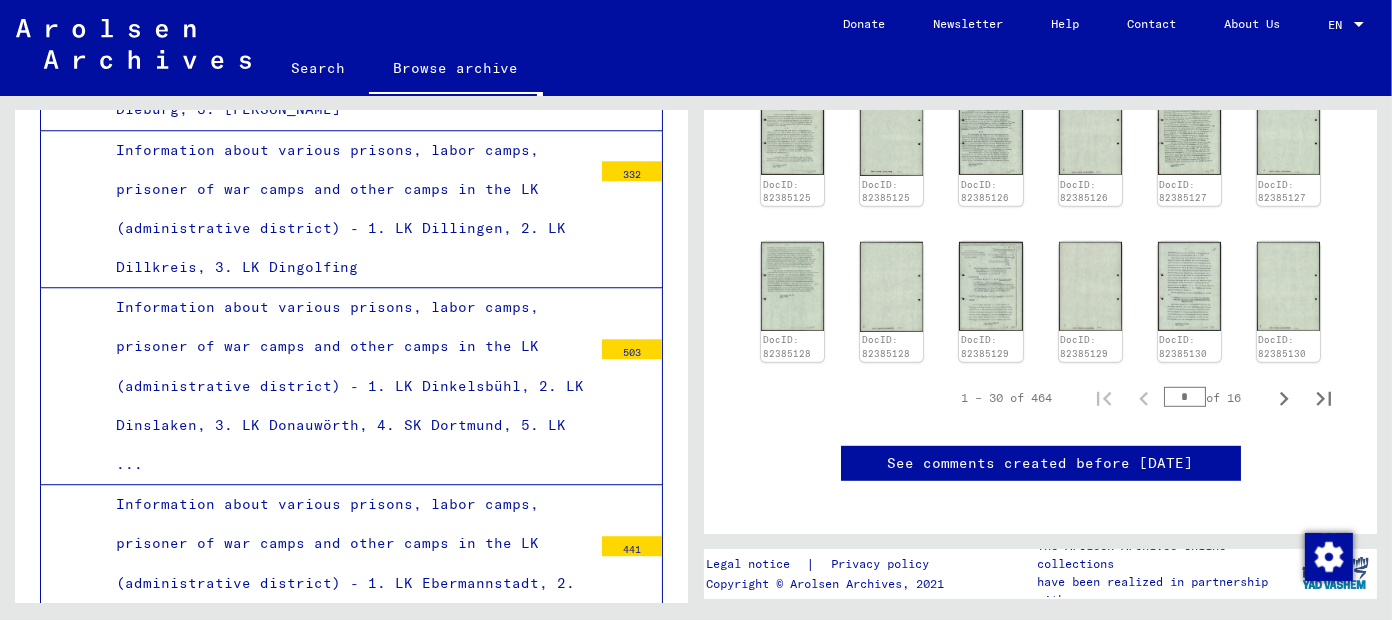 scroll, scrollTop: 5897, scrollLeft: 0, axis: vertical 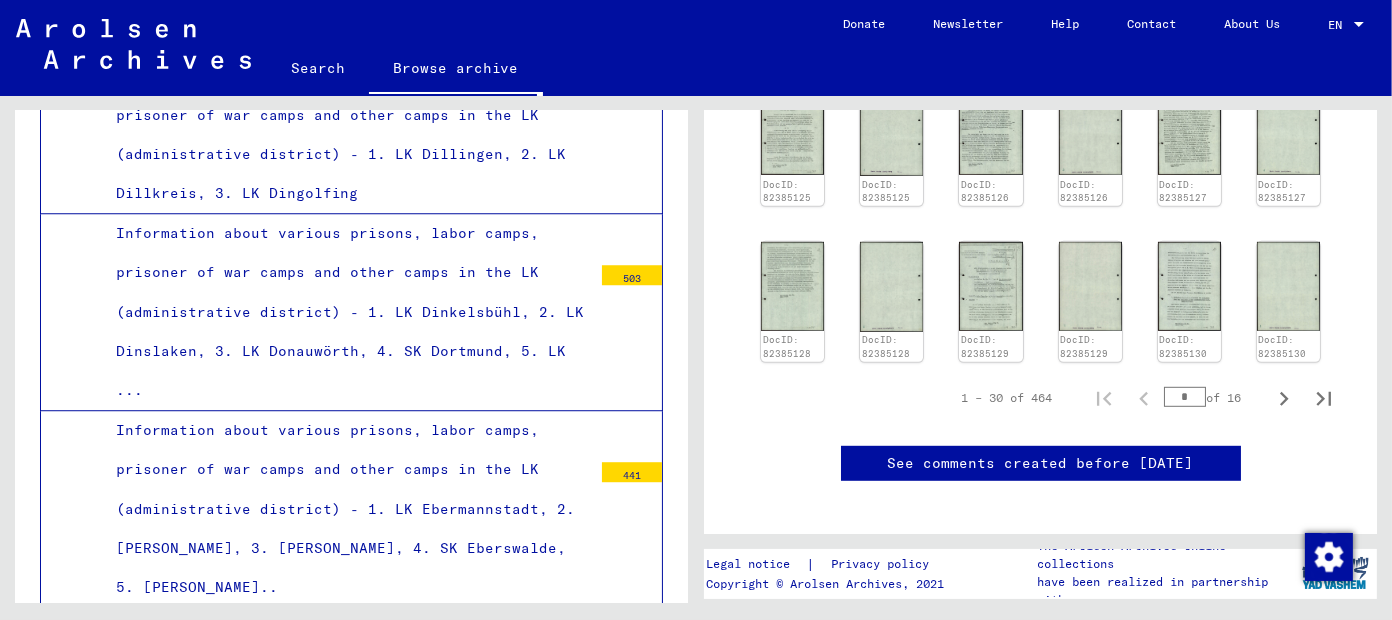 click on "Search" 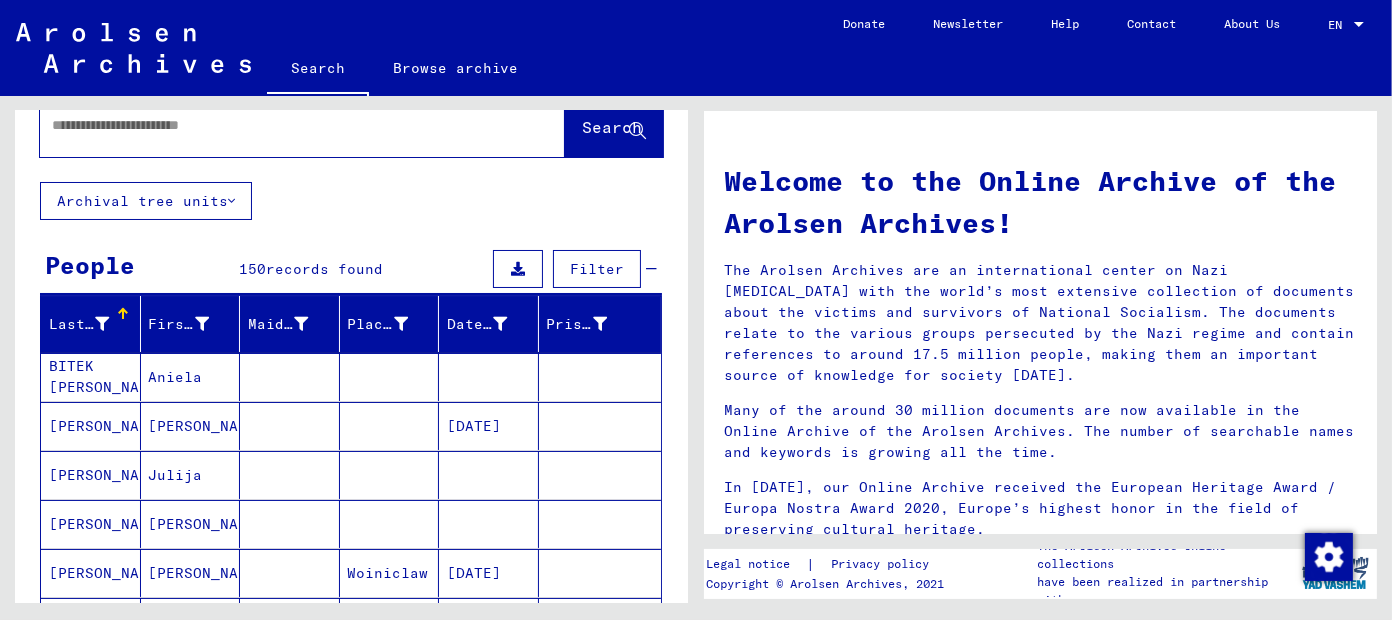scroll, scrollTop: 100, scrollLeft: 0, axis: vertical 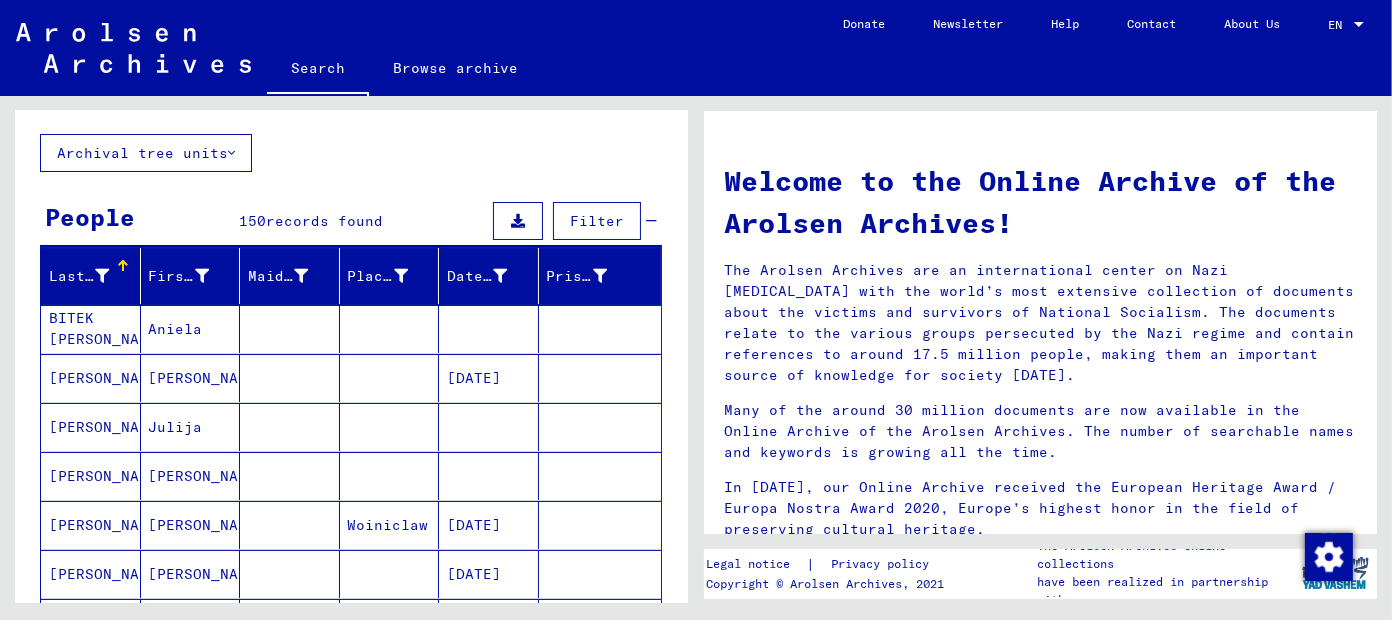 click on "Archival tree units" 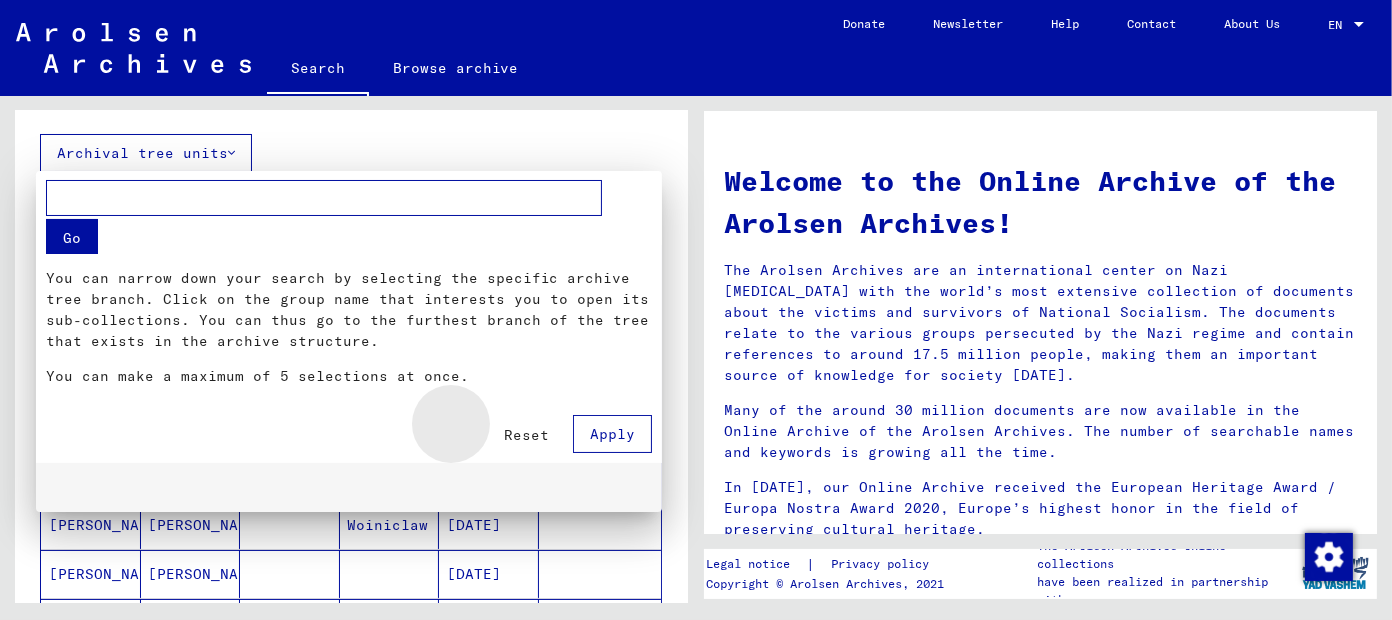 click on "Reset" at bounding box center (526, 435) 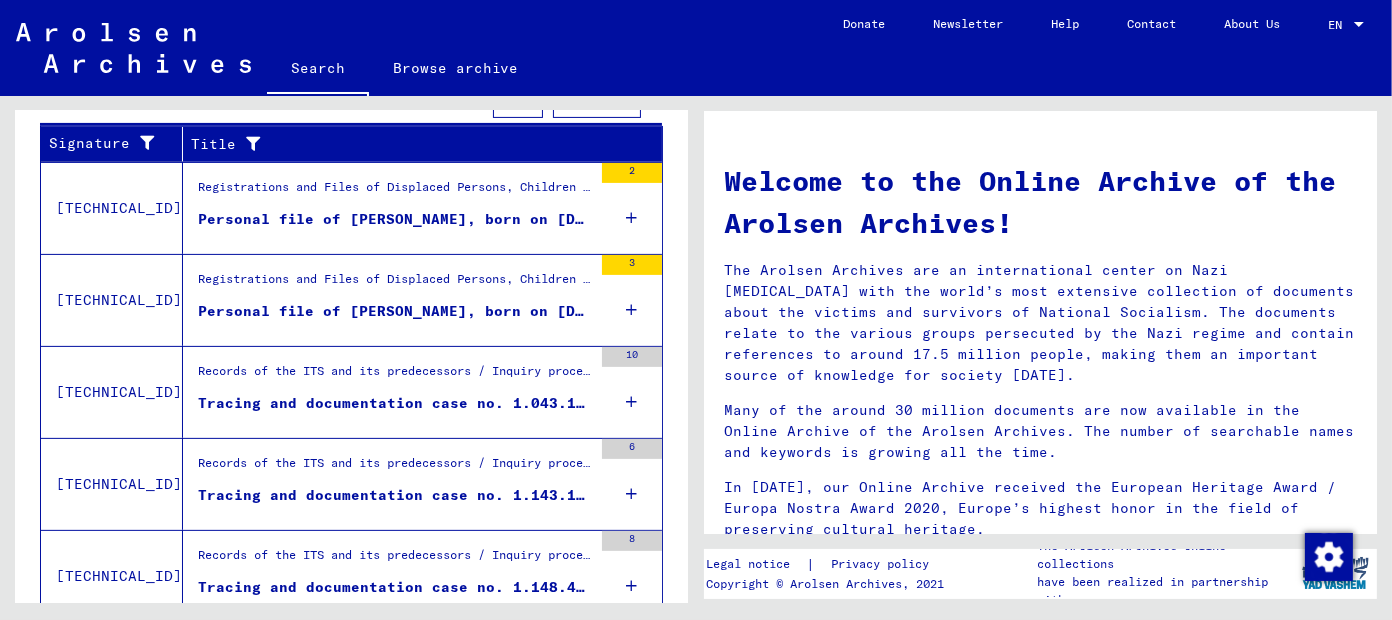 scroll, scrollTop: 773, scrollLeft: 0, axis: vertical 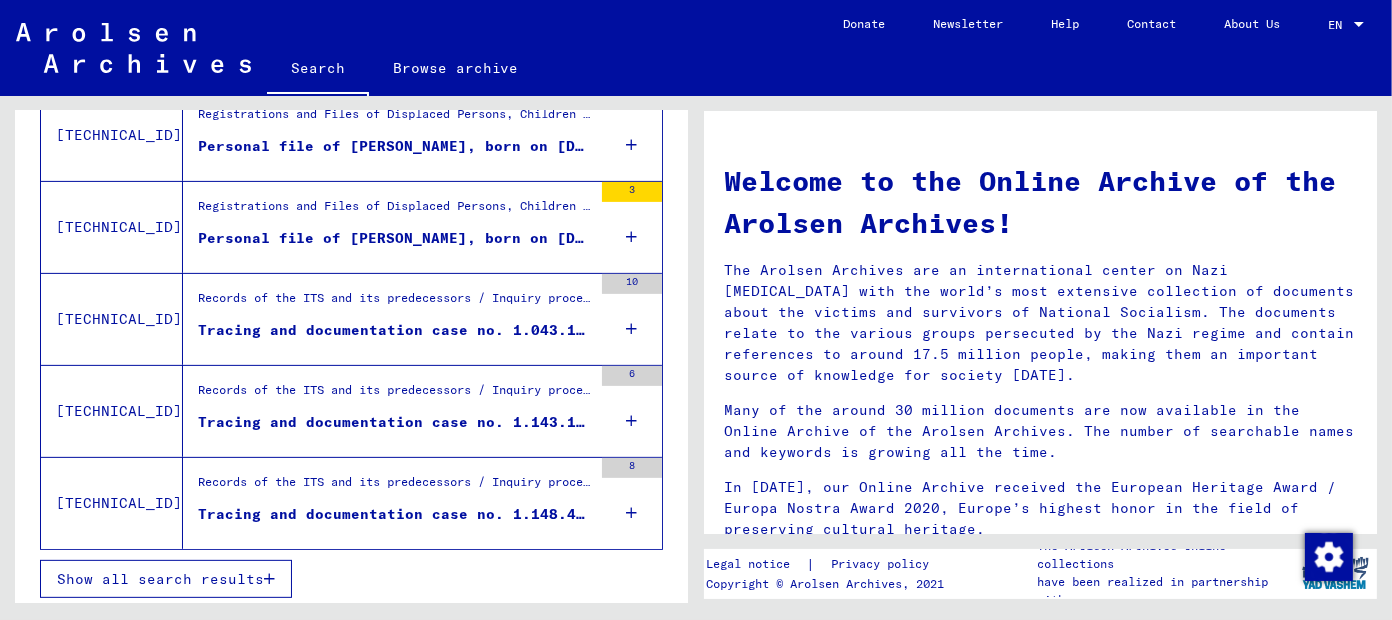 click at bounding box center (632, 329) 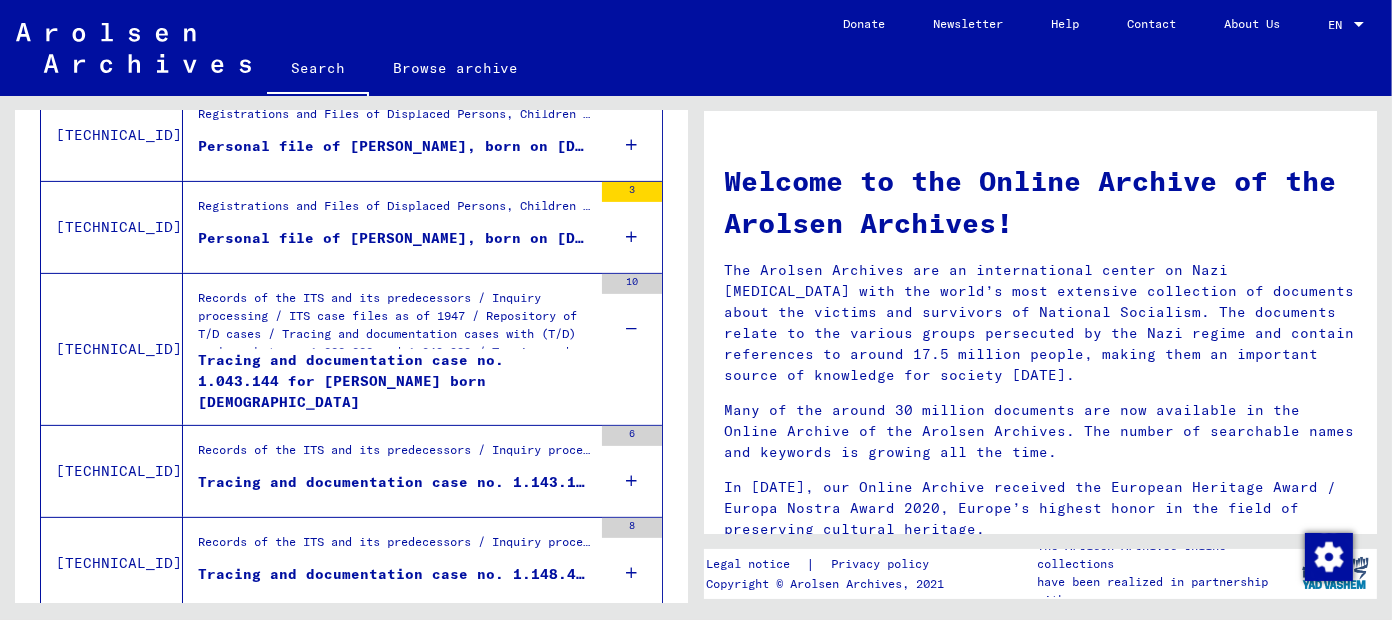 scroll, scrollTop: 833, scrollLeft: 0, axis: vertical 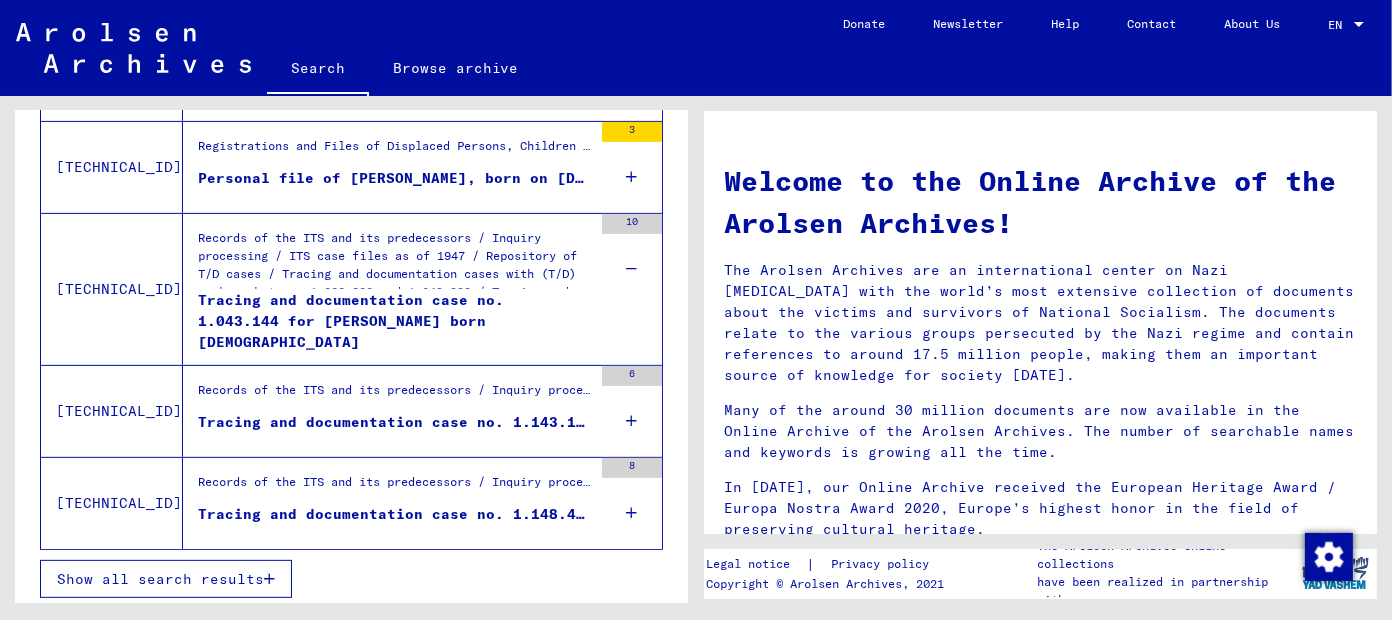 click at bounding box center [632, 421] 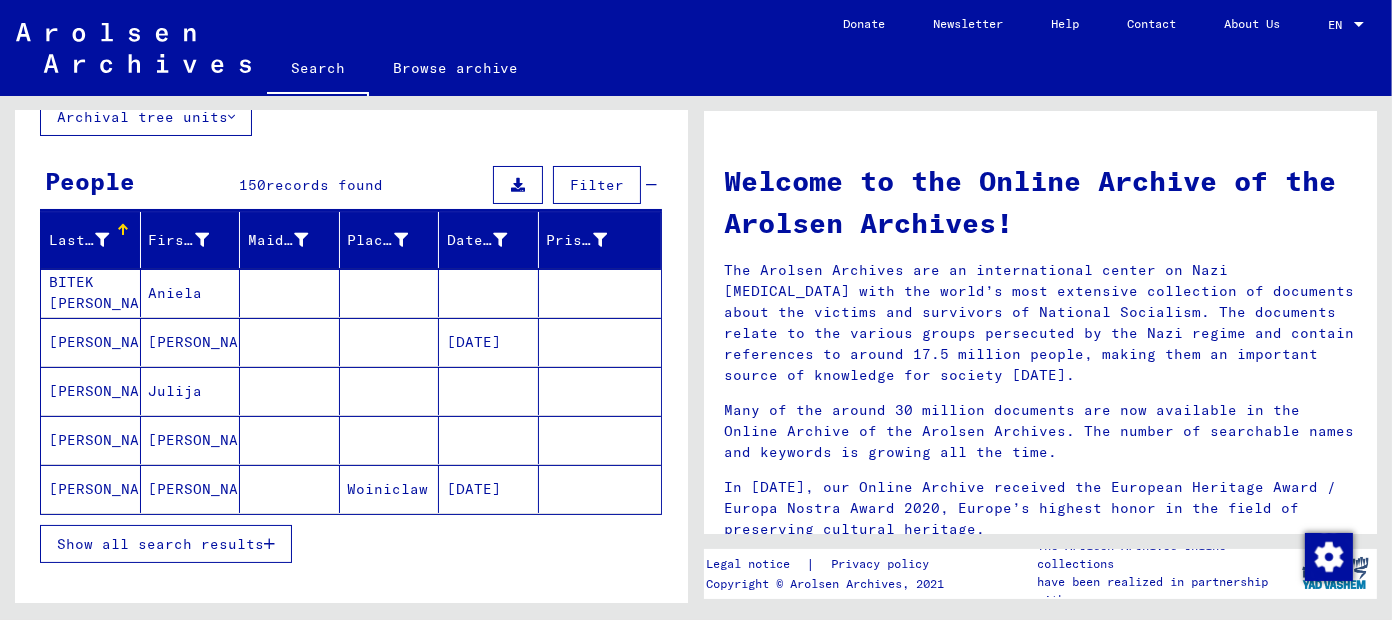 scroll, scrollTop: 300, scrollLeft: 0, axis: vertical 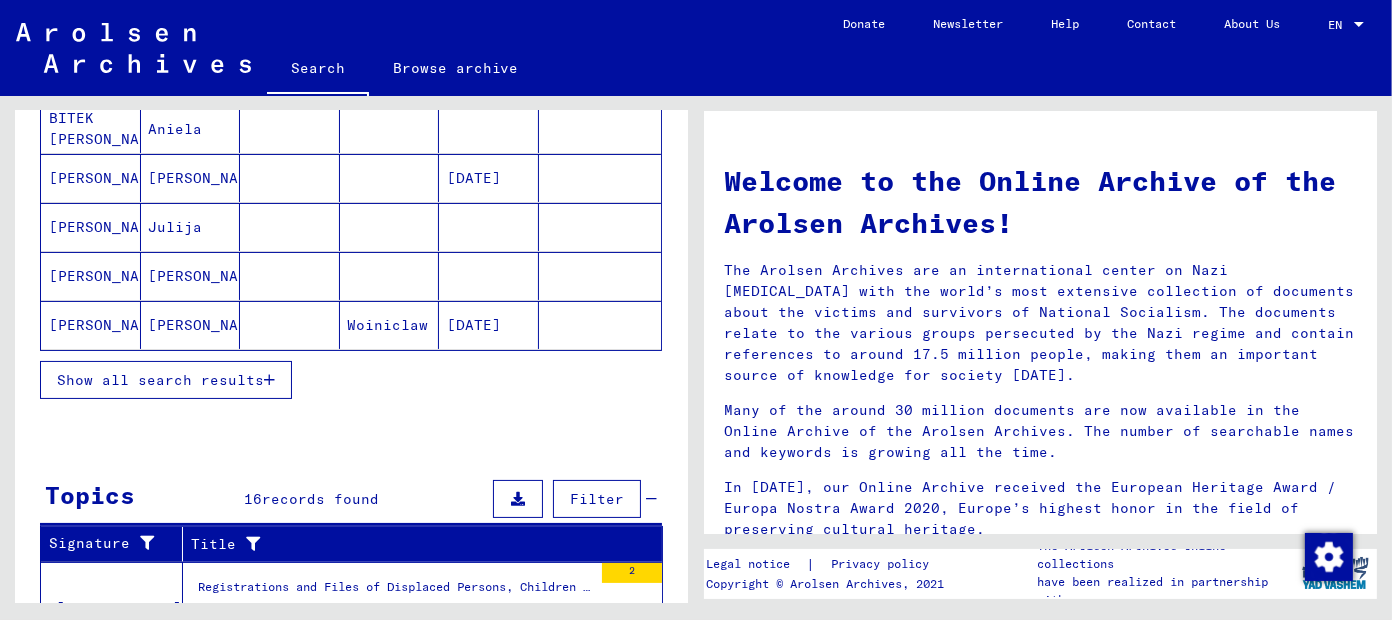 click at bounding box center [269, 380] 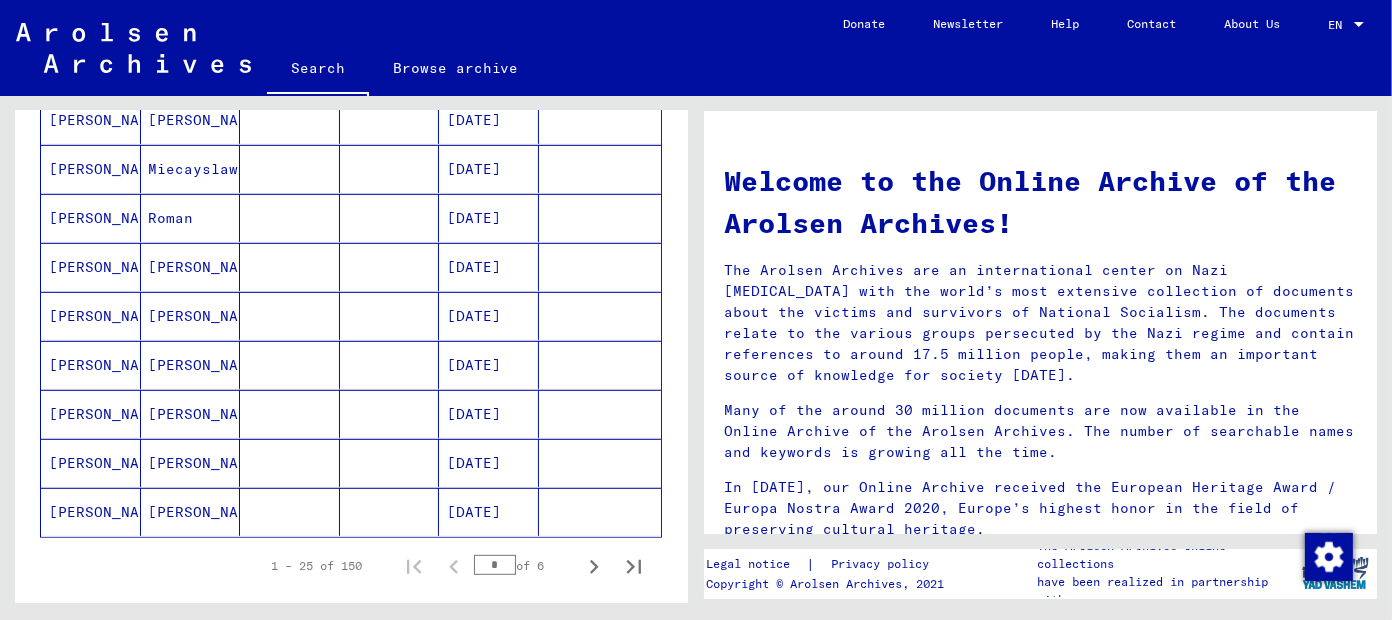 scroll, scrollTop: 1200, scrollLeft: 0, axis: vertical 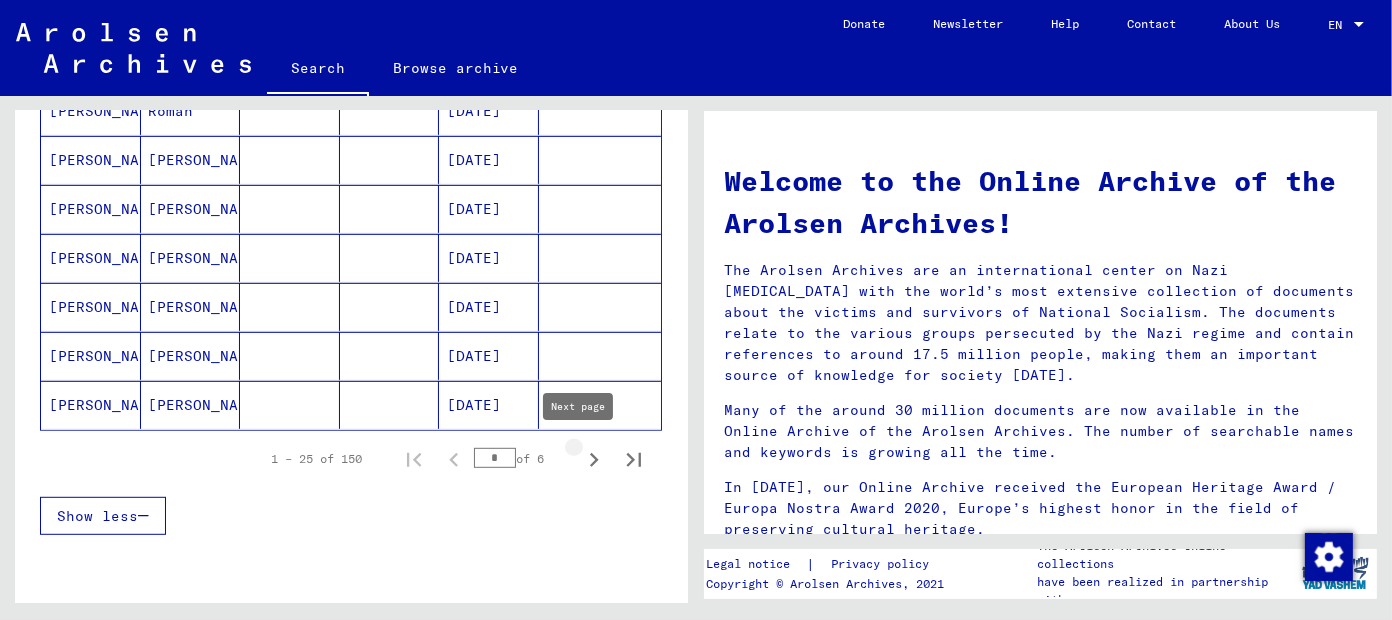 click 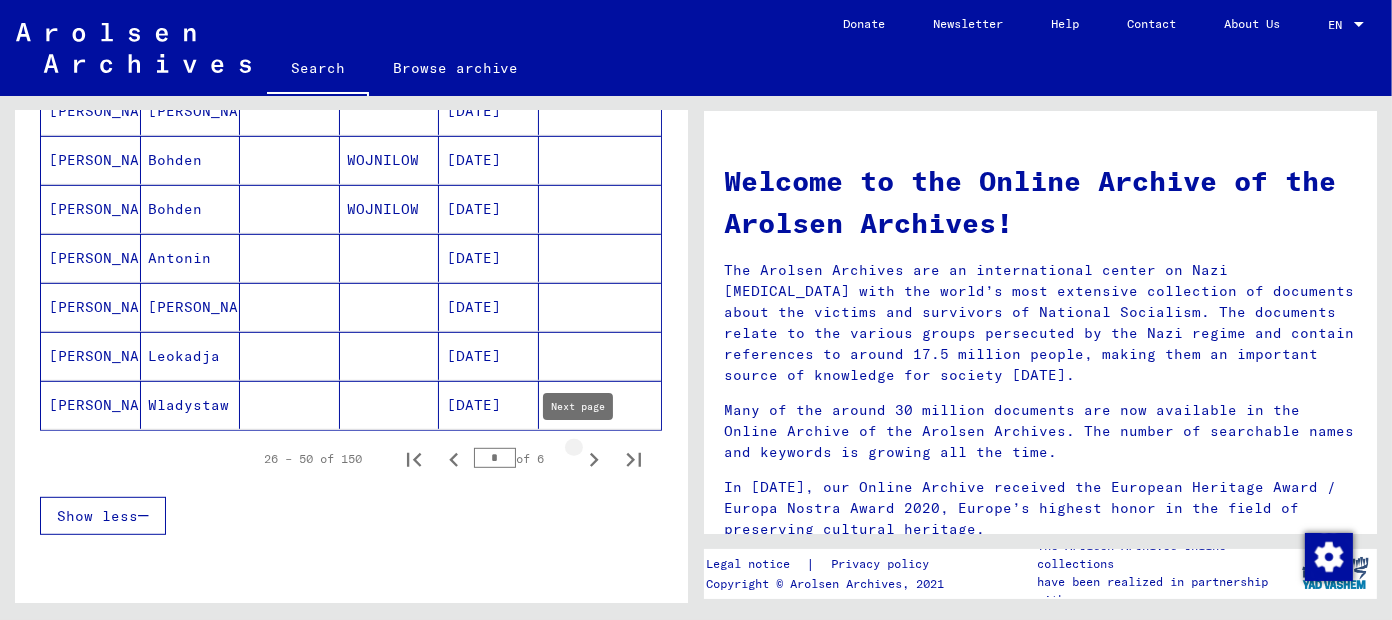 click 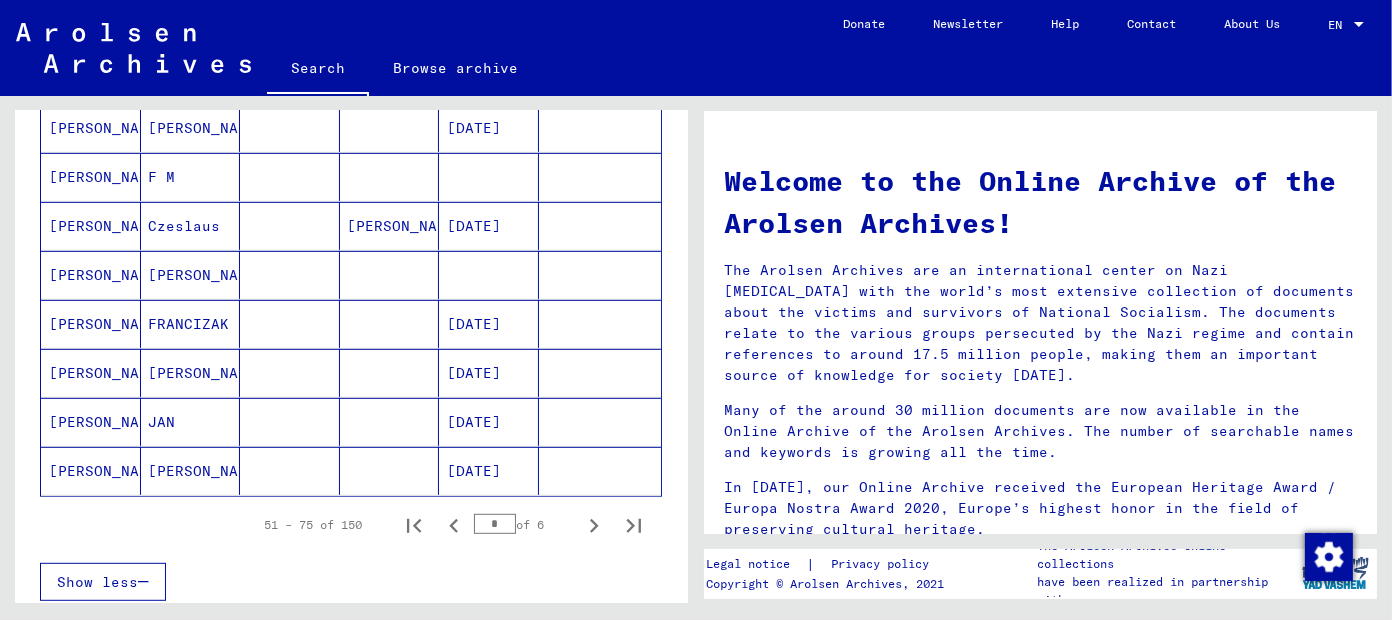 scroll, scrollTop: 1100, scrollLeft: 0, axis: vertical 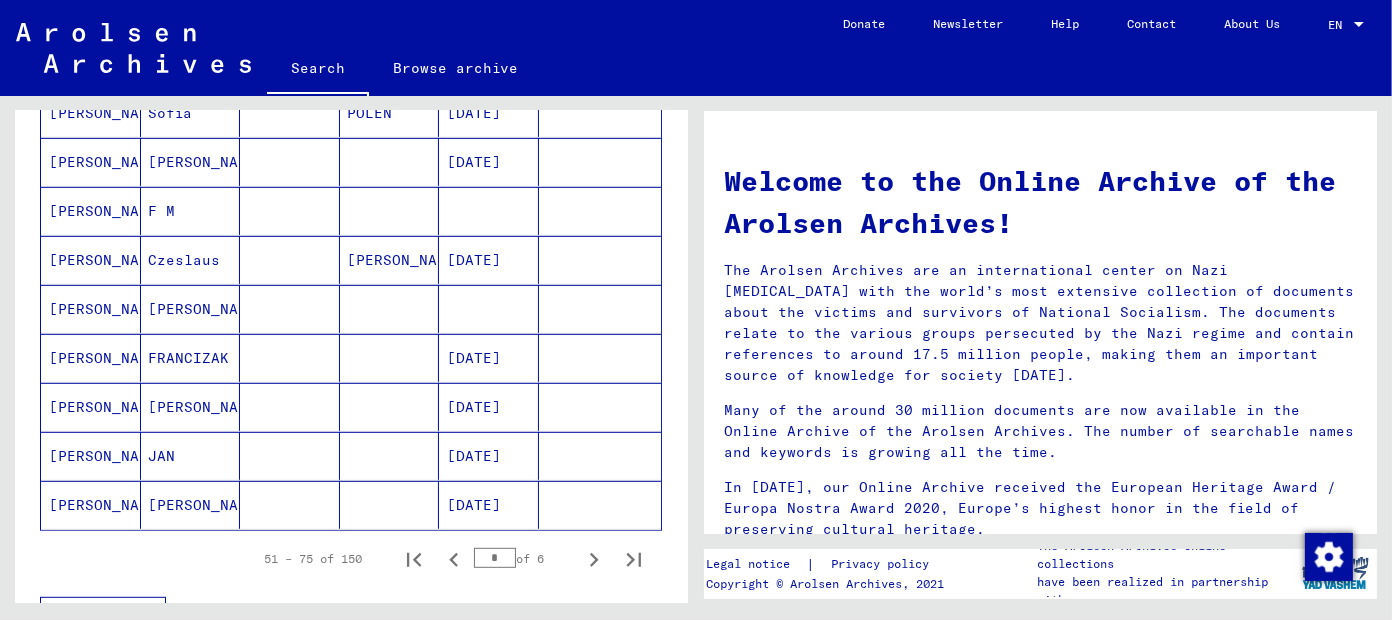 click on "[PERSON_NAME]" at bounding box center [91, 407] 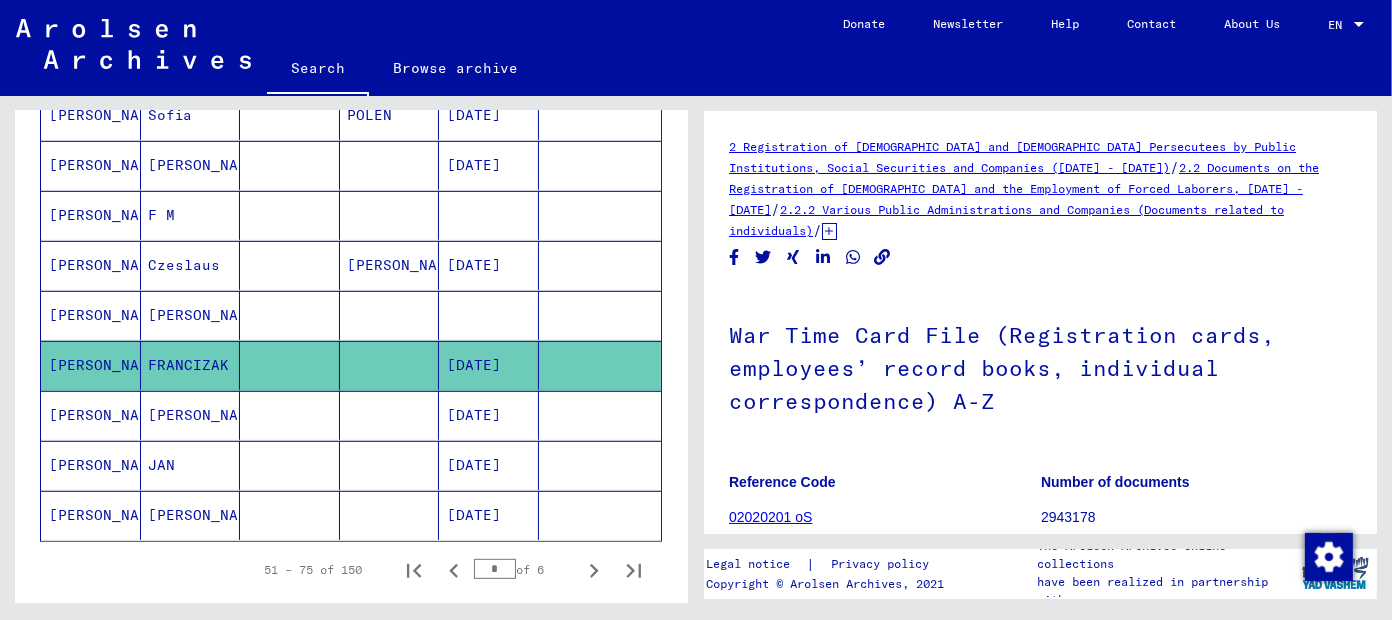 scroll, scrollTop: 101, scrollLeft: 0, axis: vertical 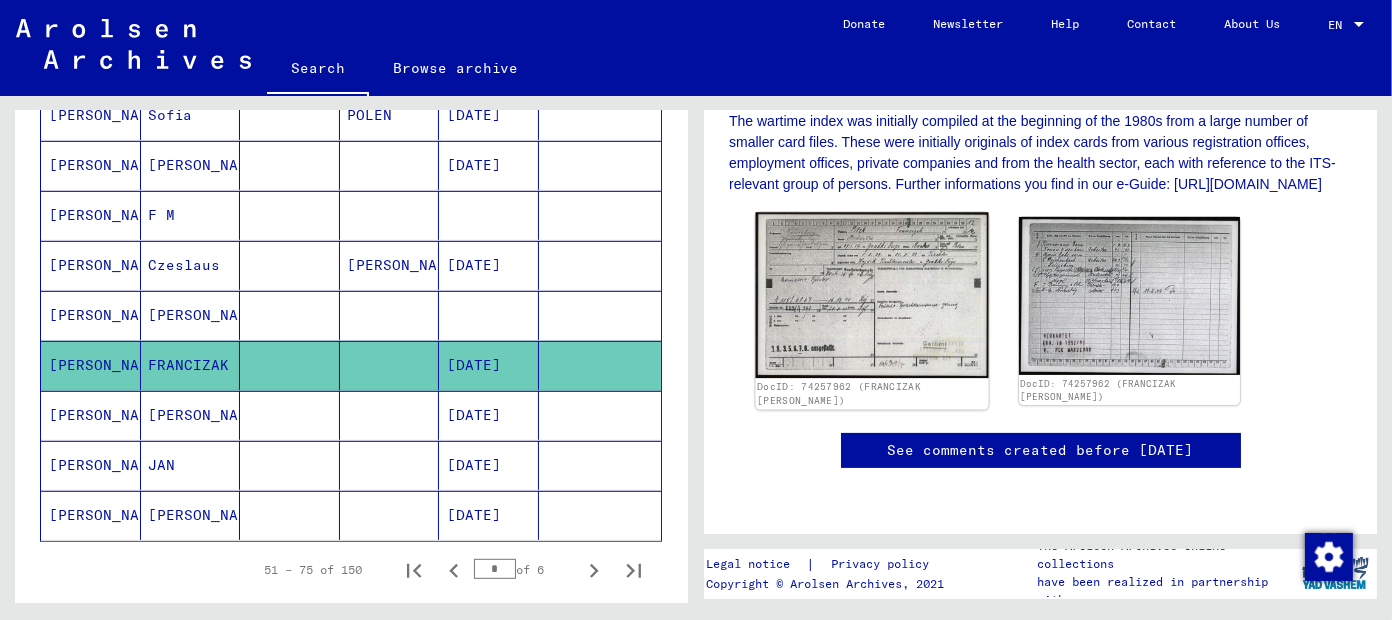 click 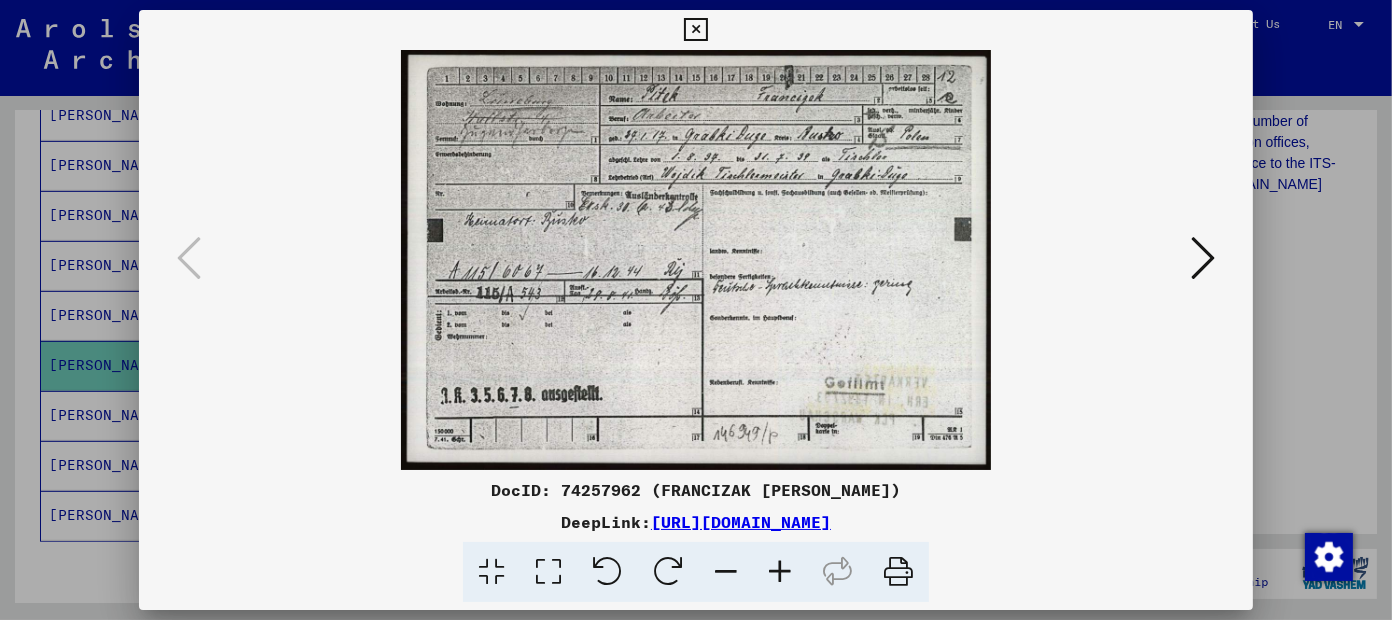 click at bounding box center (780, 572) 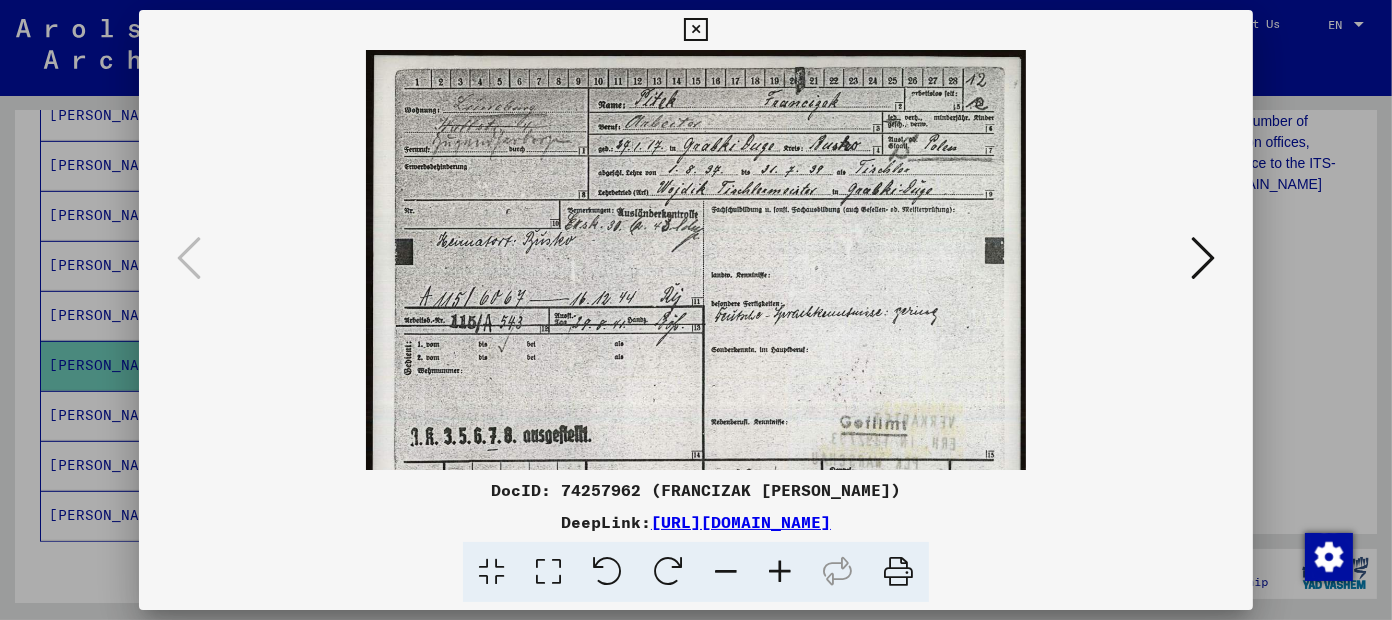 click at bounding box center (780, 572) 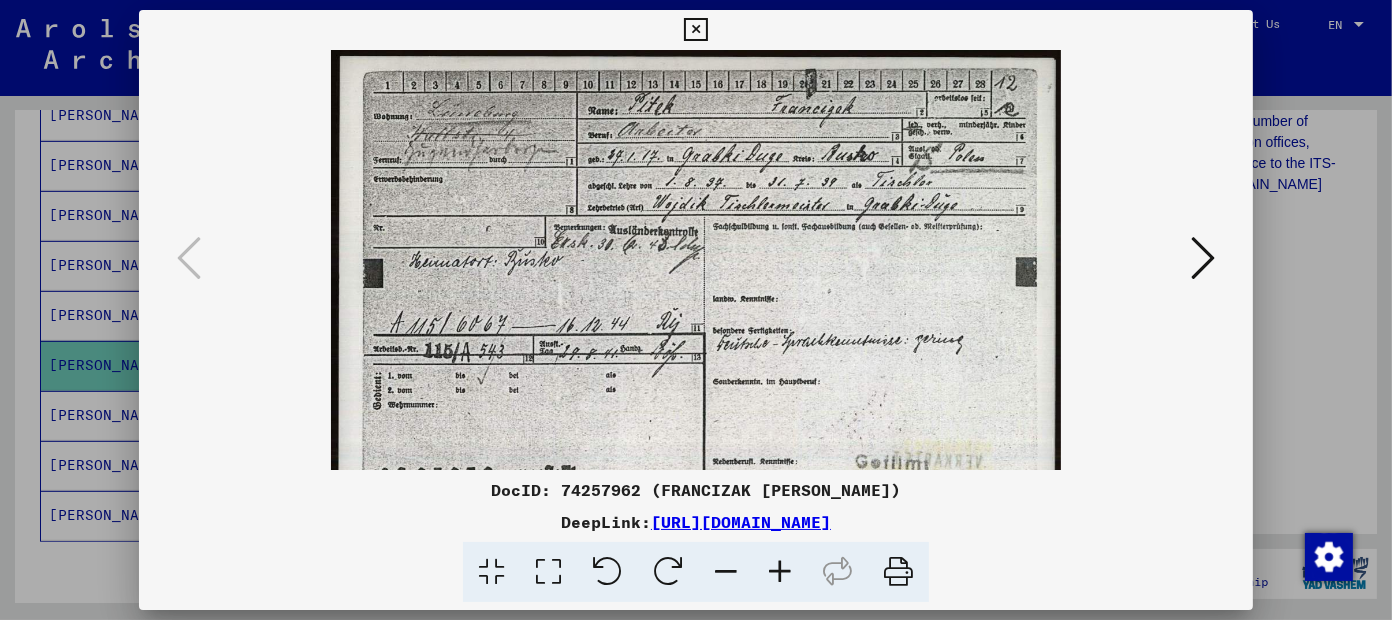 click at bounding box center [780, 572] 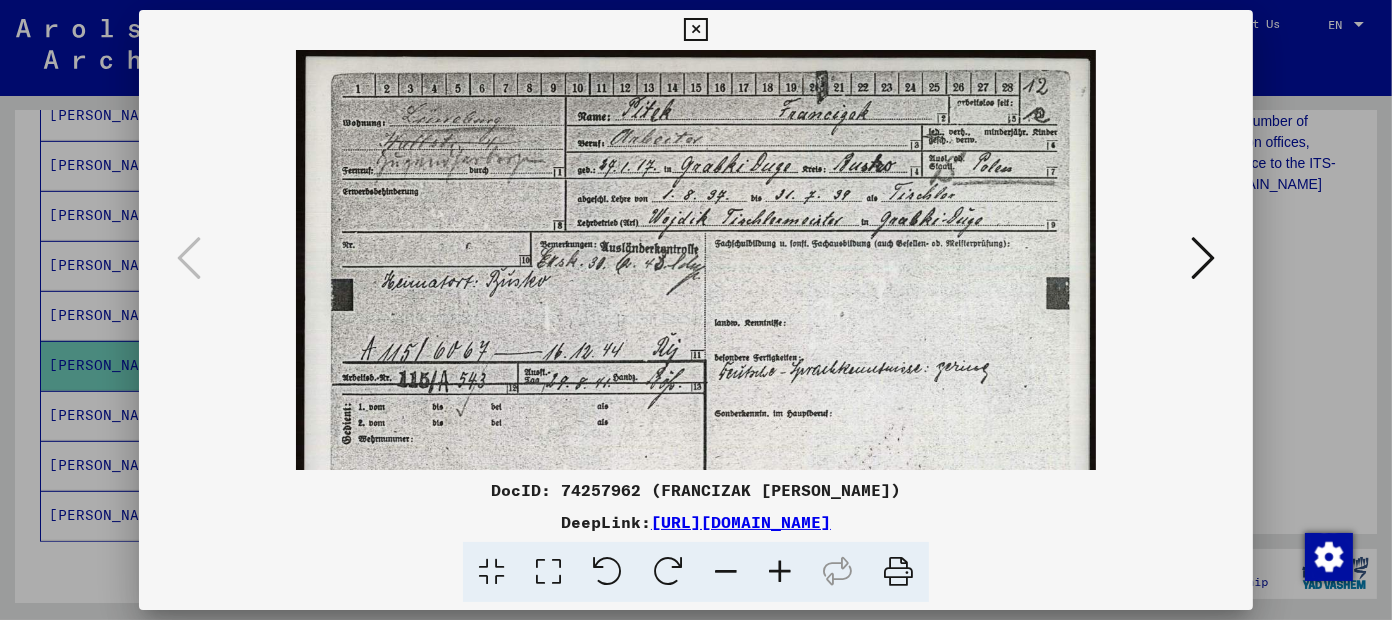 click at bounding box center [780, 572] 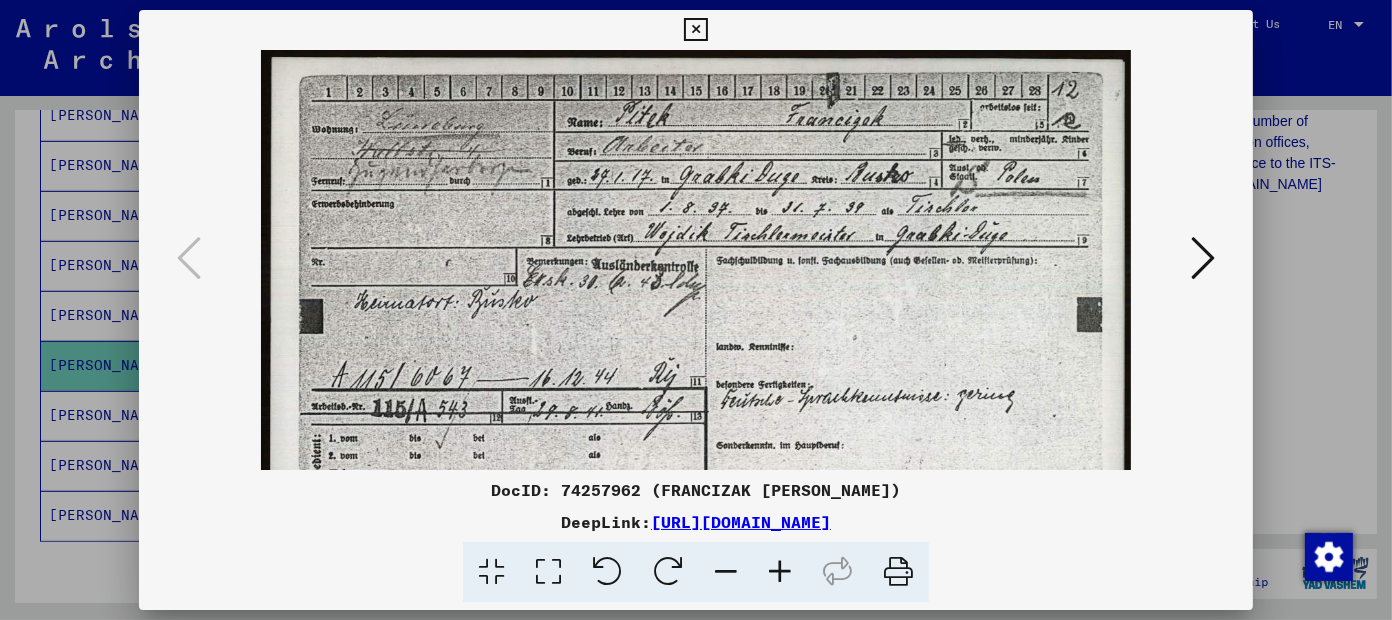 click at bounding box center (780, 572) 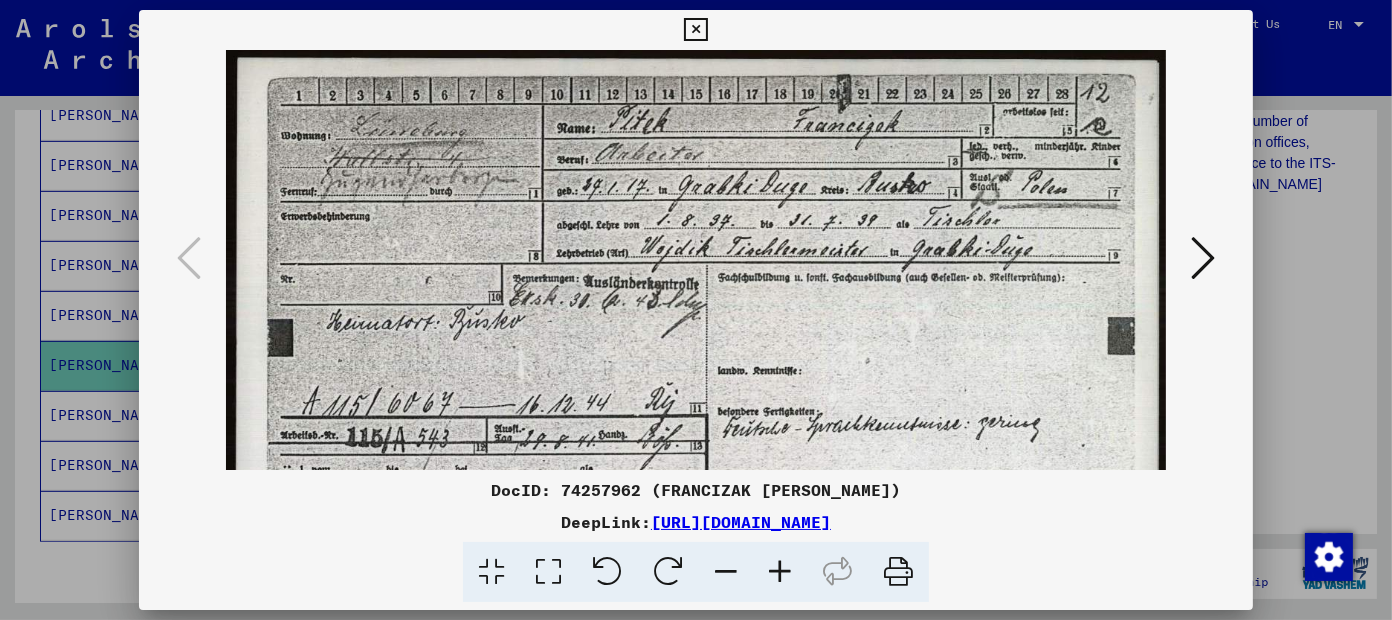 click at bounding box center (780, 572) 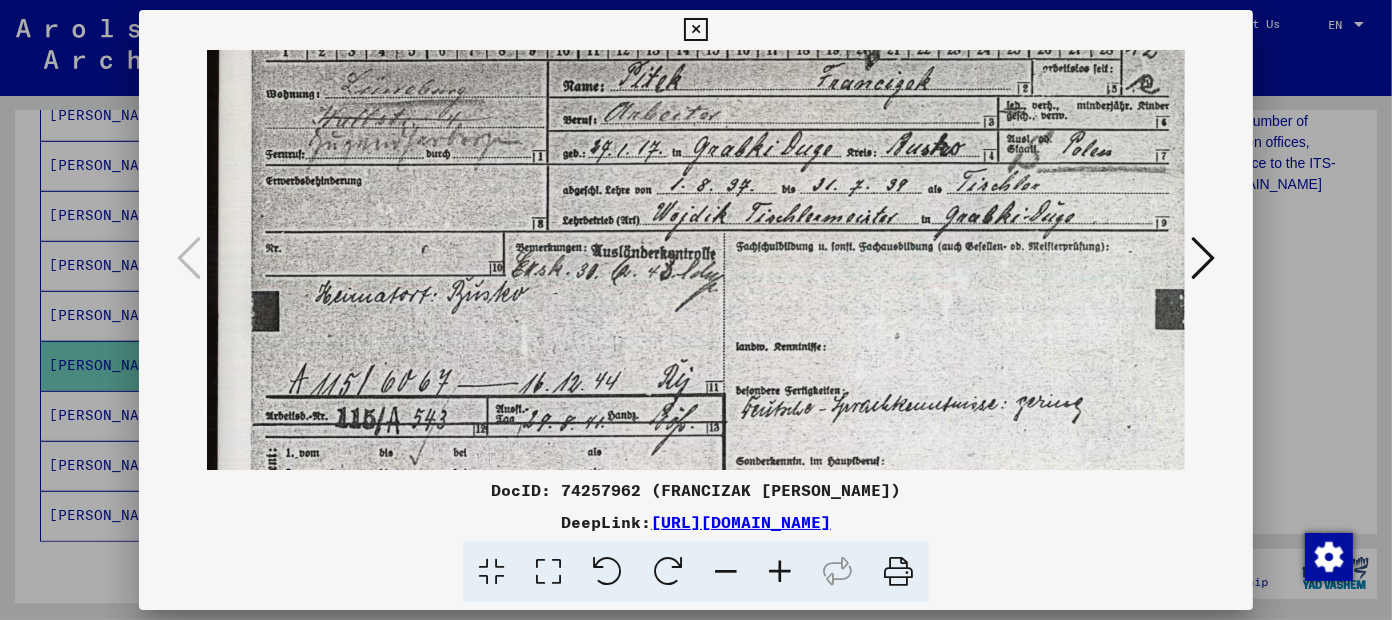scroll, scrollTop: 0, scrollLeft: 0, axis: both 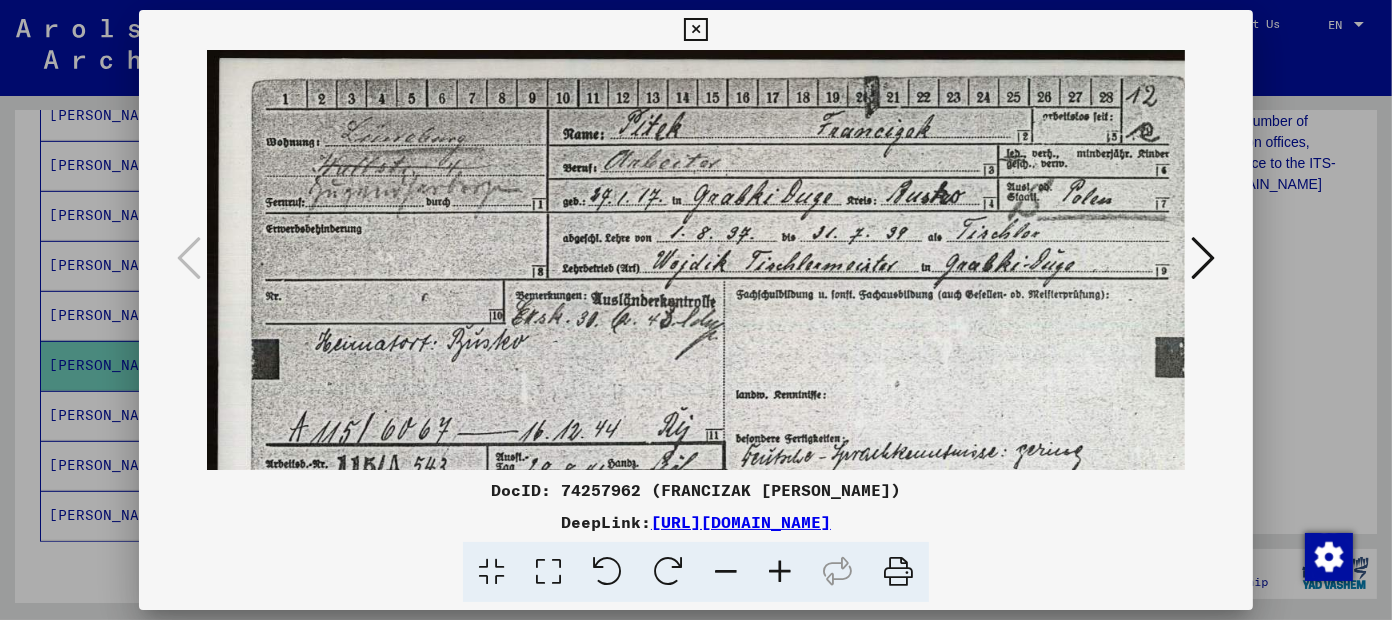 drag, startPoint x: 855, startPoint y: 407, endPoint x: 938, endPoint y: 409, distance: 83.02409 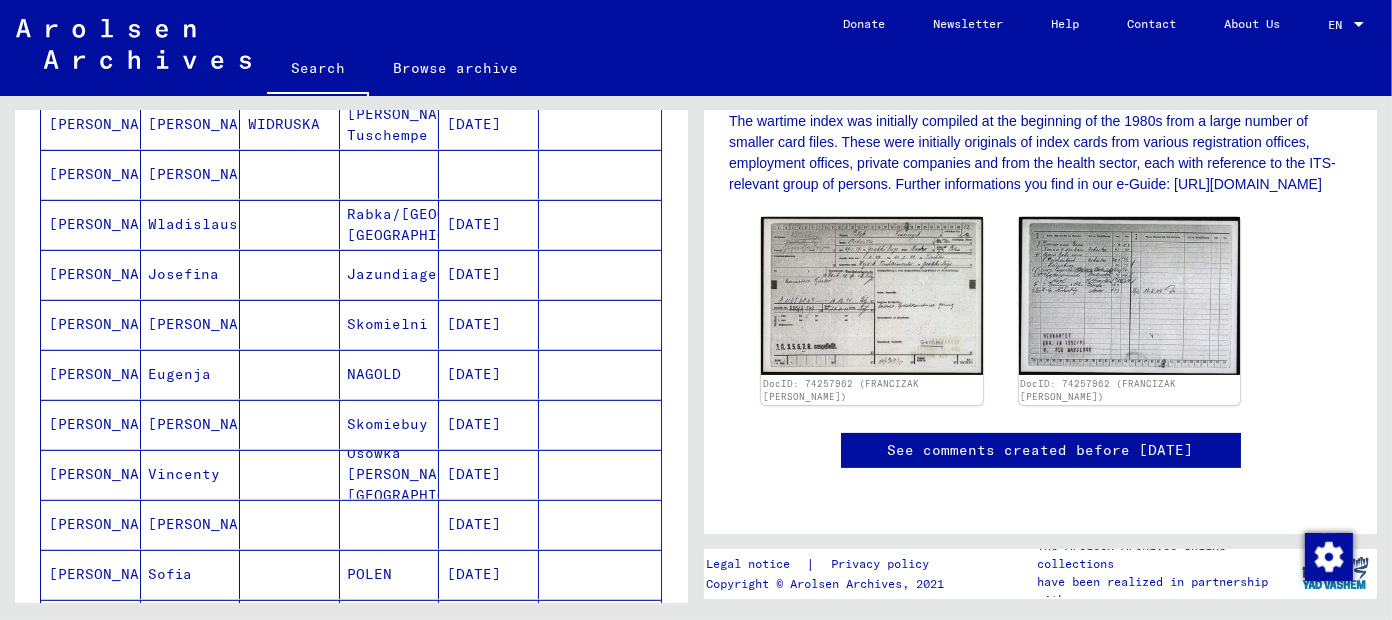 scroll, scrollTop: 610, scrollLeft: 0, axis: vertical 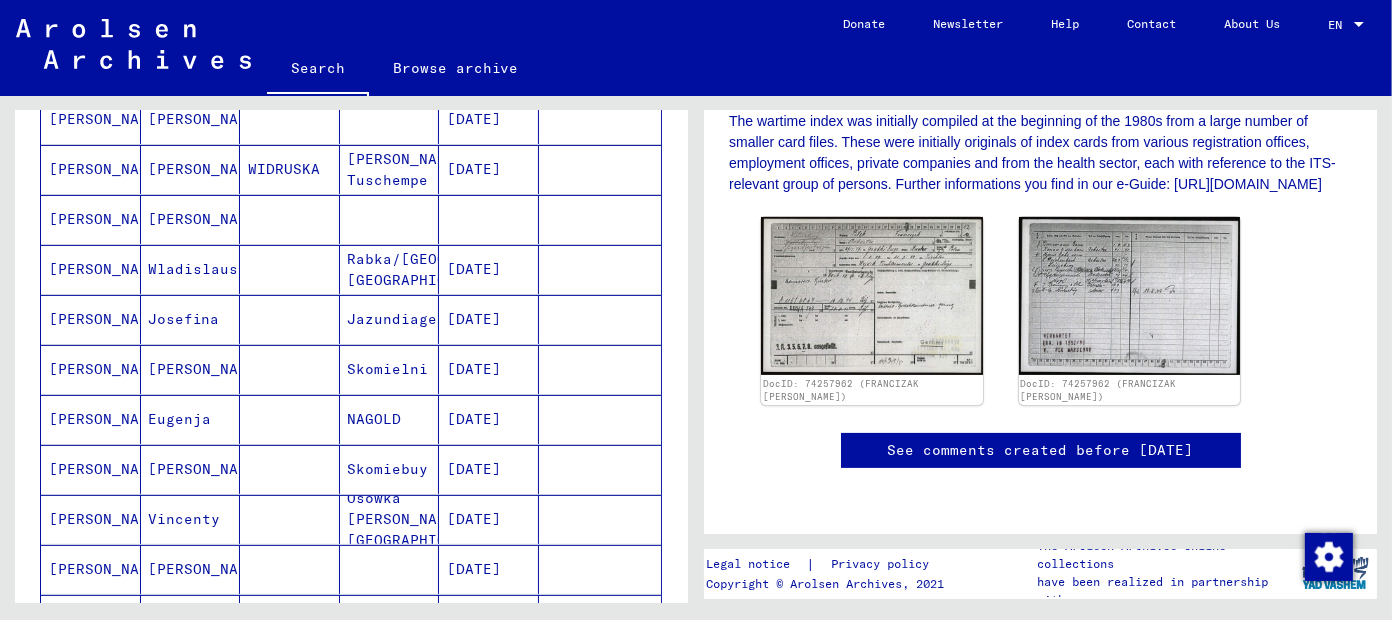 click 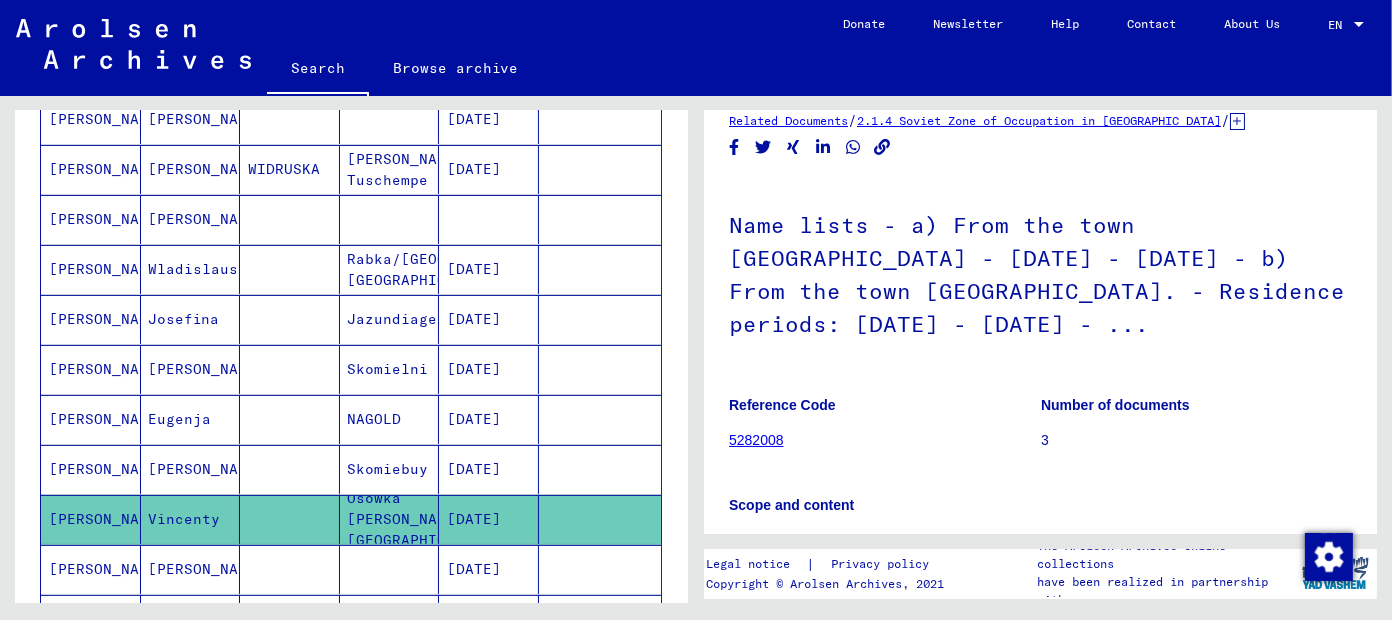 scroll, scrollTop: 300, scrollLeft: 0, axis: vertical 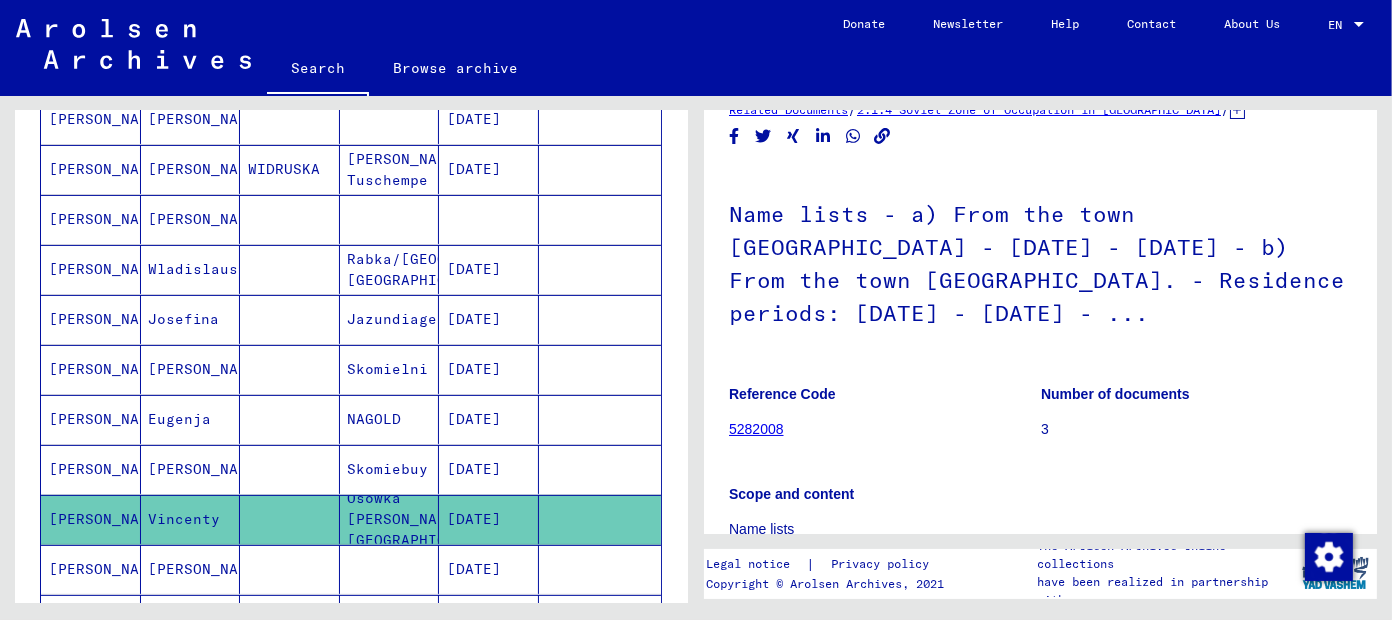 click on "5282008" 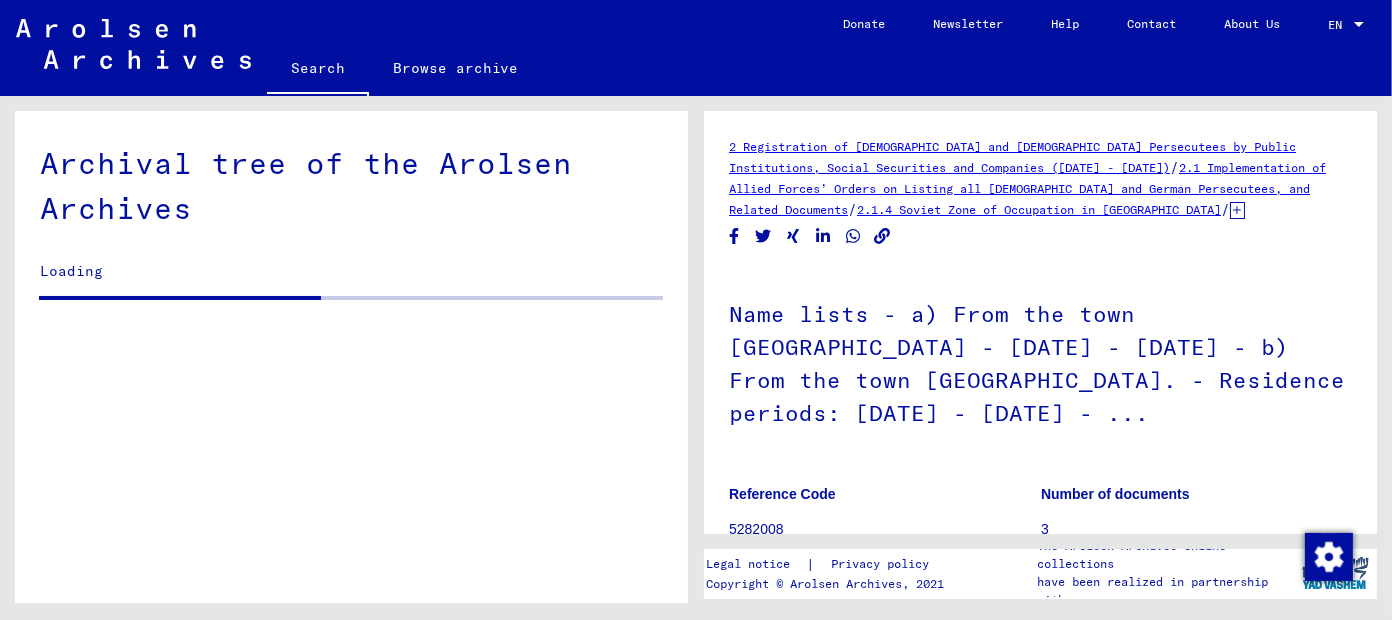 scroll, scrollTop: 2546, scrollLeft: 0, axis: vertical 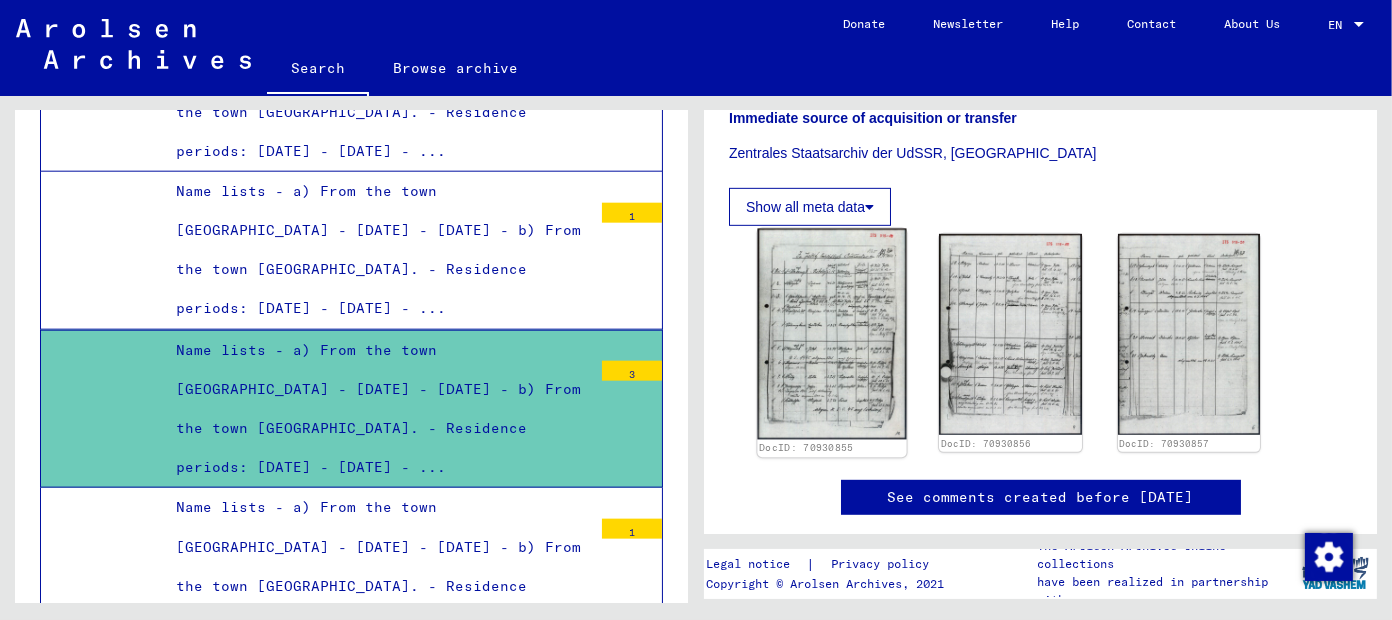 click 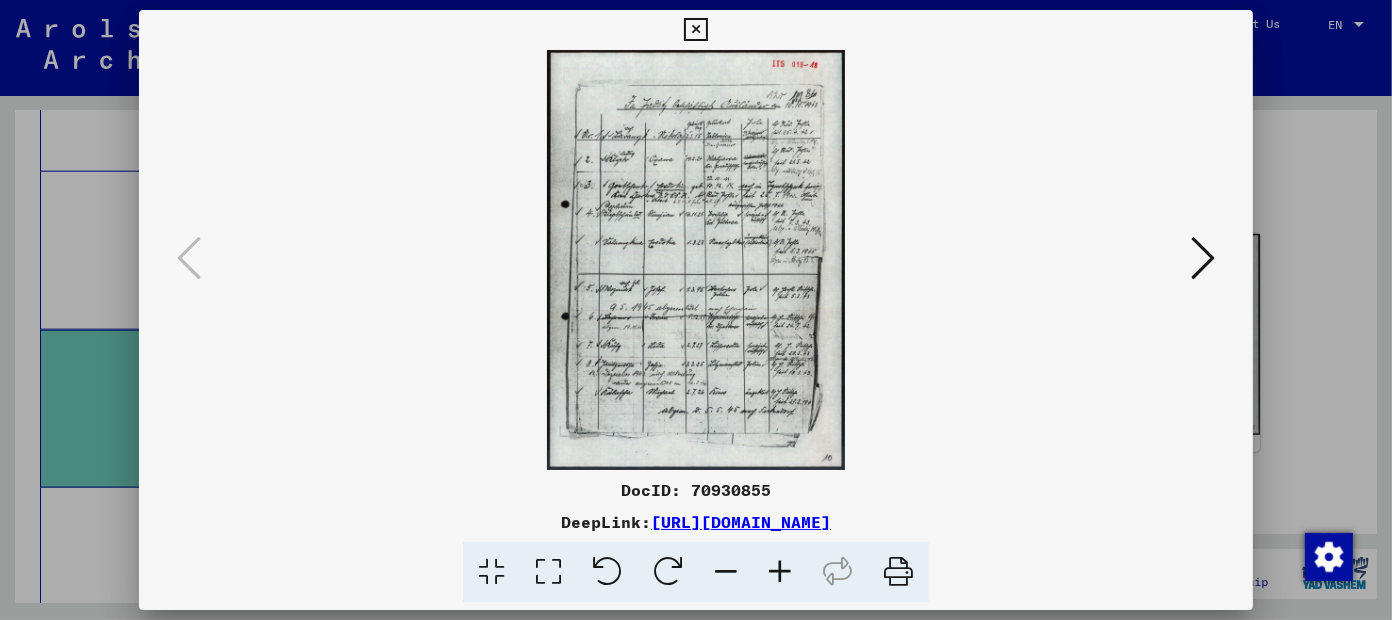 click at bounding box center [780, 572] 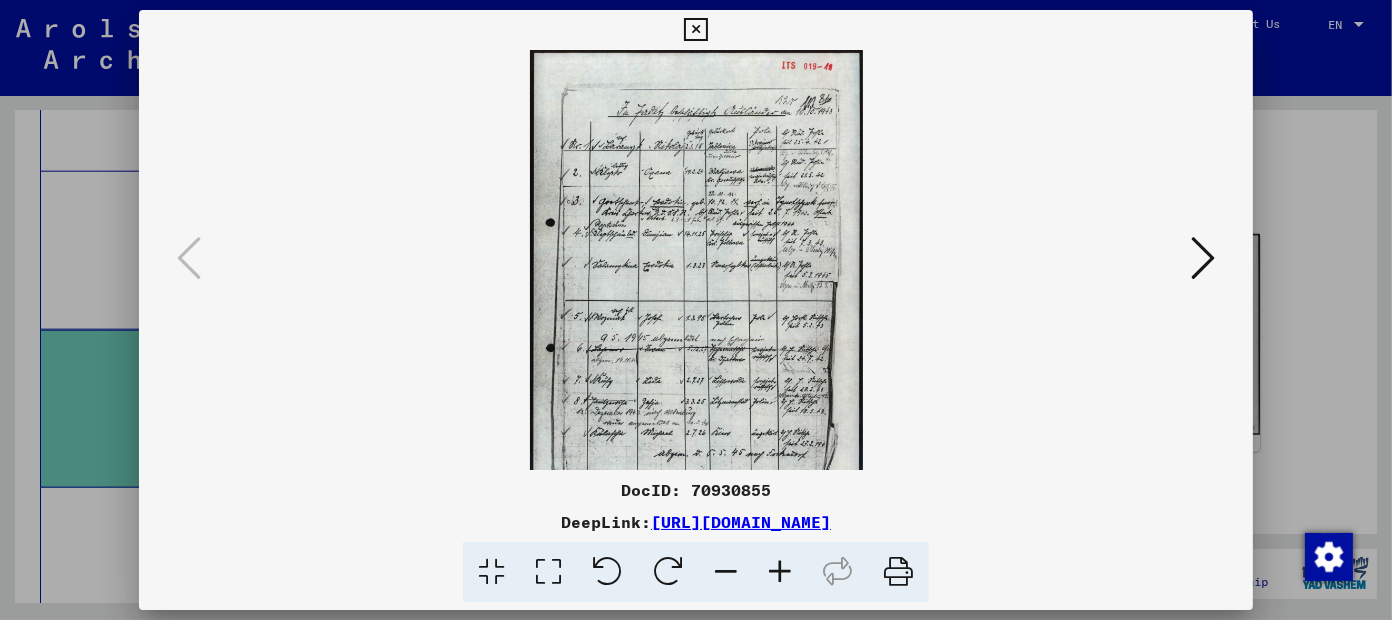 click at bounding box center [780, 572] 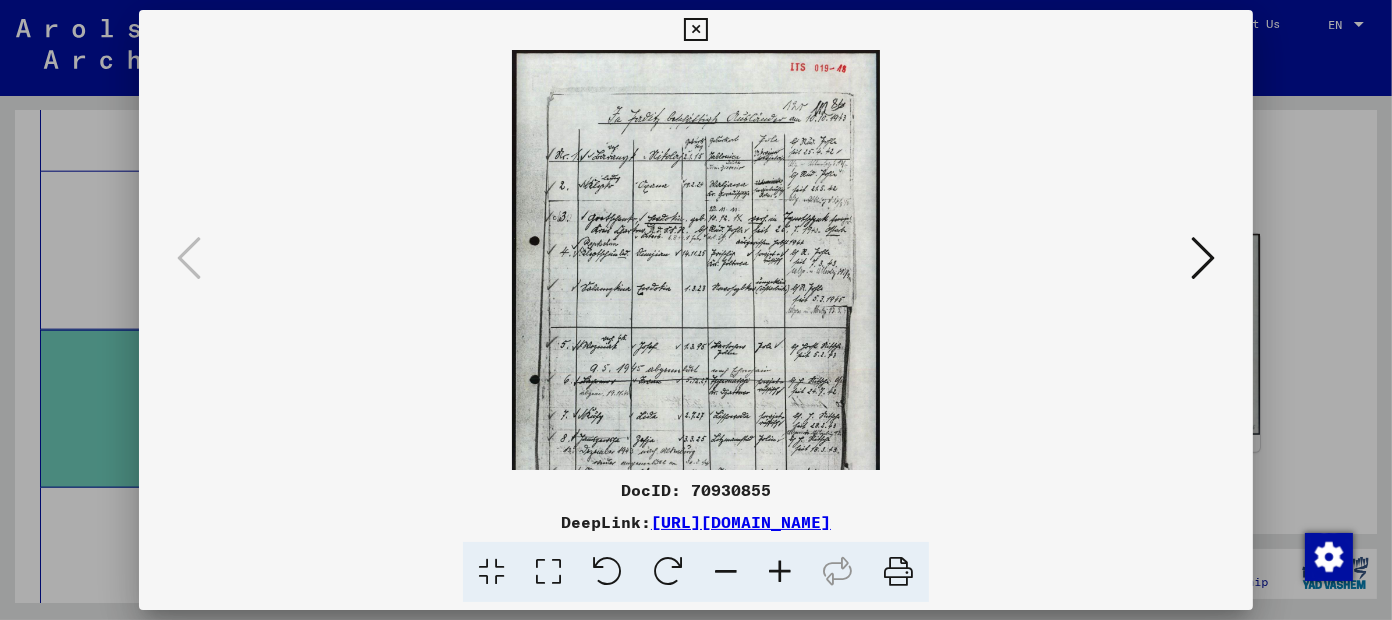 click at bounding box center [780, 572] 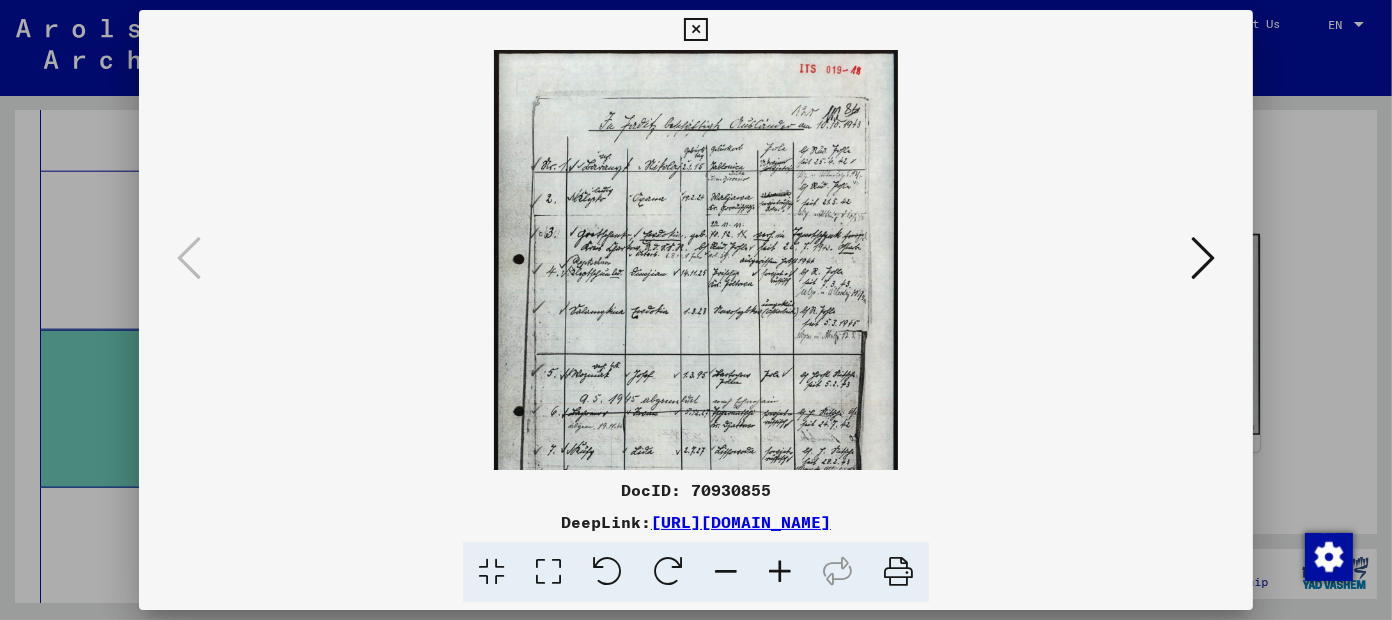 click at bounding box center [780, 572] 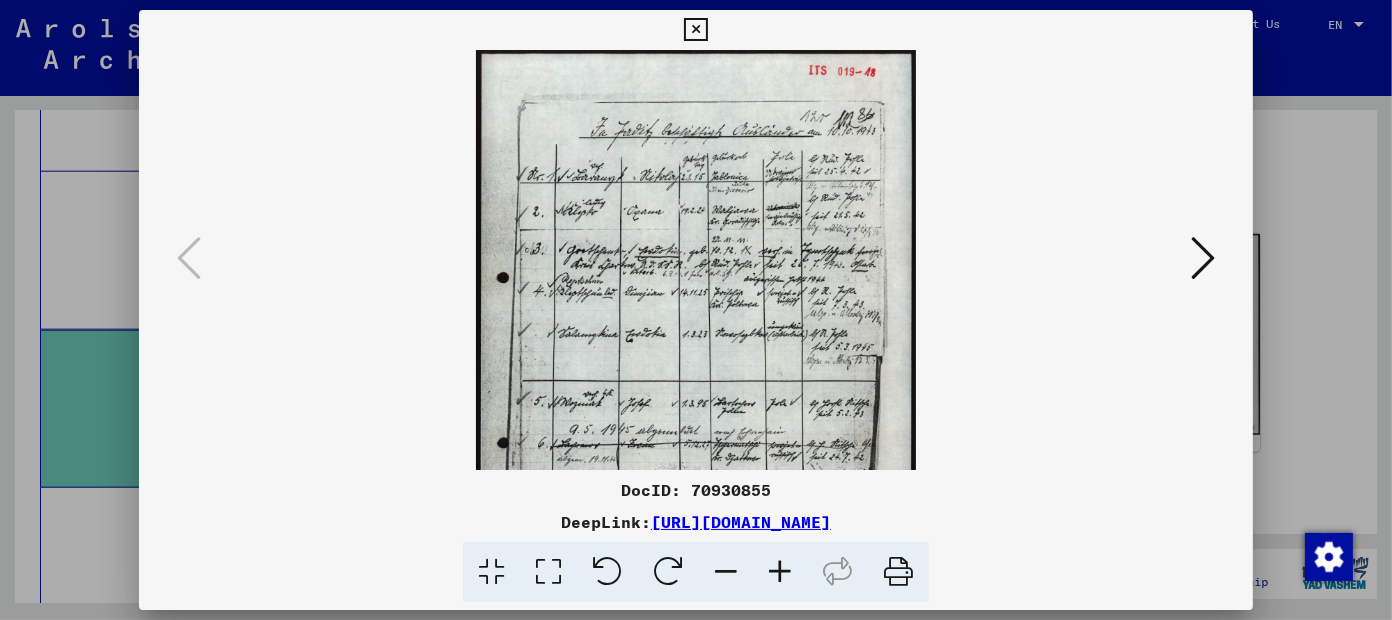 click at bounding box center (780, 572) 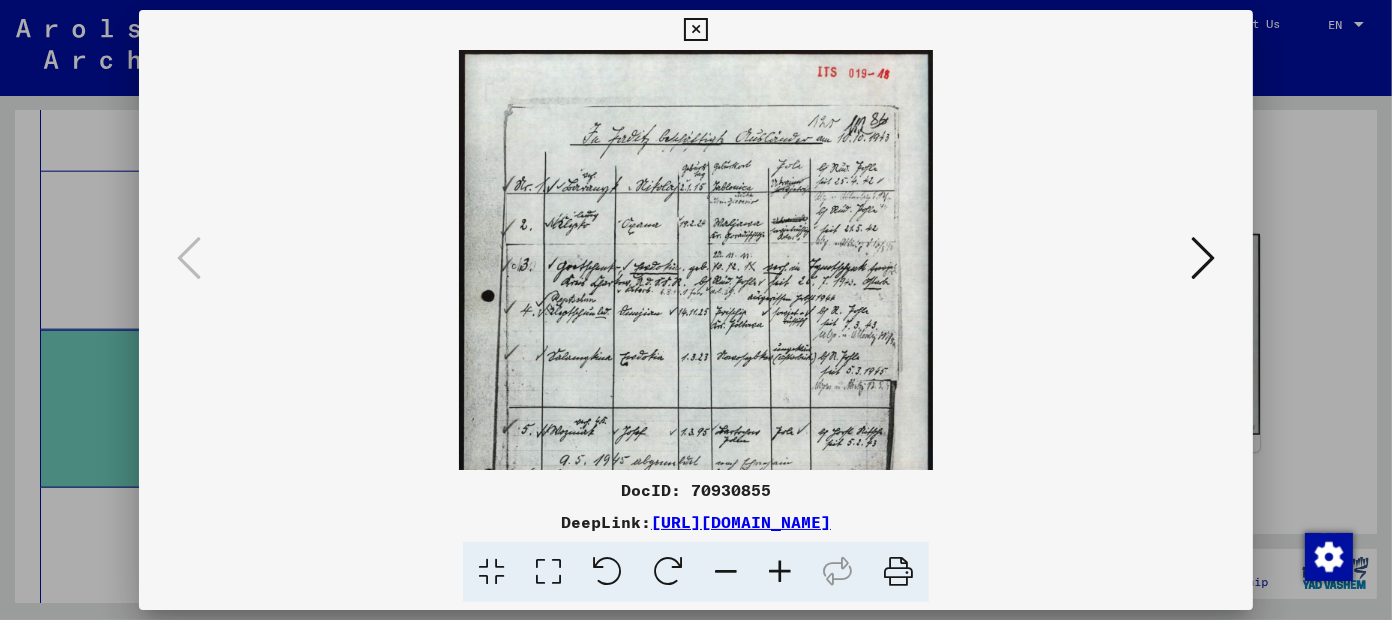 click at bounding box center [780, 572] 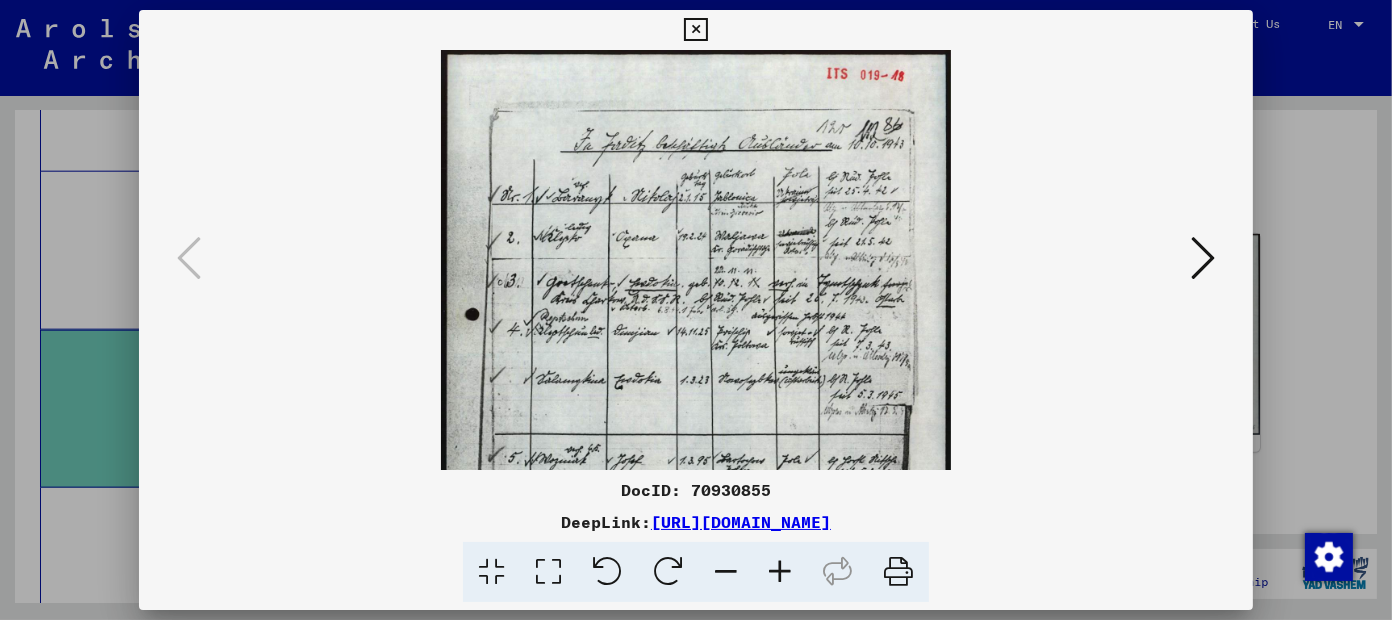 click at bounding box center [780, 572] 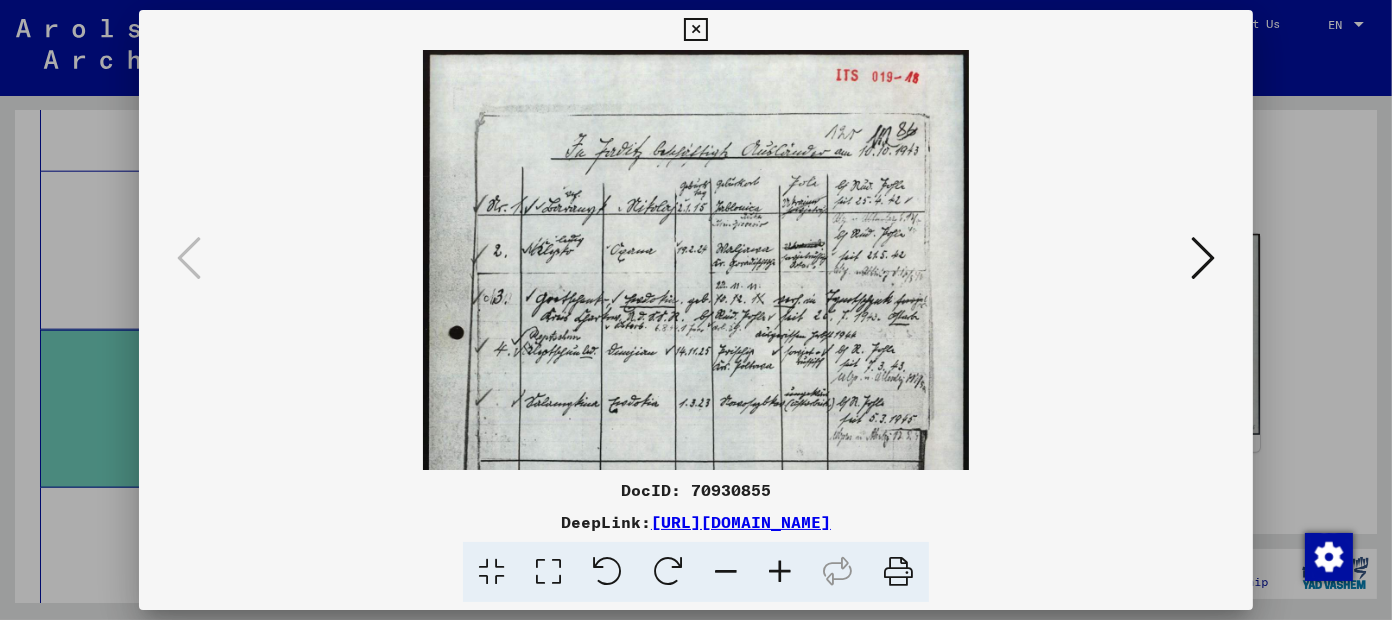 click at bounding box center [780, 572] 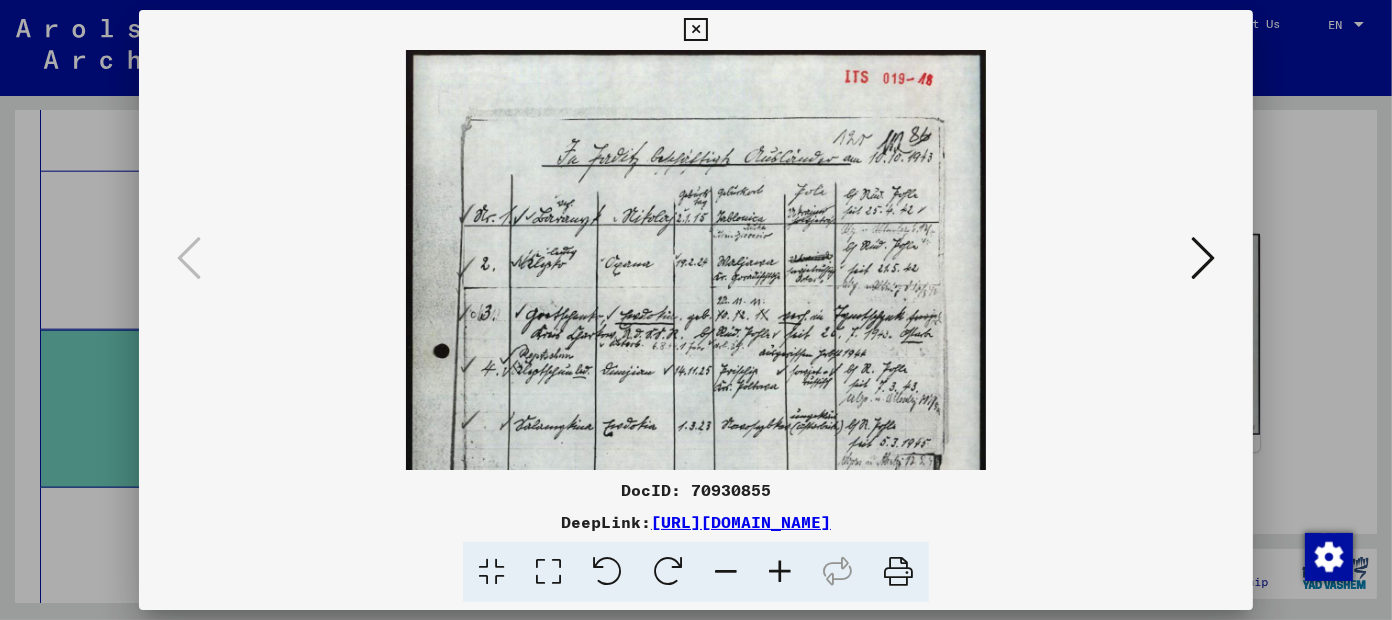 click at bounding box center (780, 572) 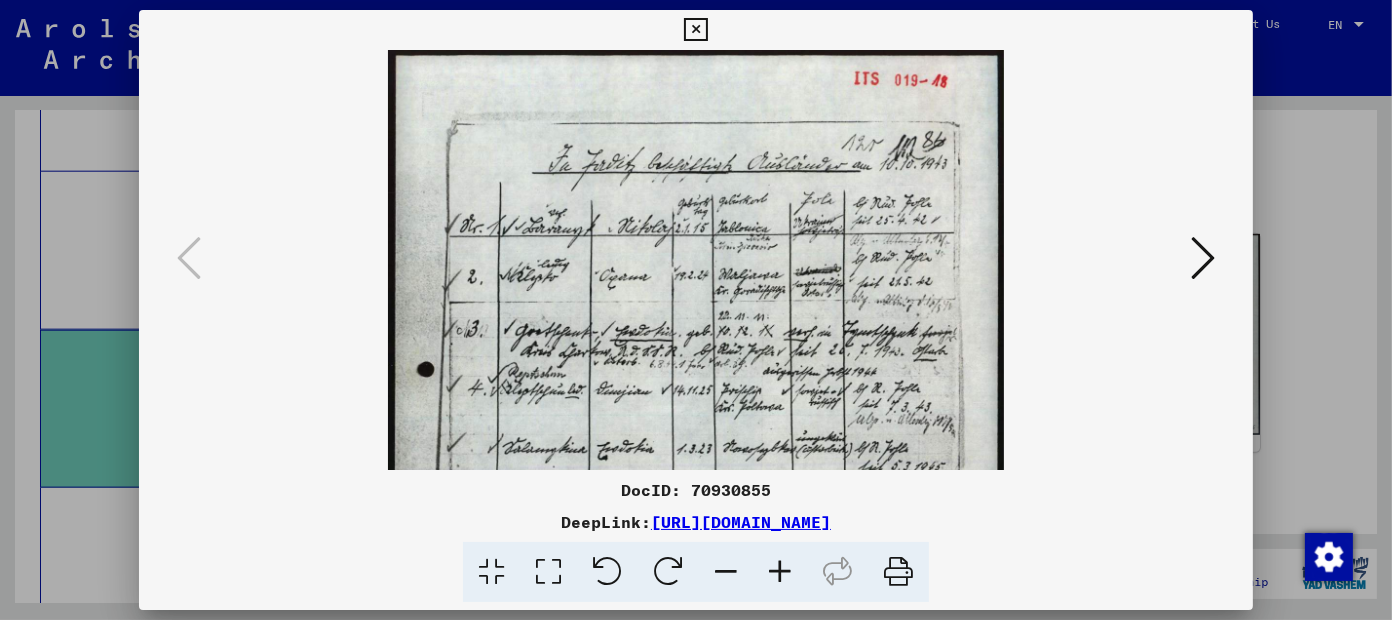 click at bounding box center (780, 572) 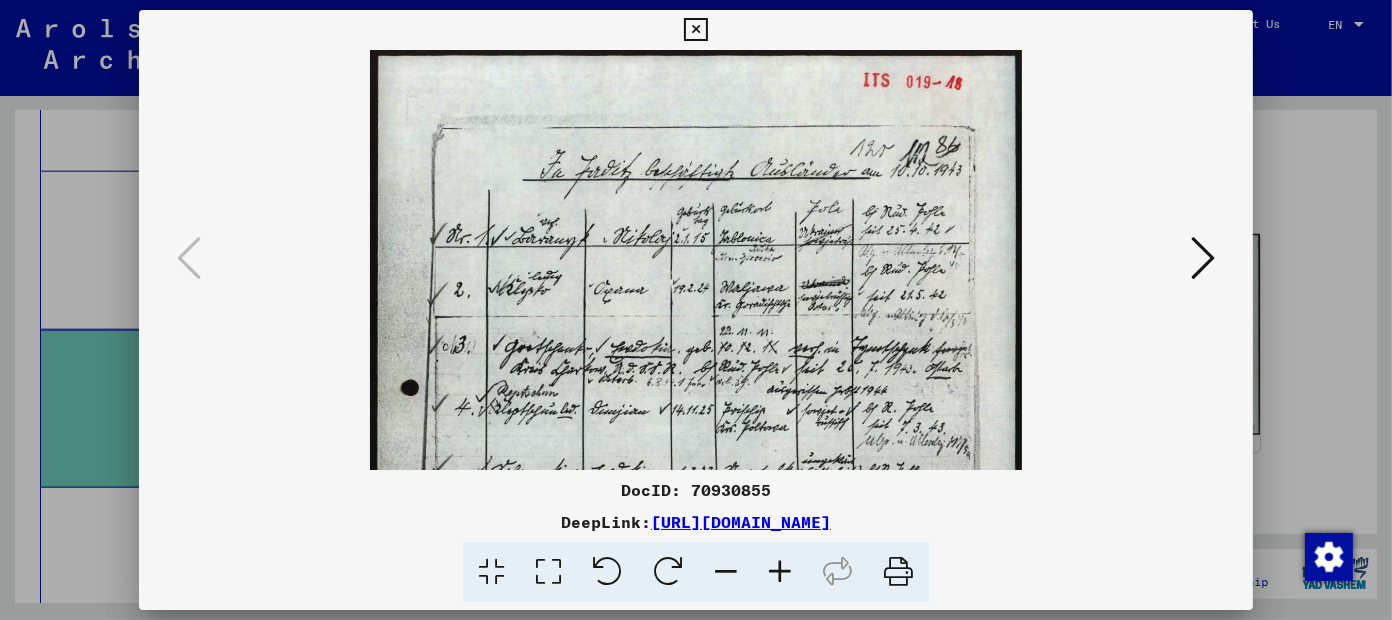 click at bounding box center [780, 572] 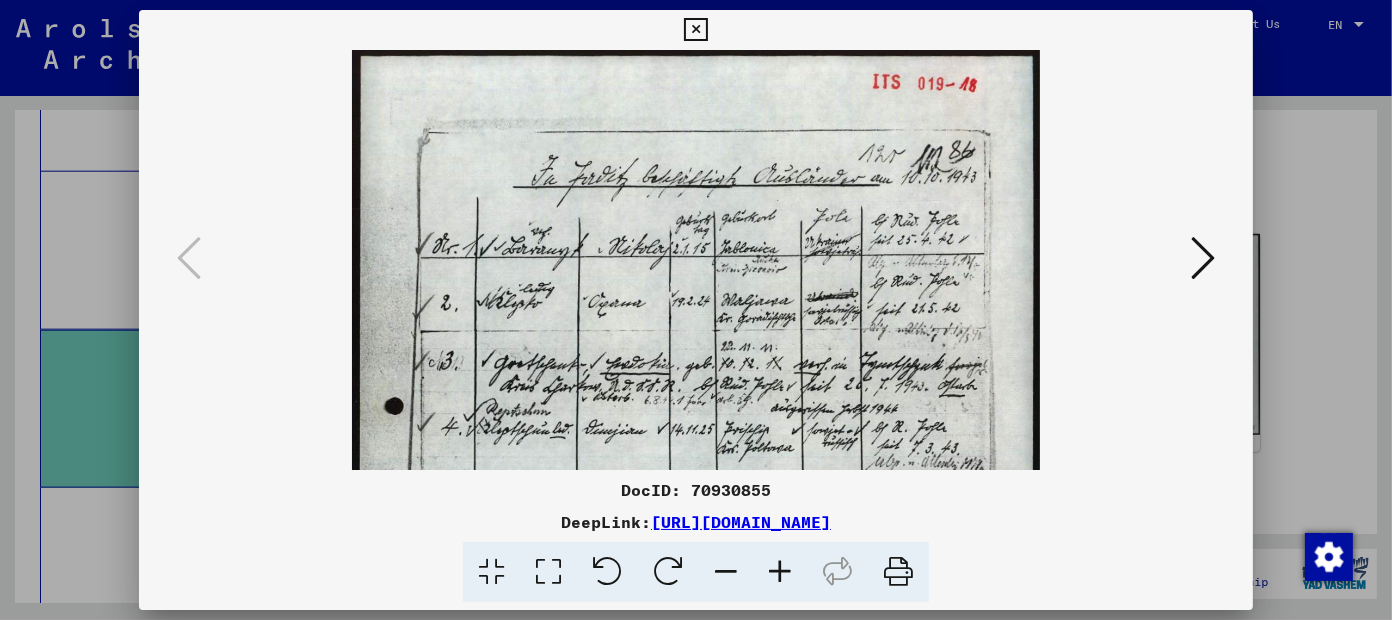 click at bounding box center [780, 572] 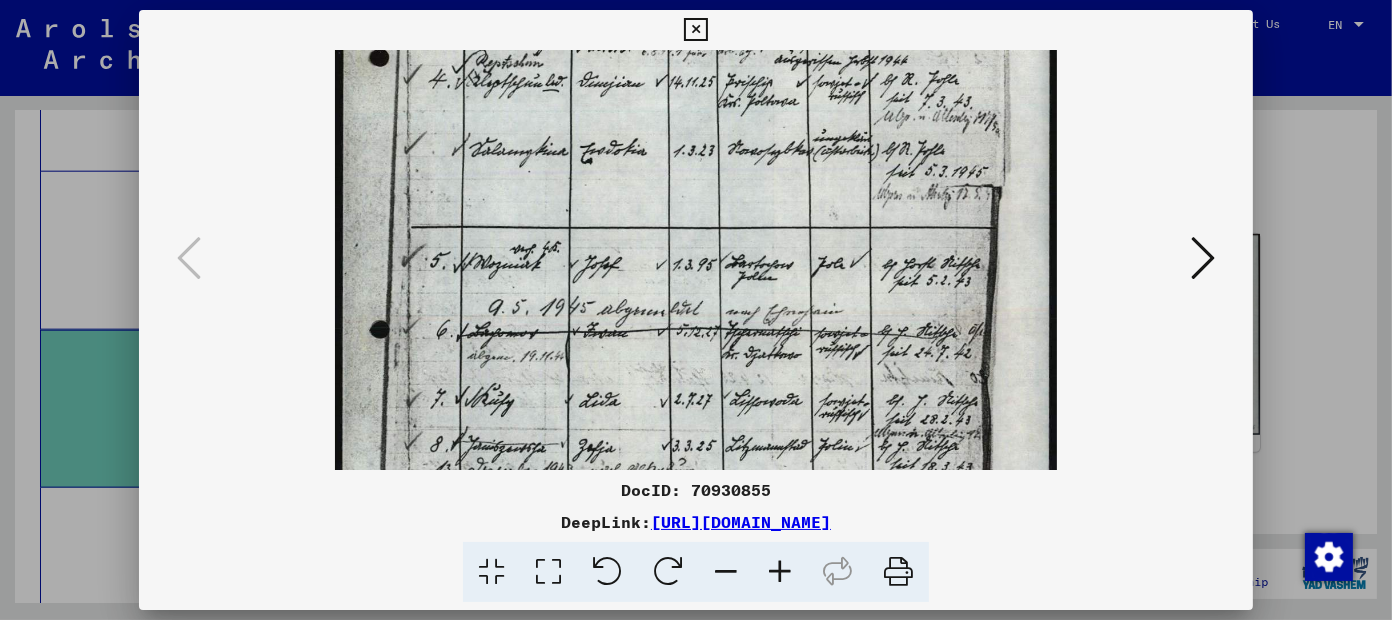 scroll, scrollTop: 369, scrollLeft: 0, axis: vertical 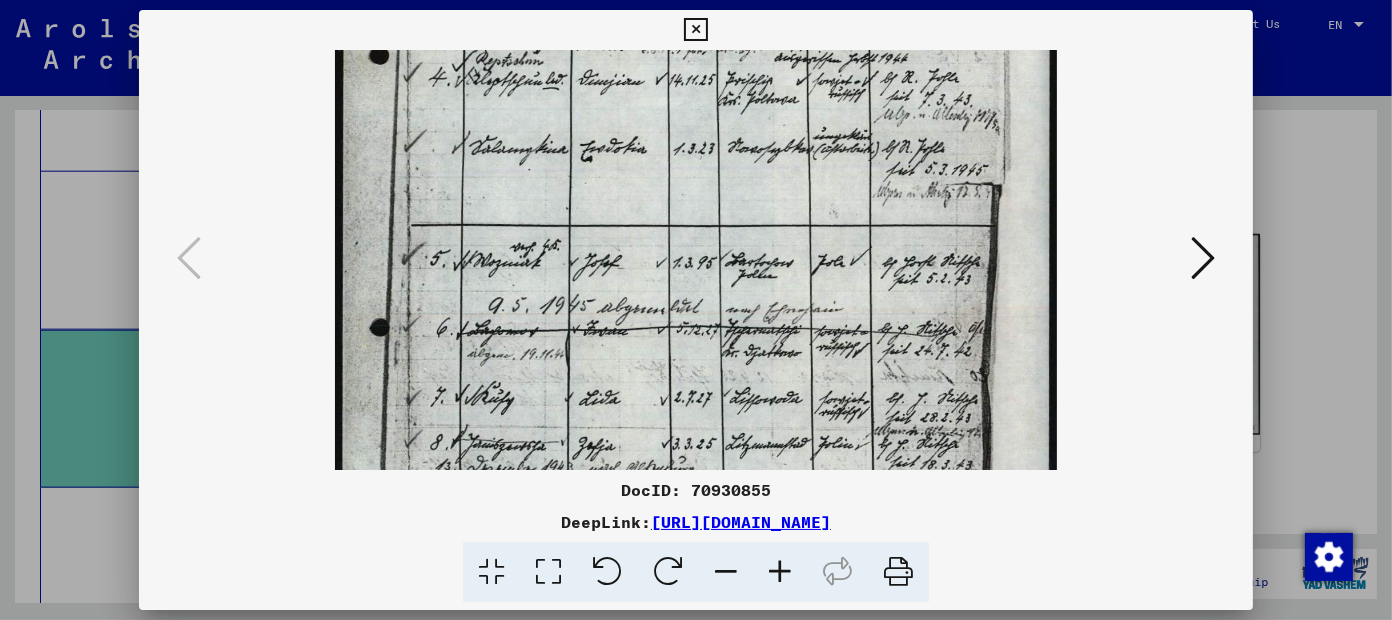drag, startPoint x: 865, startPoint y: 399, endPoint x: 903, endPoint y: -15, distance: 415.7403 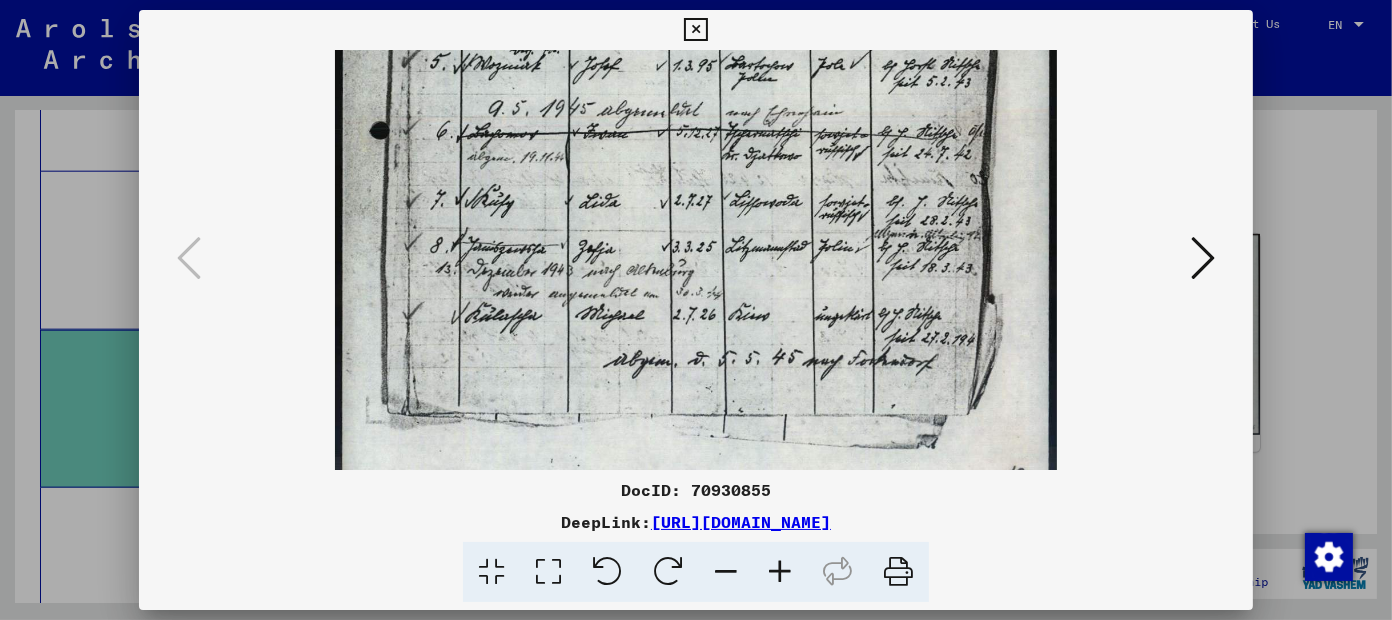scroll, scrollTop: 573, scrollLeft: 0, axis: vertical 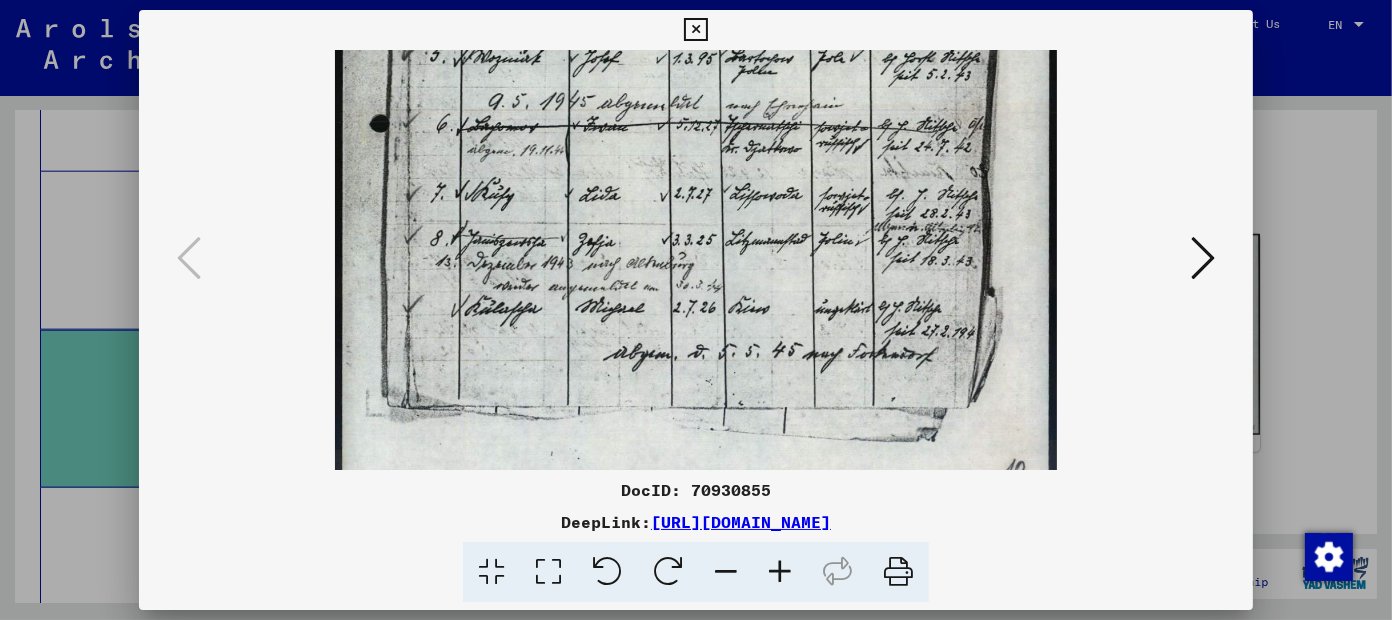 drag, startPoint x: 816, startPoint y: 365, endPoint x: 872, endPoint y: 159, distance: 213.476 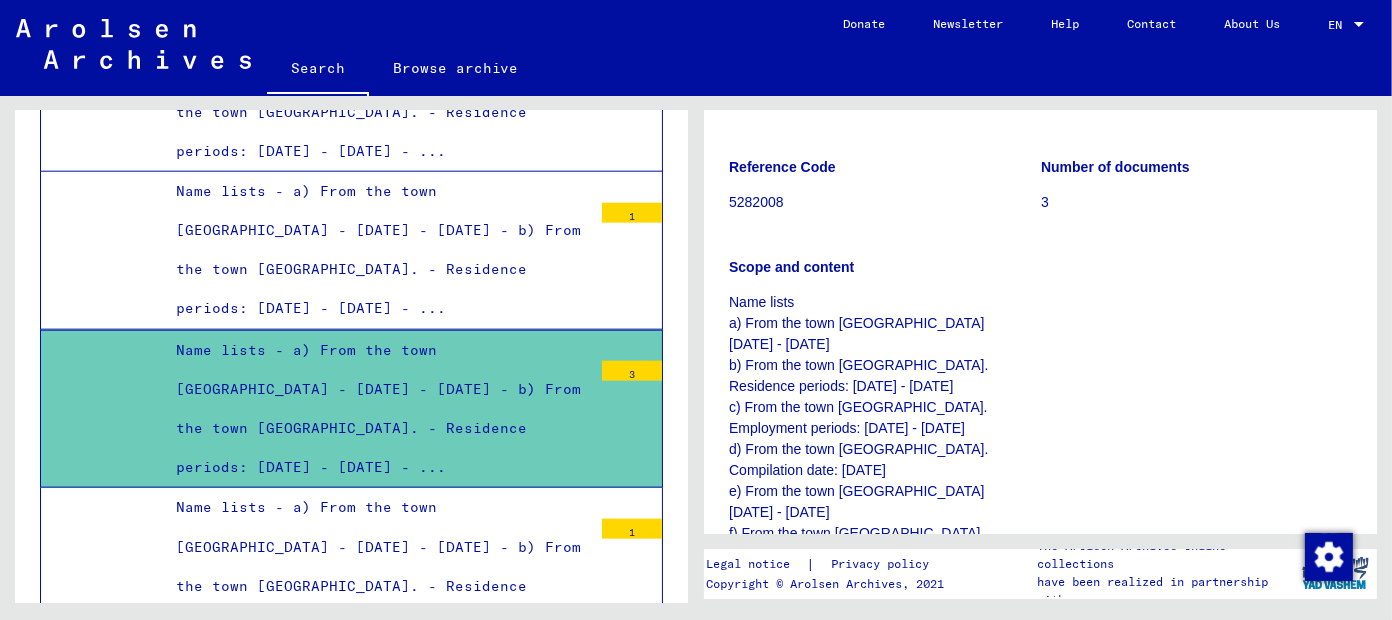 scroll, scrollTop: 300, scrollLeft: 0, axis: vertical 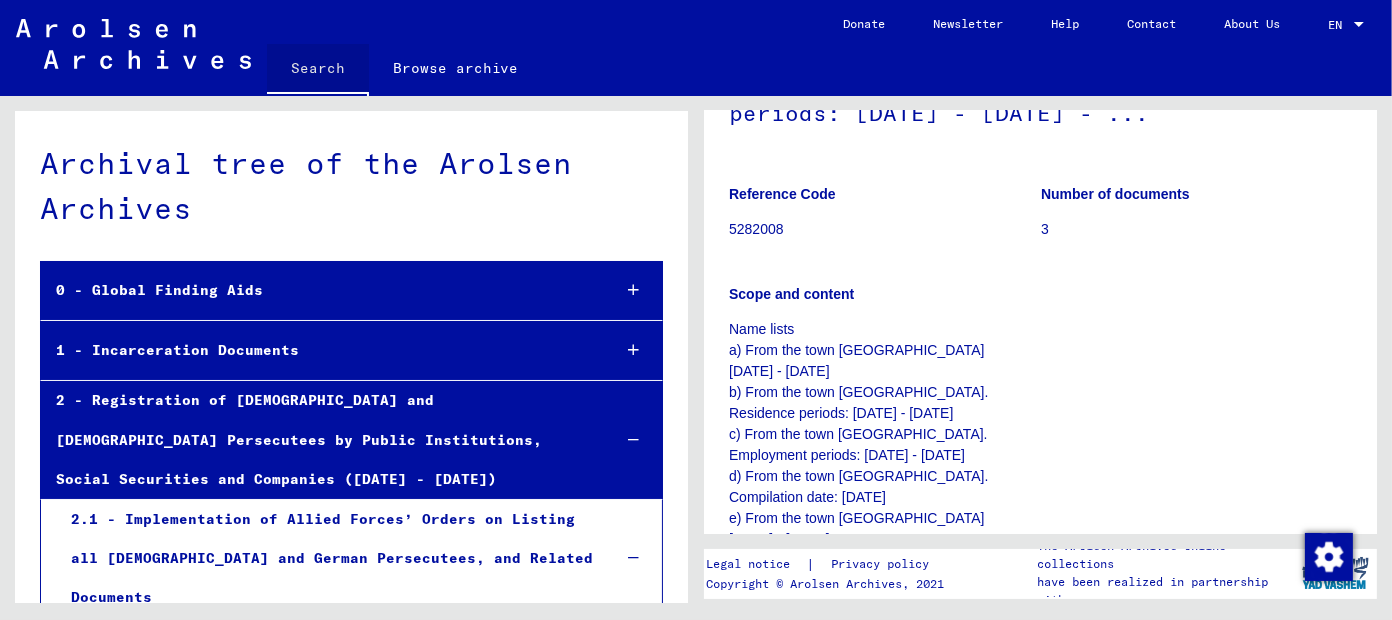 click on "Search" 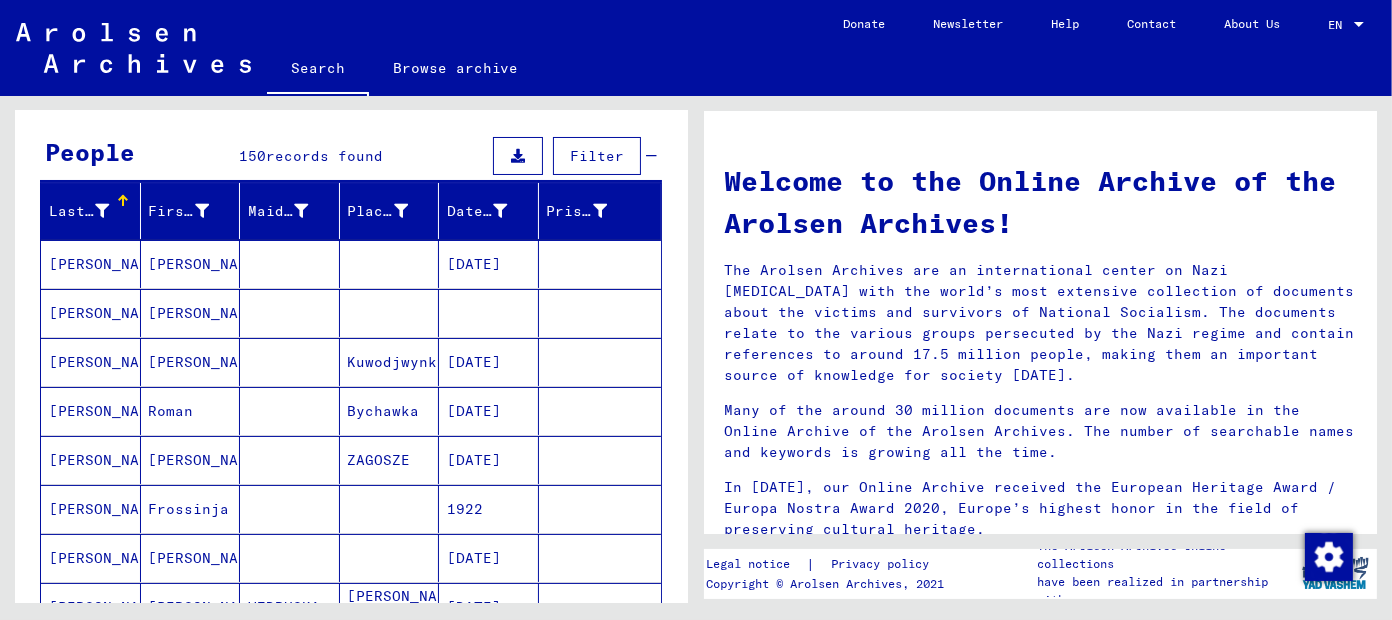 scroll, scrollTop: 200, scrollLeft: 0, axis: vertical 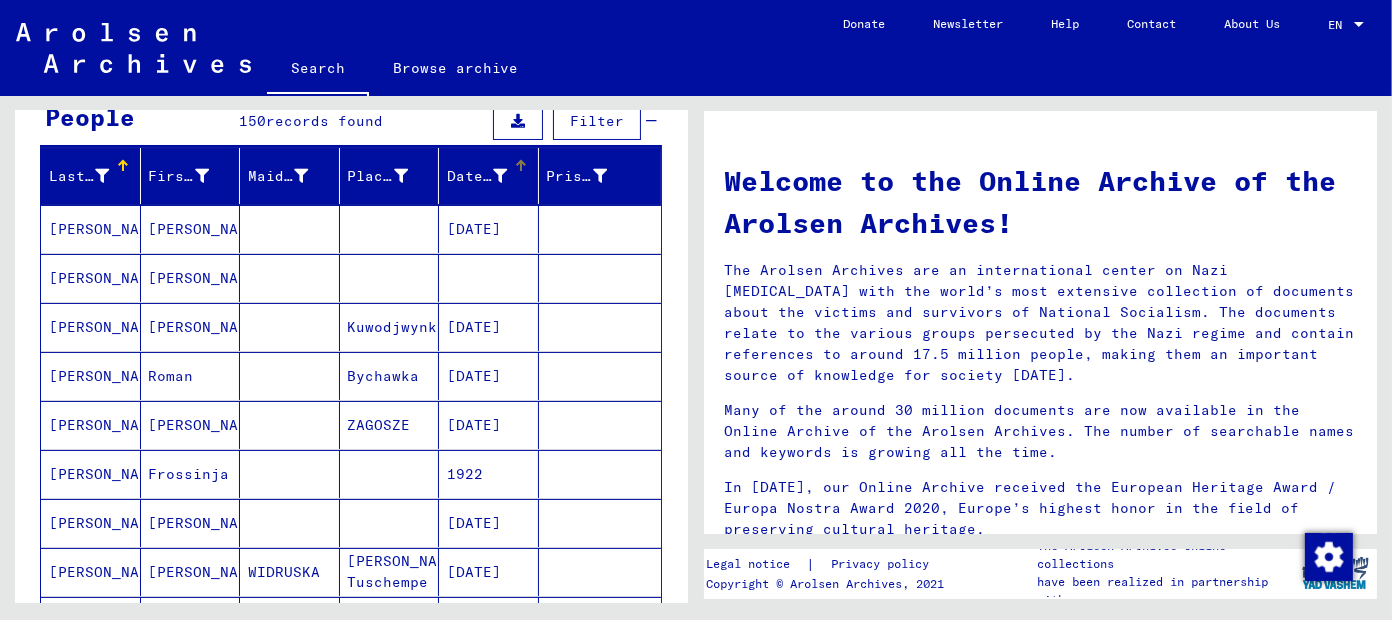 click on "Date of Birth" at bounding box center [477, 176] 